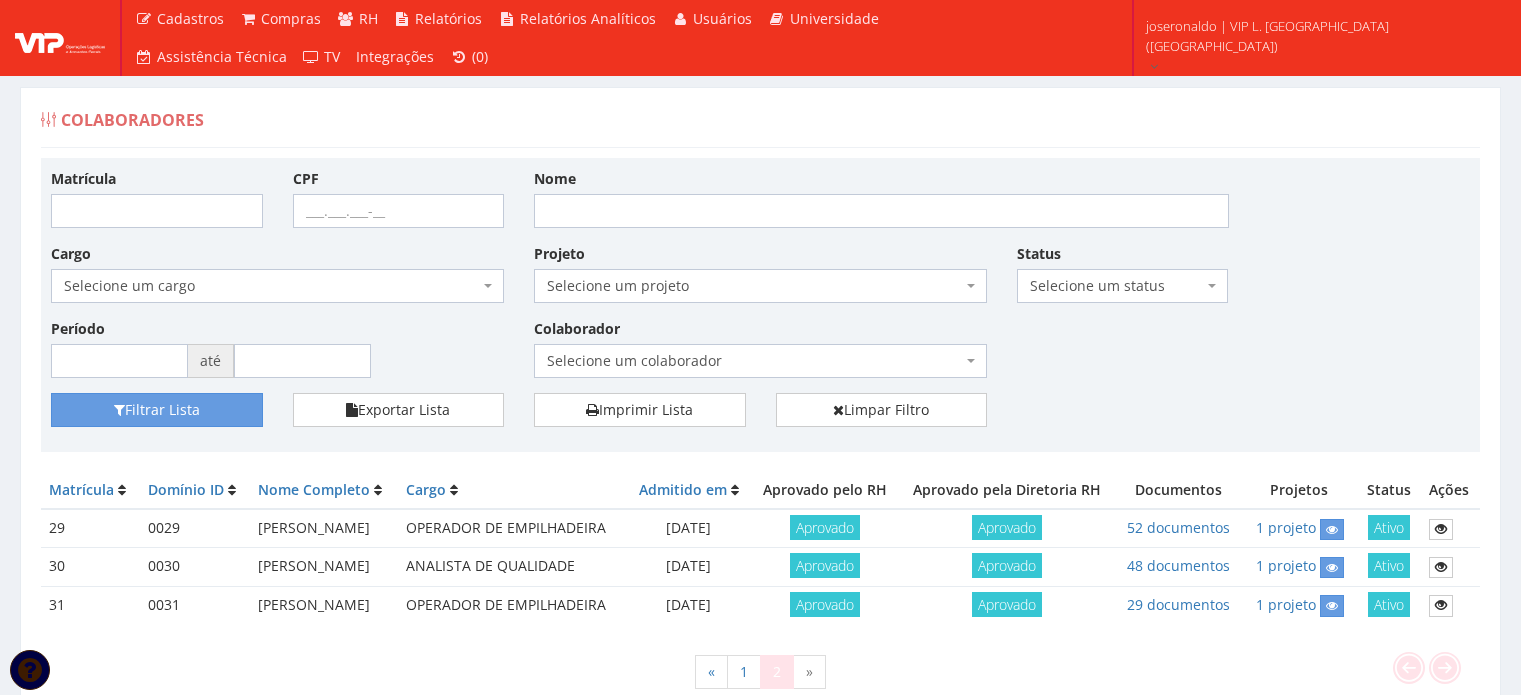 scroll, scrollTop: 170, scrollLeft: 0, axis: vertical 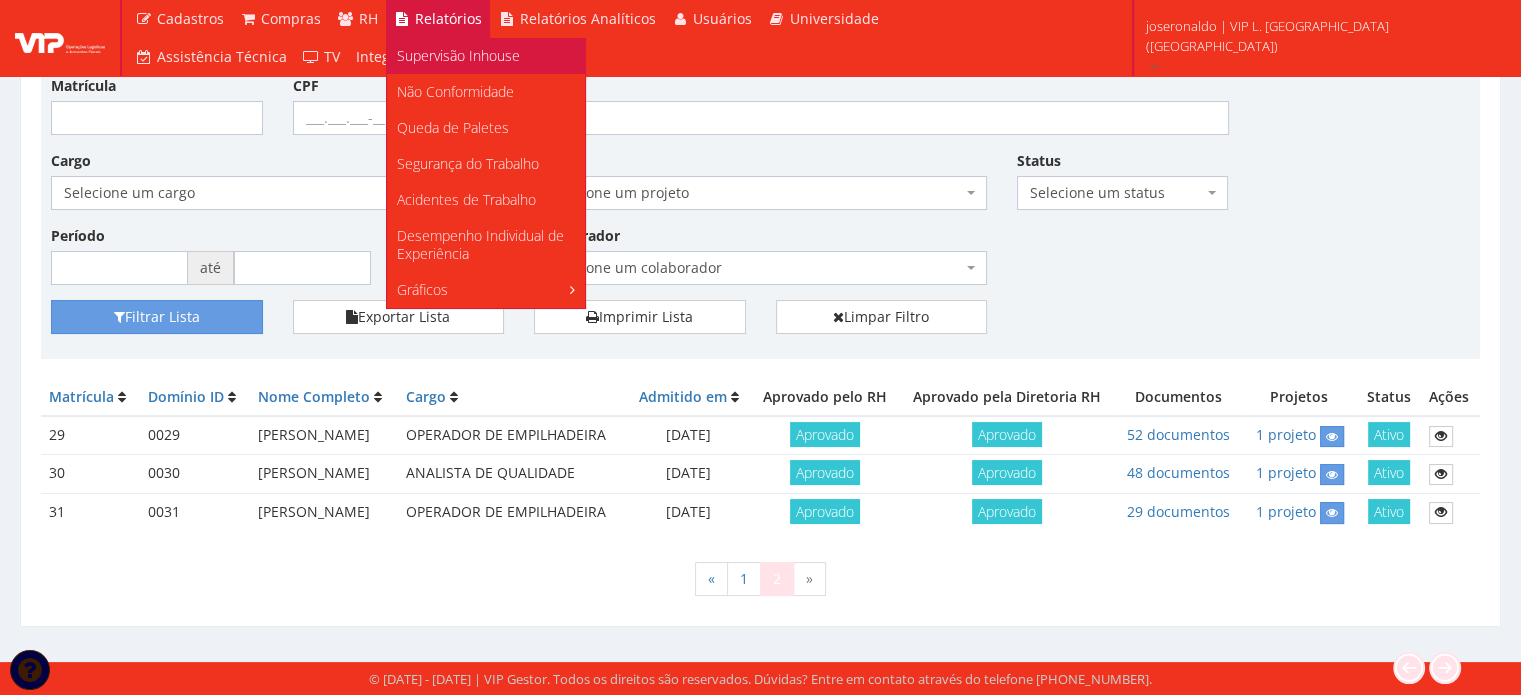 click on "Supervisão Inhouse" at bounding box center (486, 56) 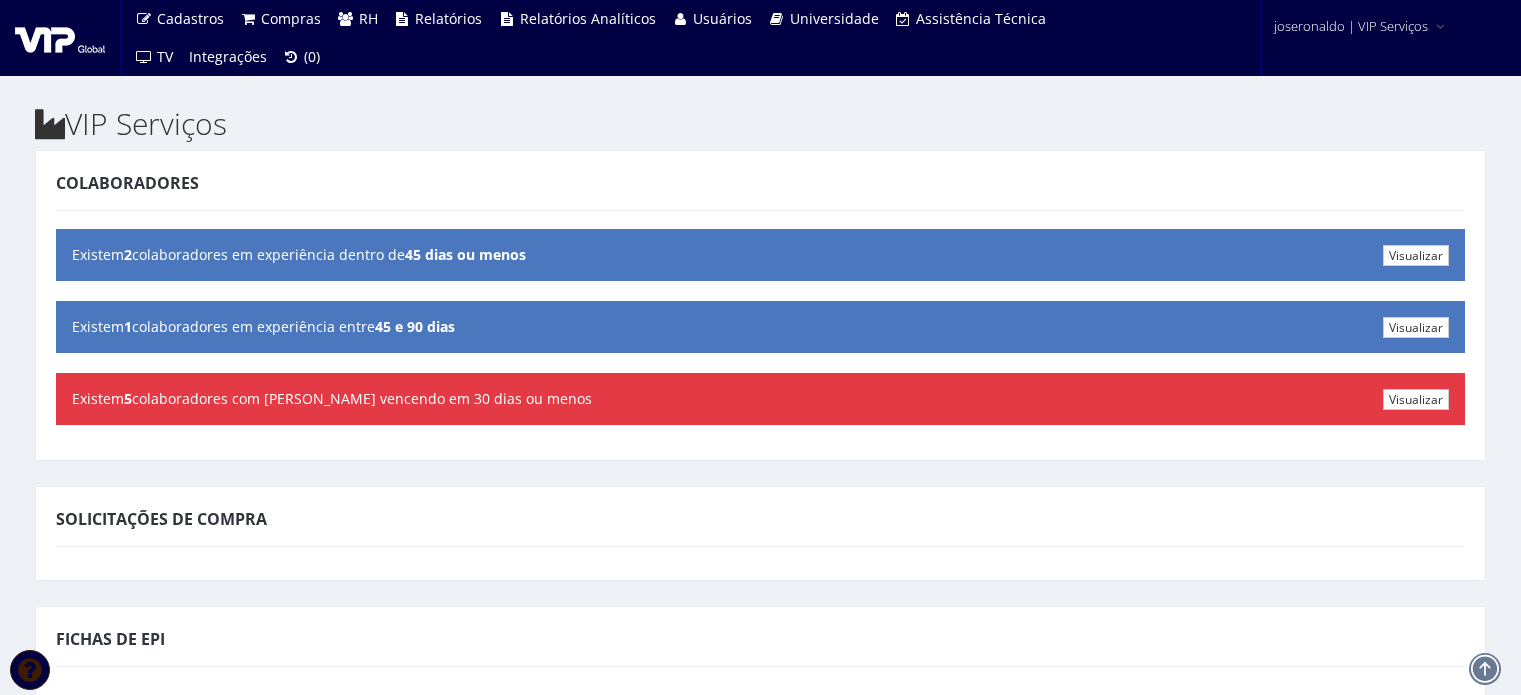 scroll, scrollTop: 0, scrollLeft: 0, axis: both 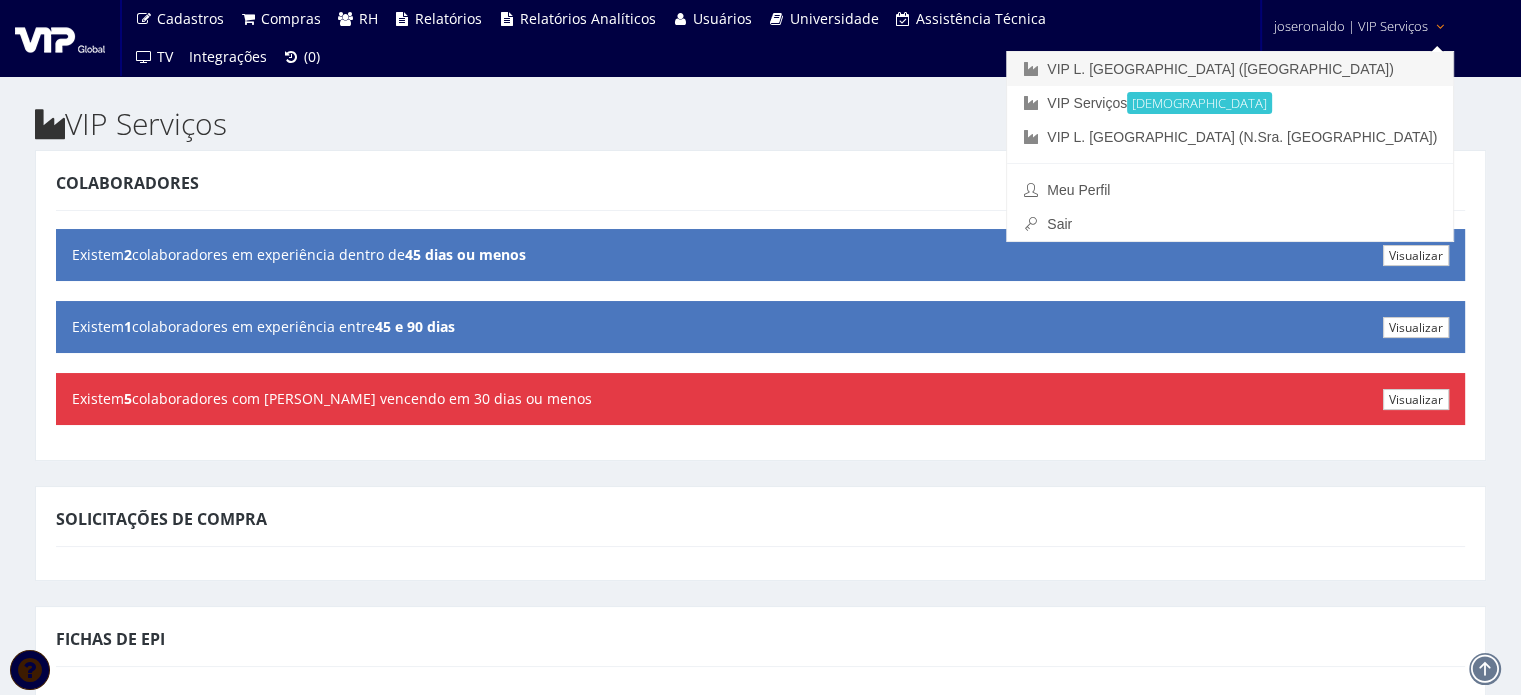 click on "VIP L. Sergipe ([GEOGRAPHIC_DATA])" at bounding box center (1230, 69) 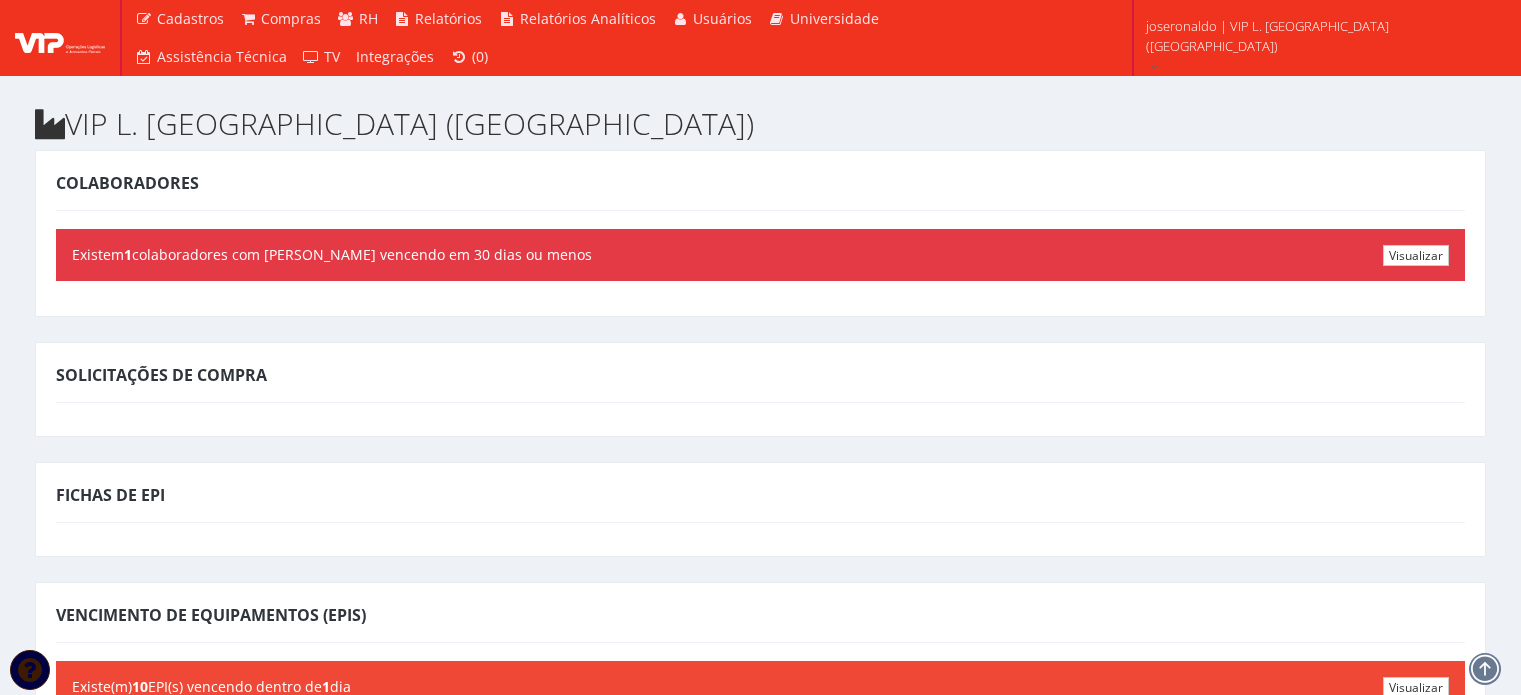 scroll, scrollTop: 0, scrollLeft: 0, axis: both 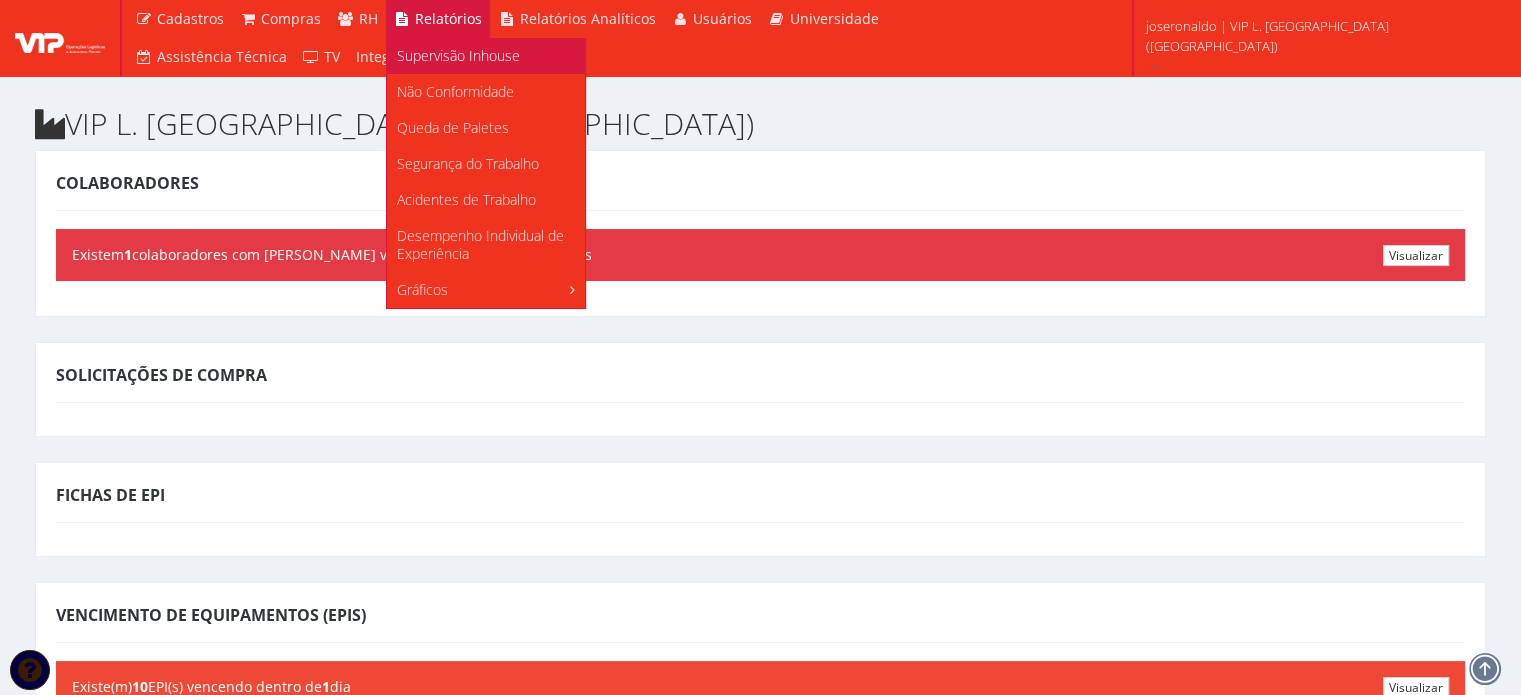 click on "Supervisão Inhouse" at bounding box center (458, 55) 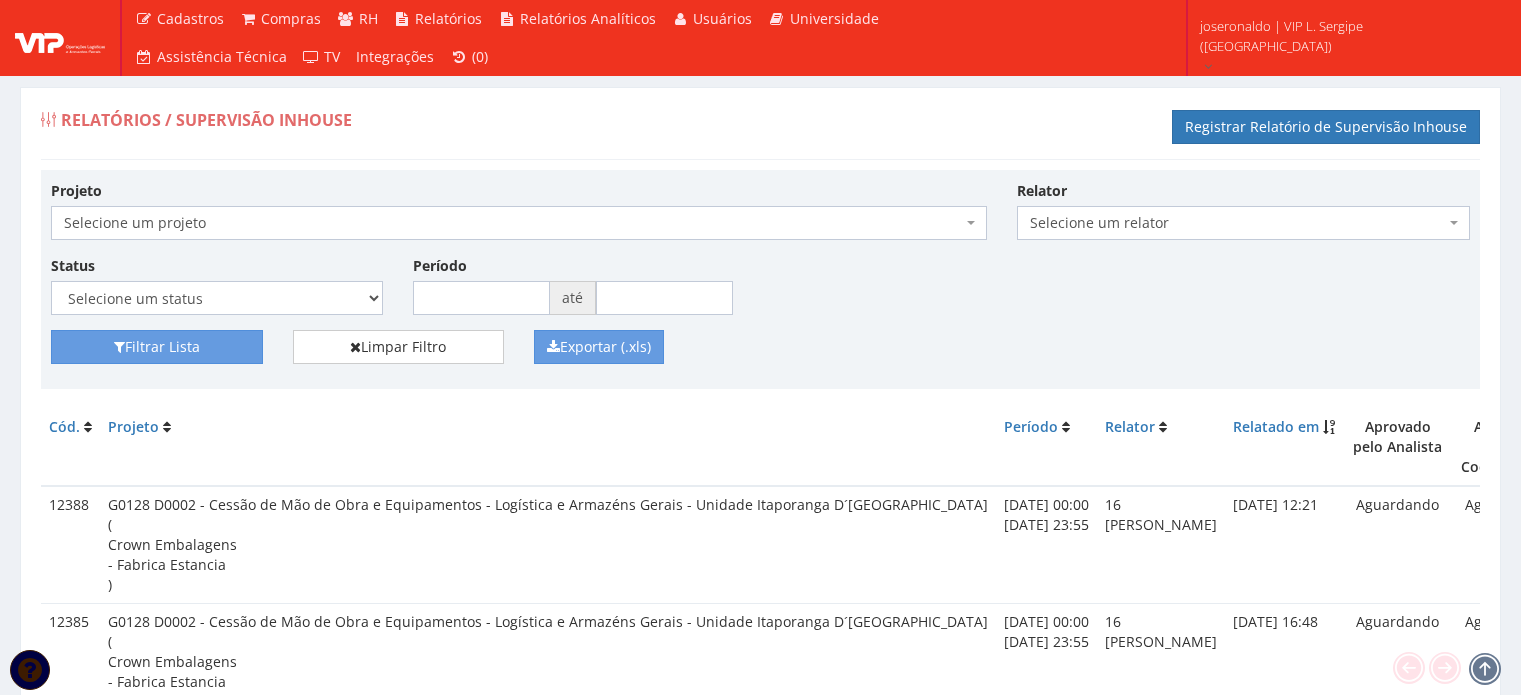 scroll, scrollTop: 0, scrollLeft: 0, axis: both 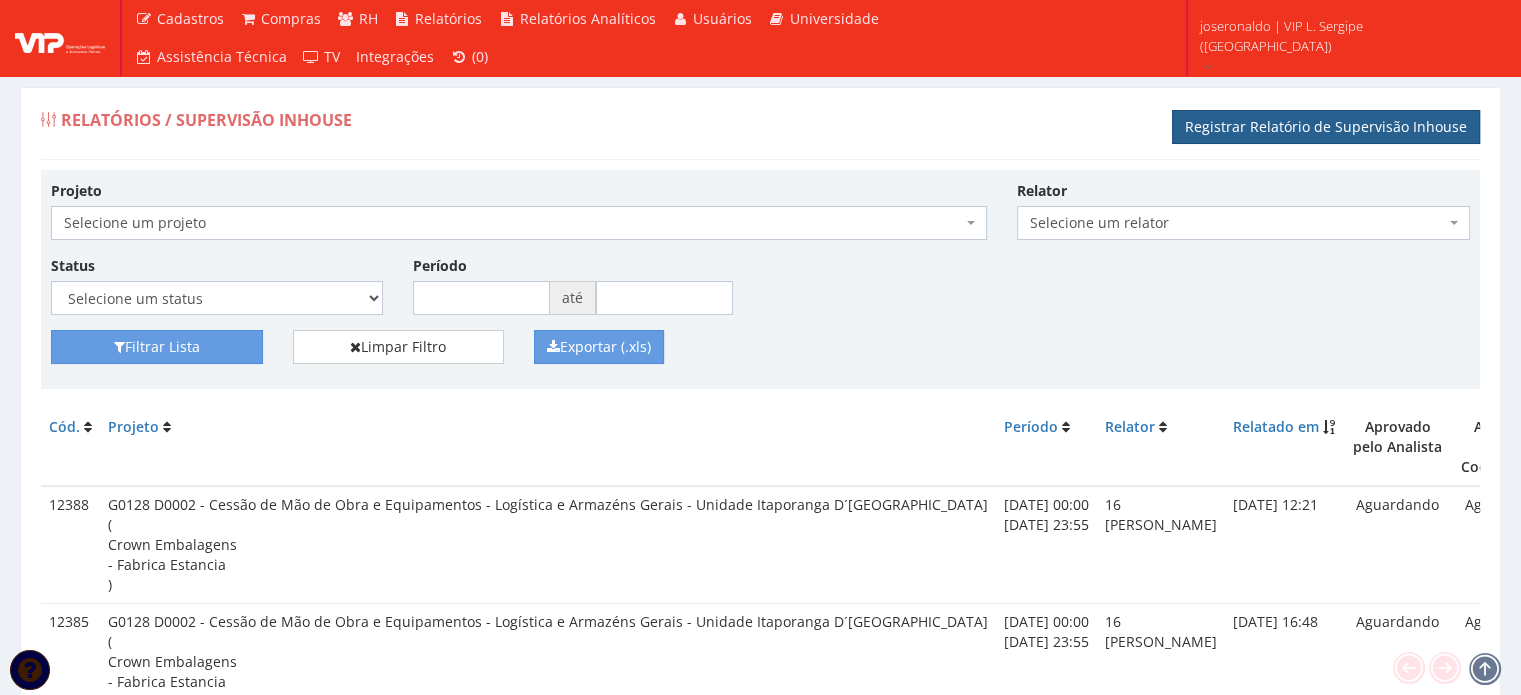 click on "Registrar Relatório de Supervisão Inhouse" at bounding box center (1326, 127) 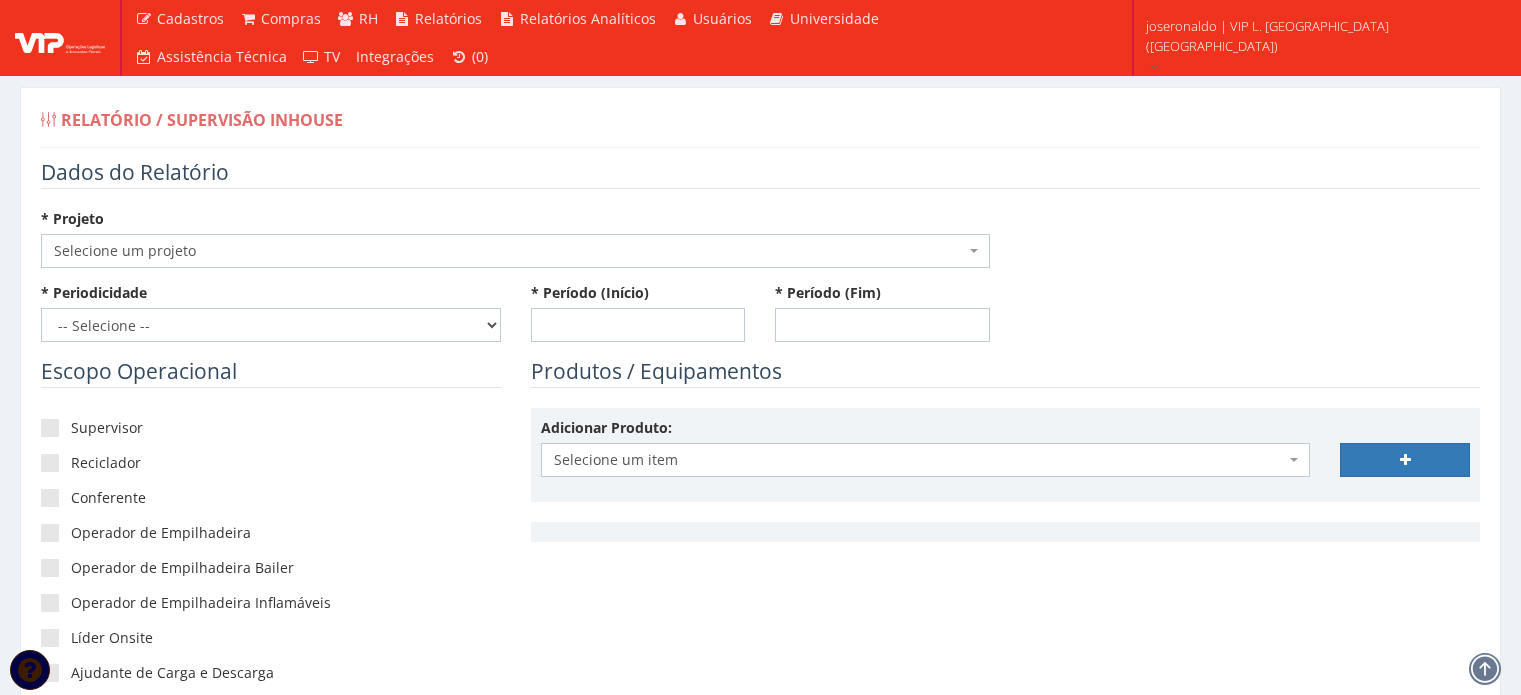 scroll, scrollTop: 0, scrollLeft: 0, axis: both 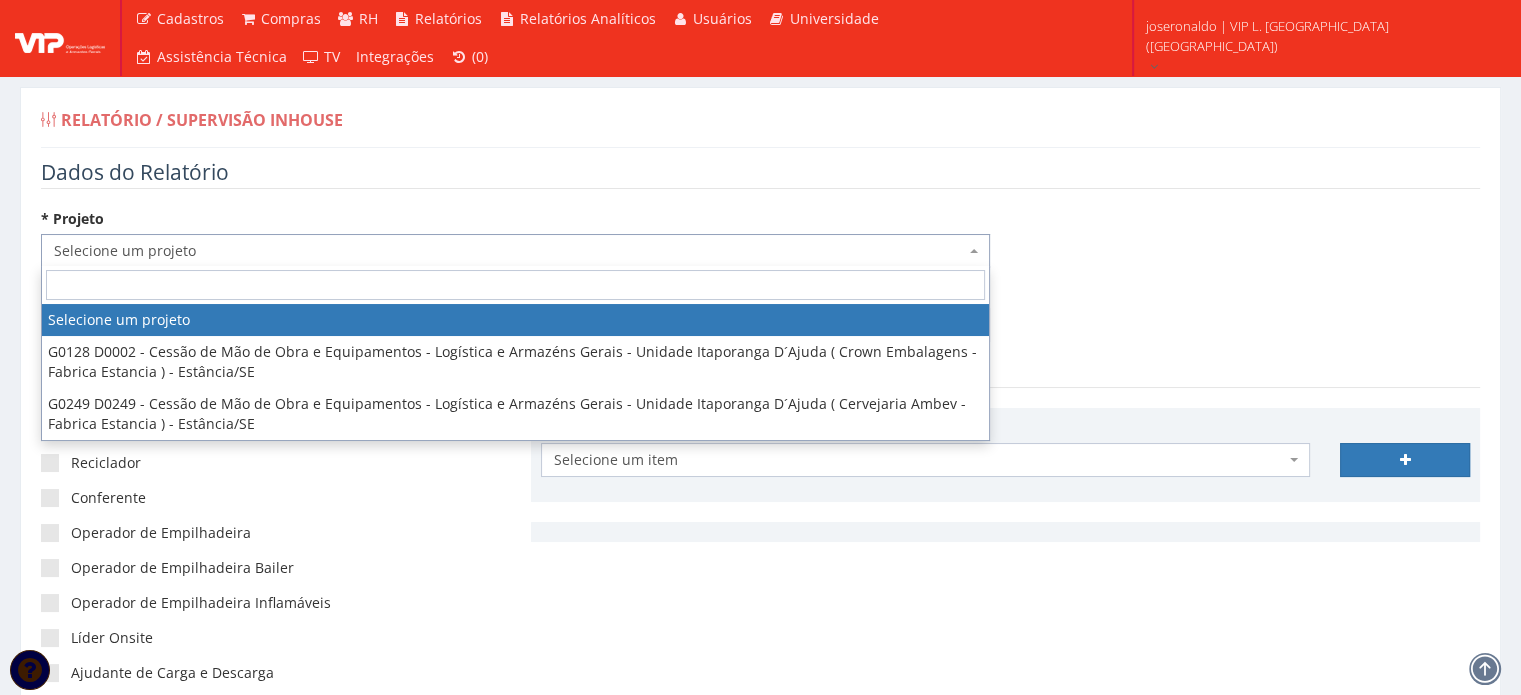 click on "Selecione um projeto" at bounding box center [509, 251] 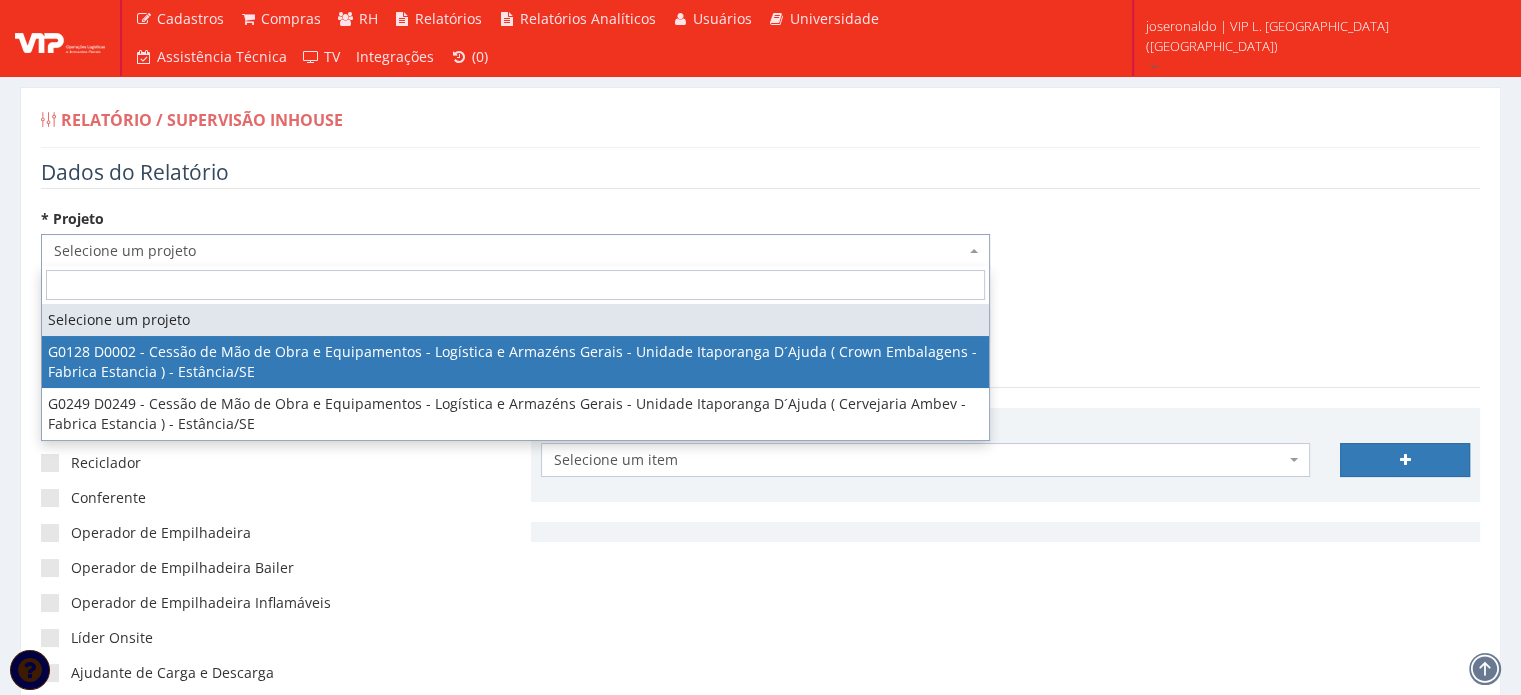 select on "128" 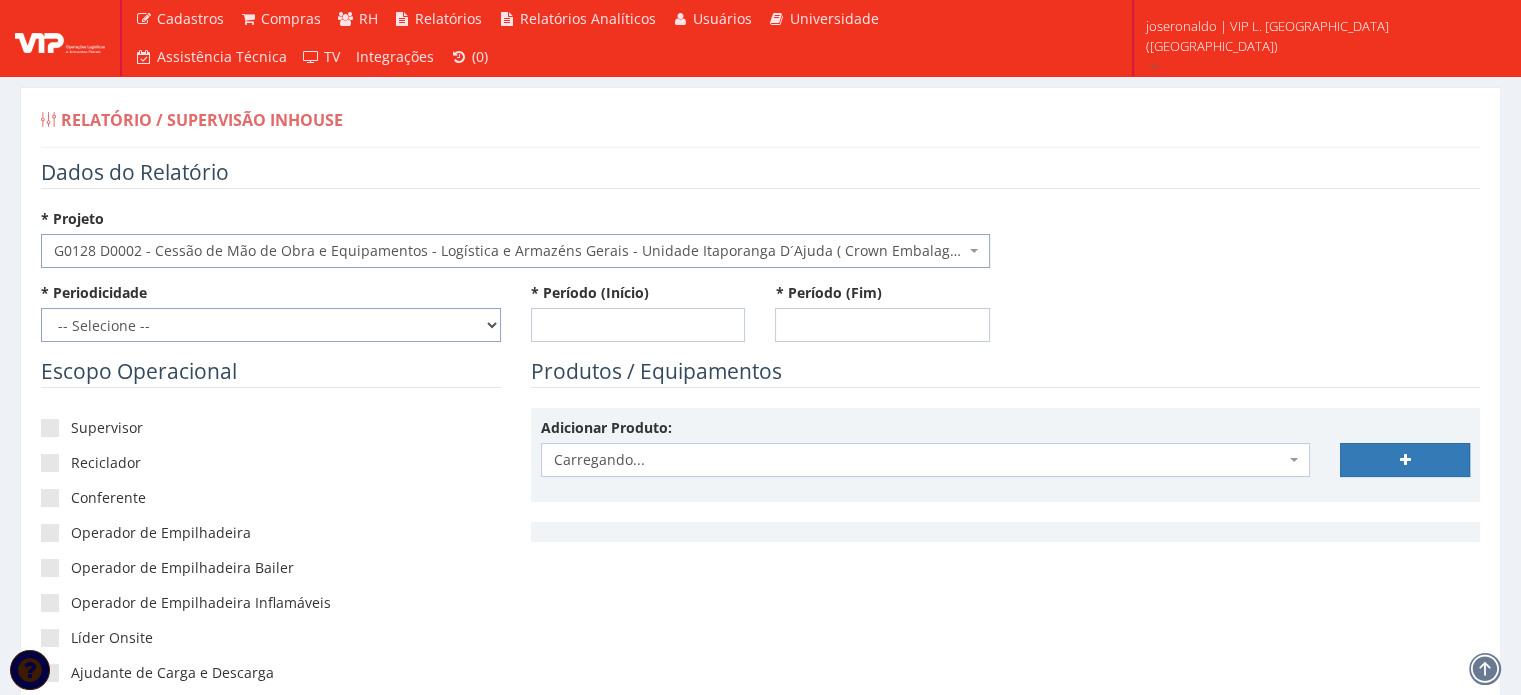 click on "-- Selecione -- Extraordinário Semanal" at bounding box center (271, 325) 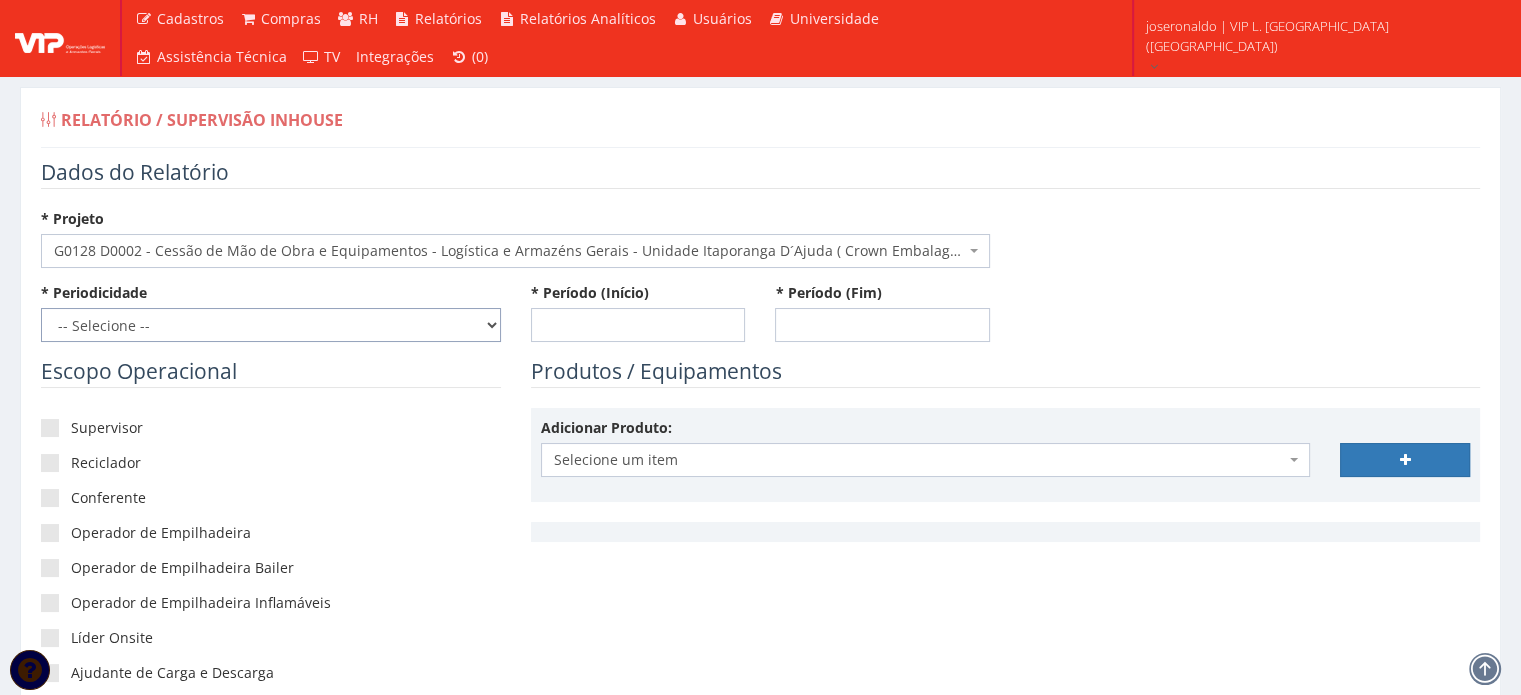 select on "1" 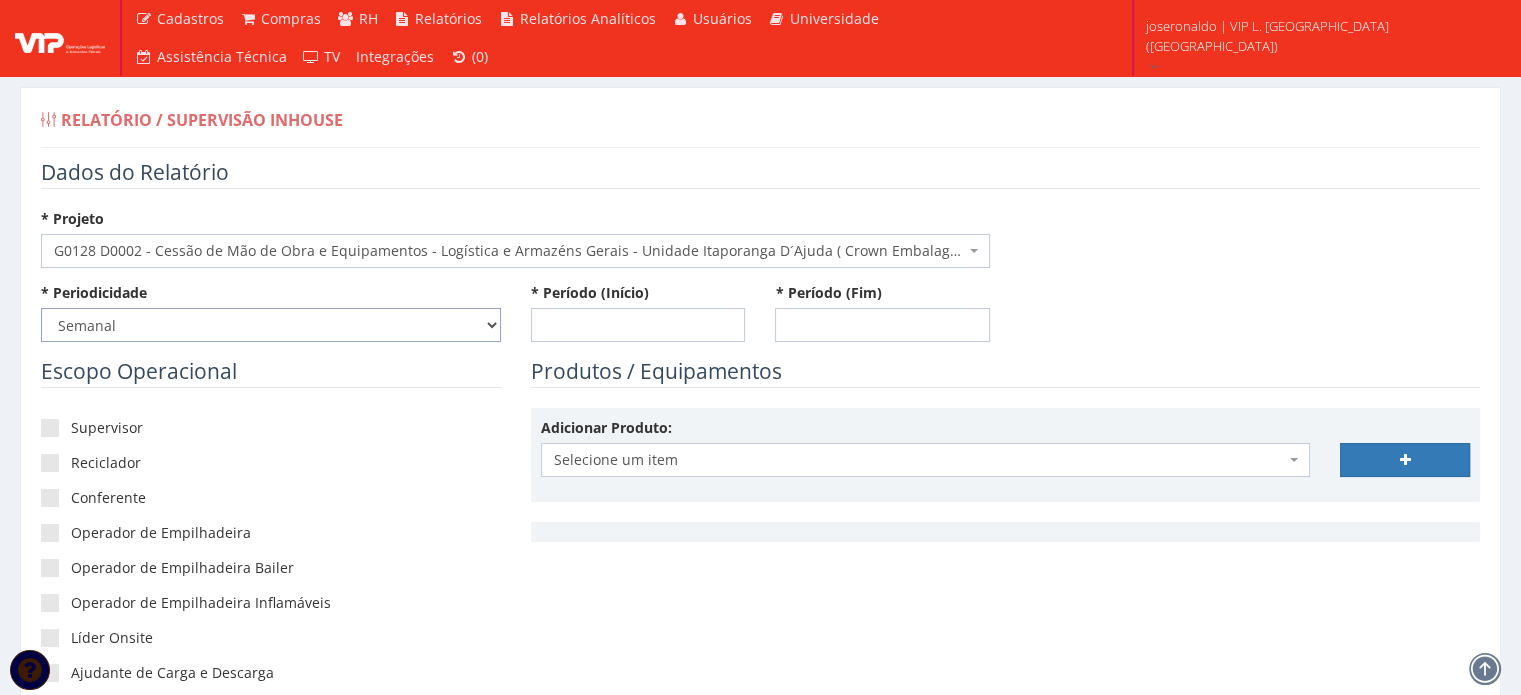 click on "-- Selecione -- Extraordinário Semanal" at bounding box center (271, 325) 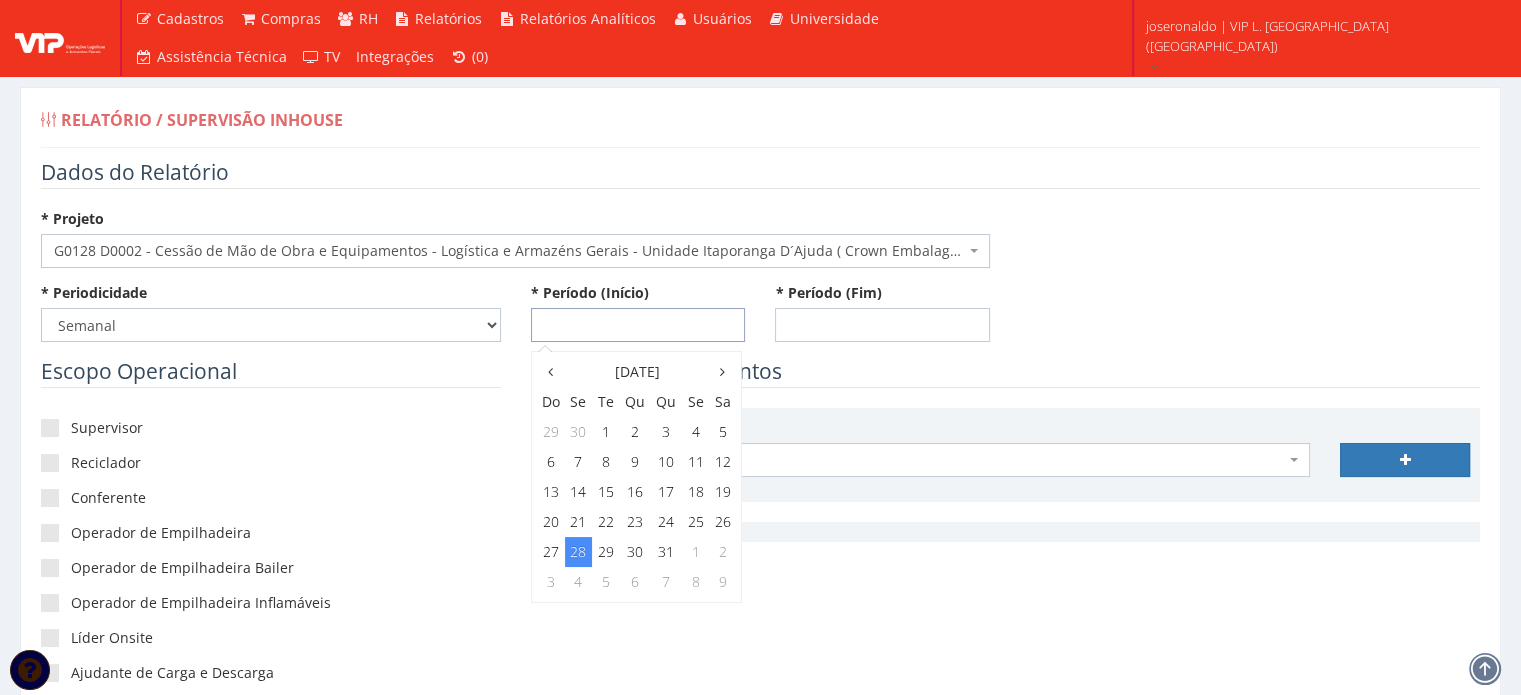 click on "* Período (Início)" at bounding box center (638, 325) 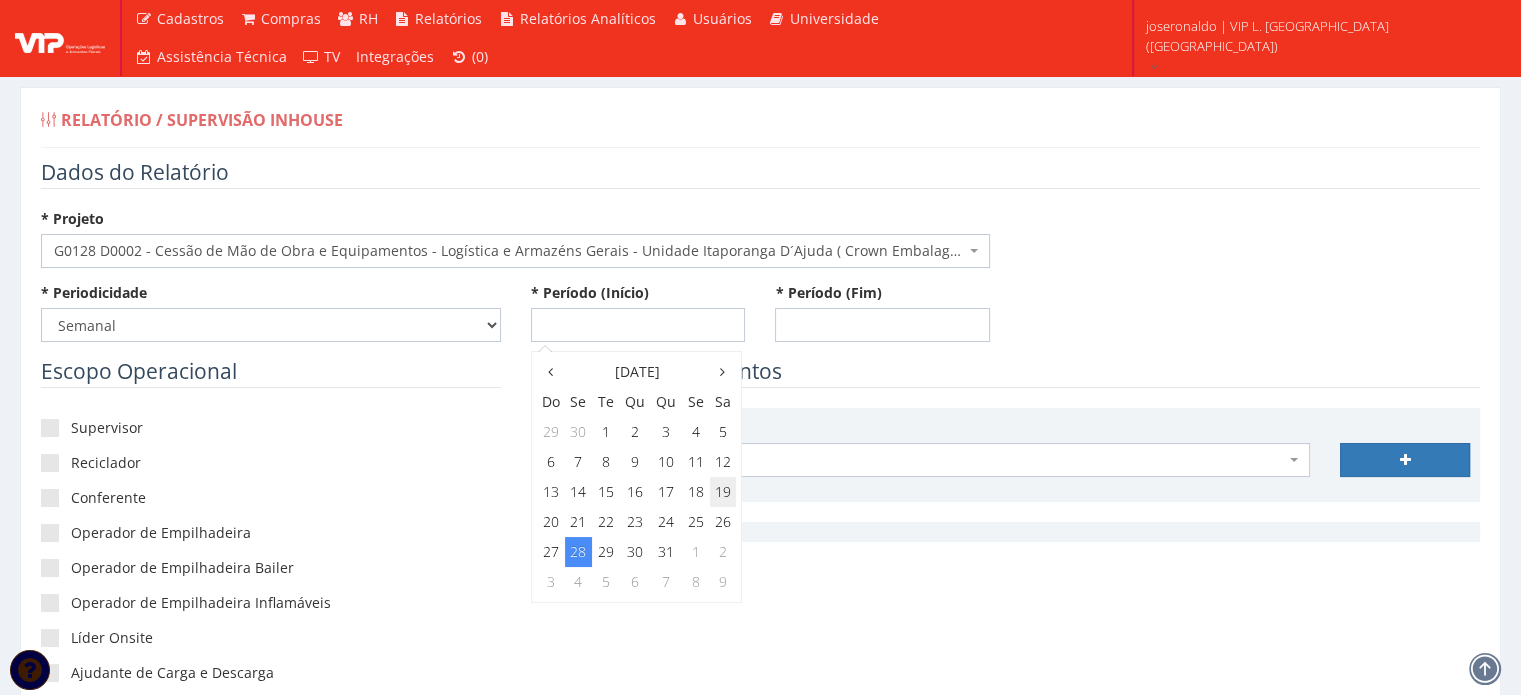 click on "19" at bounding box center [723, 492] 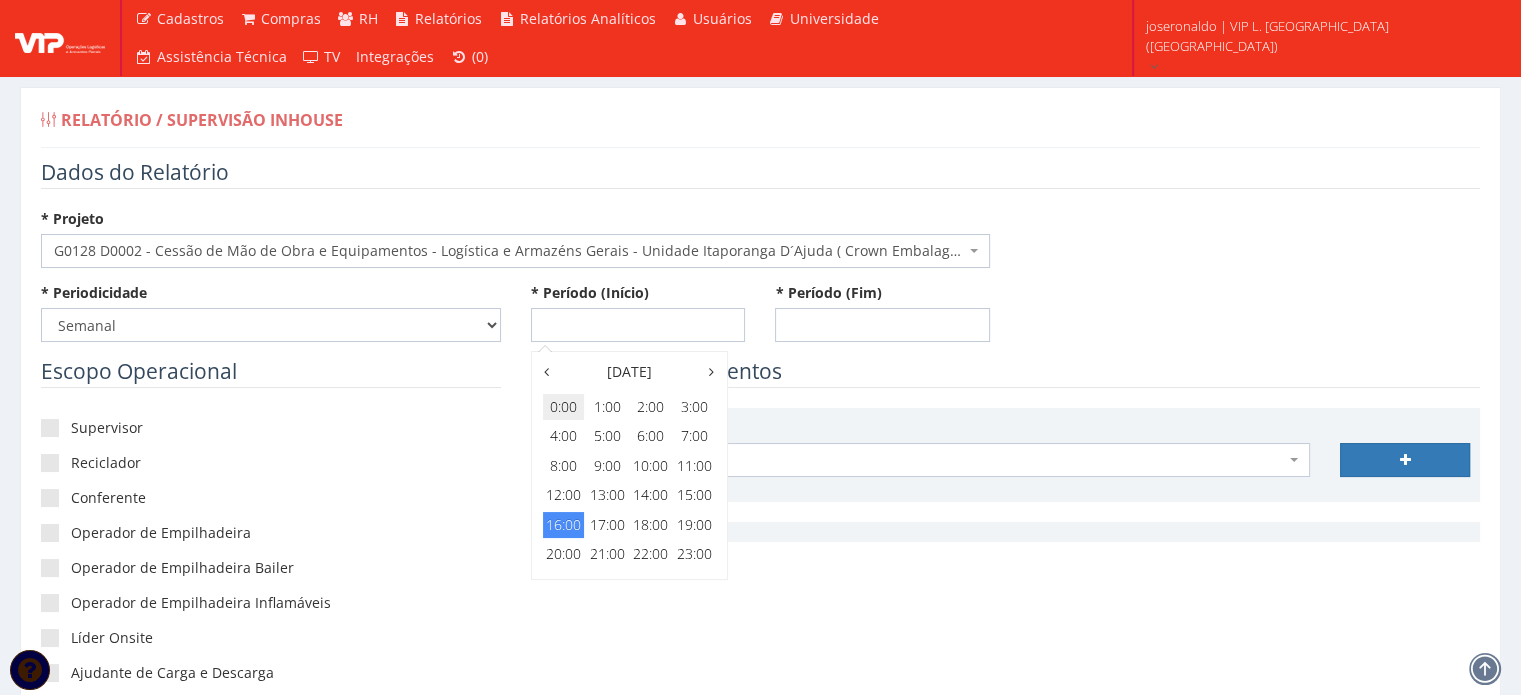 click on "0:00" at bounding box center [563, 407] 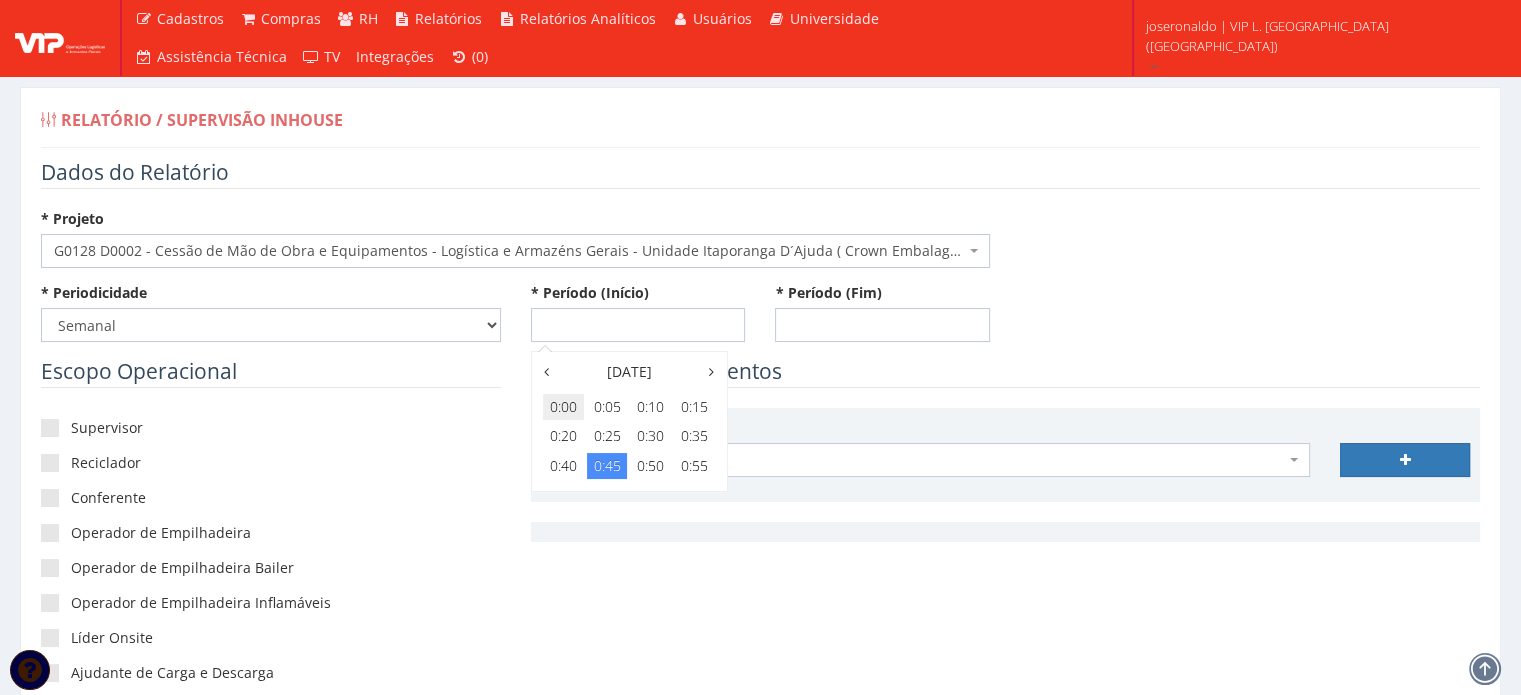 click on "0:00" at bounding box center [563, 407] 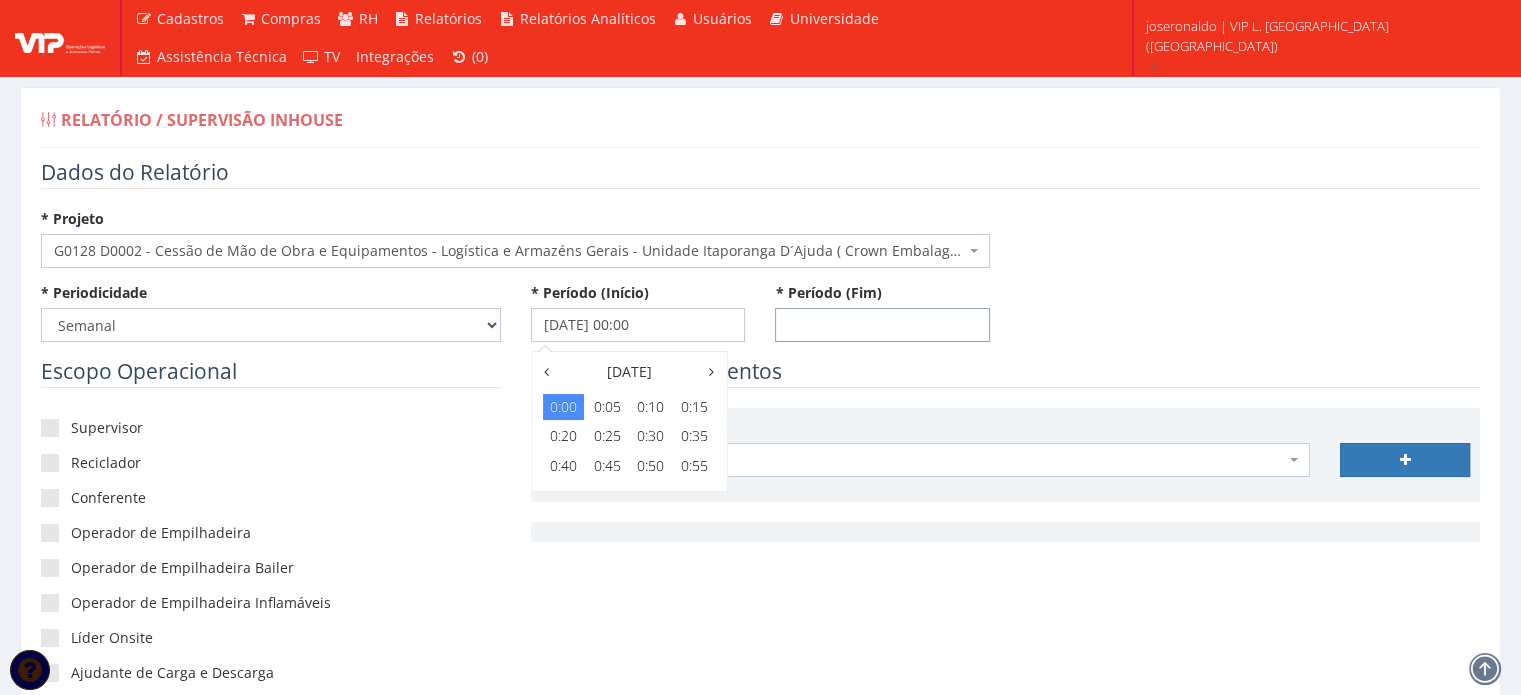 click on "* Período (Fim)" at bounding box center (882, 325) 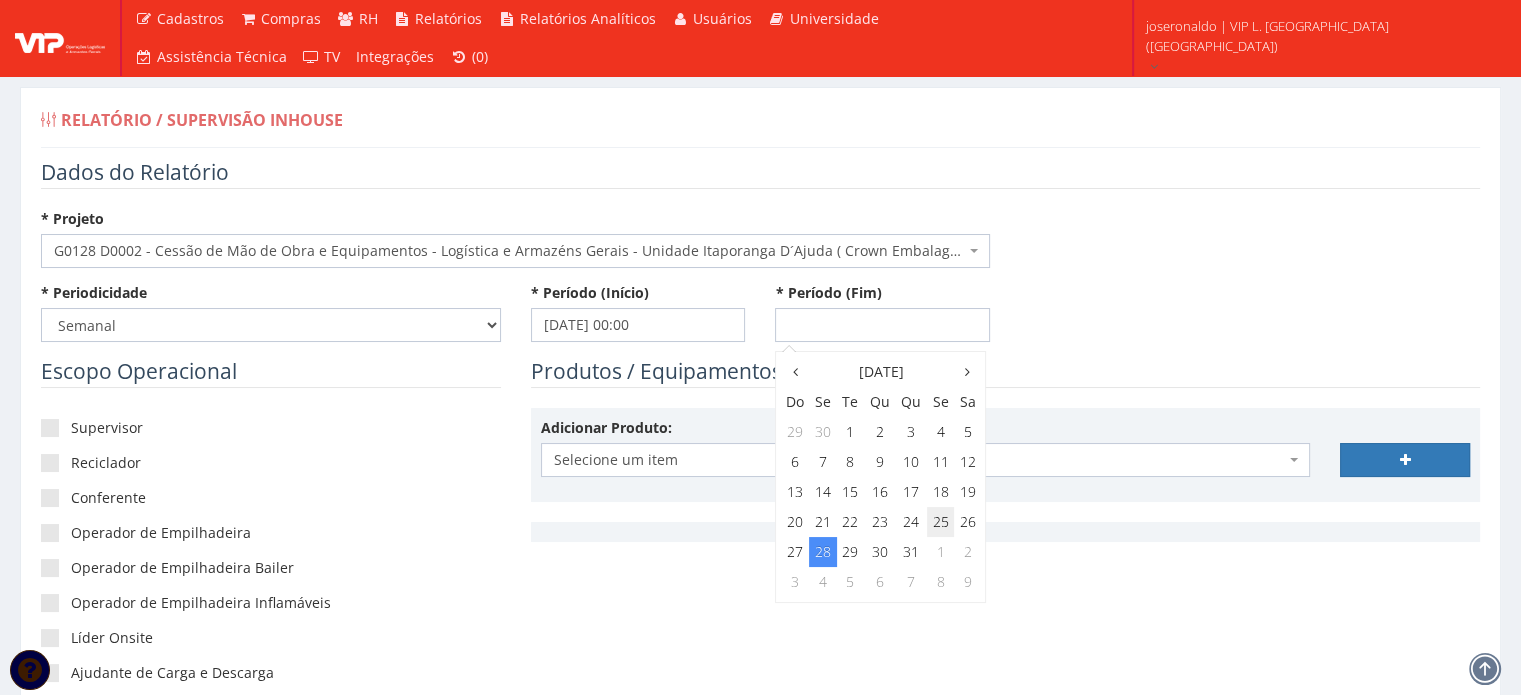 click on "25" at bounding box center [940, 522] 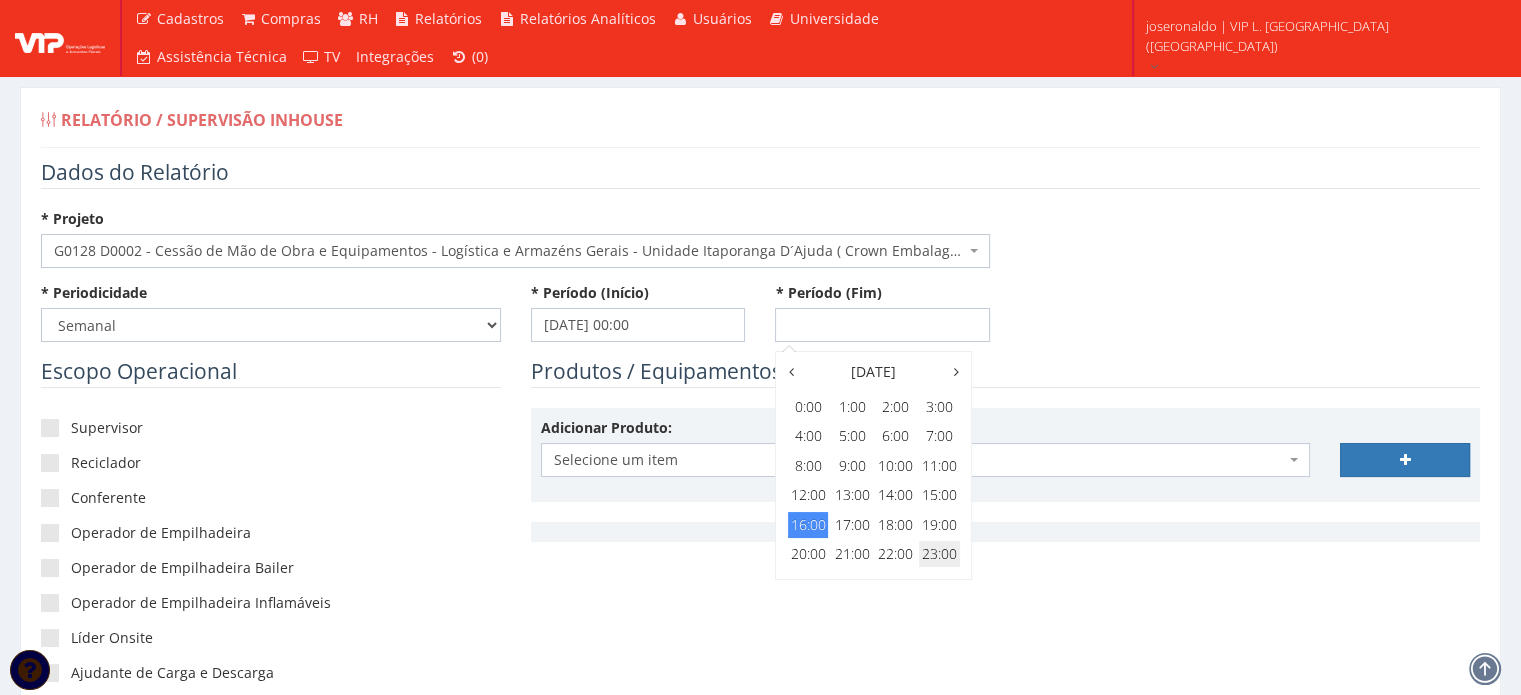 click on "23:00" at bounding box center (939, 554) 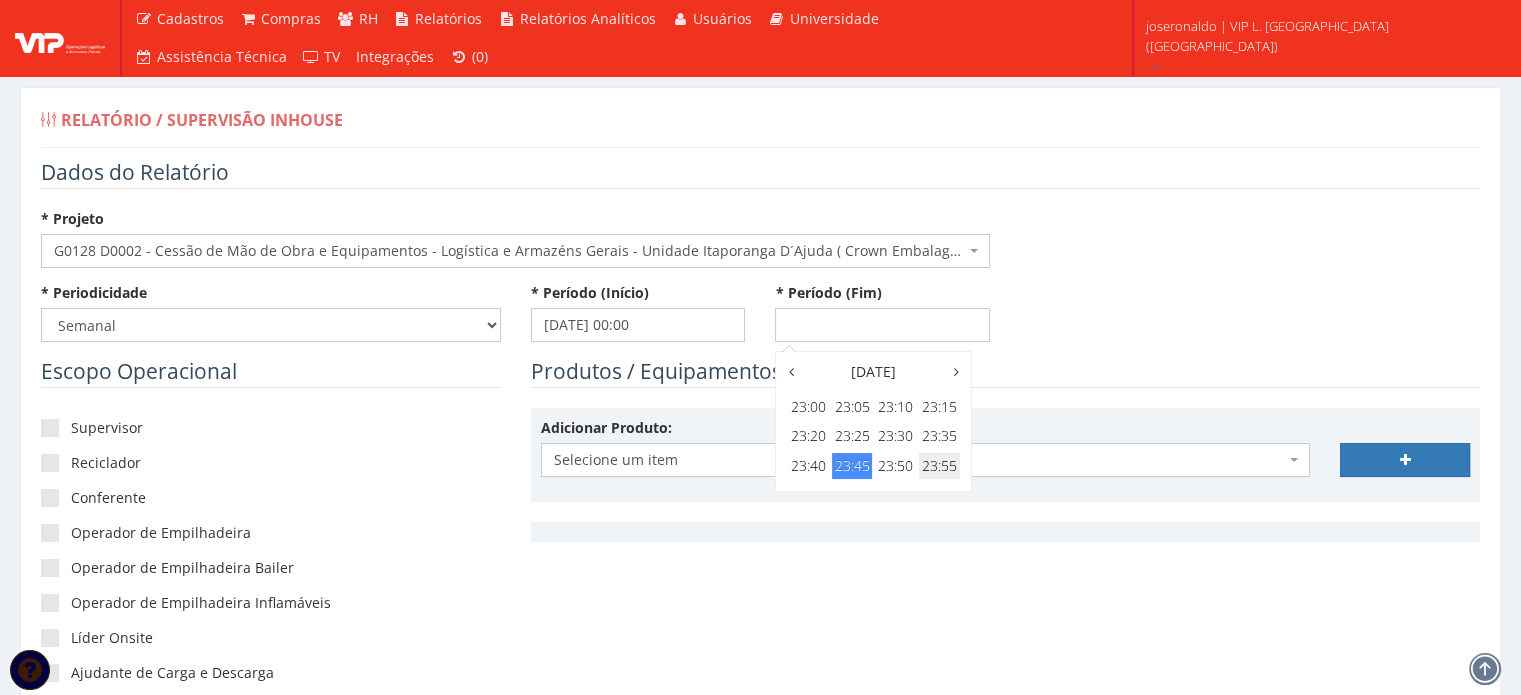 click on "23:55" at bounding box center [939, 466] 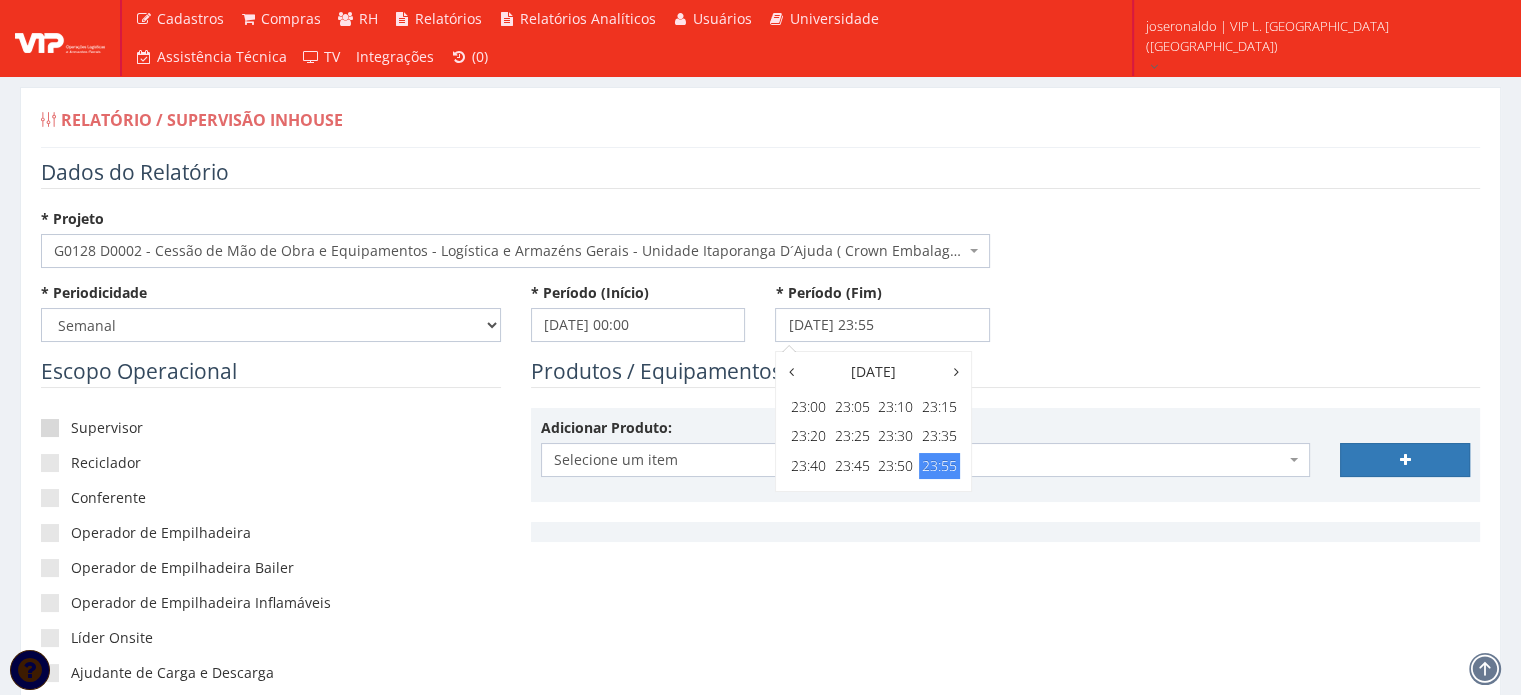 click on "Supervisor" at bounding box center (271, 428) 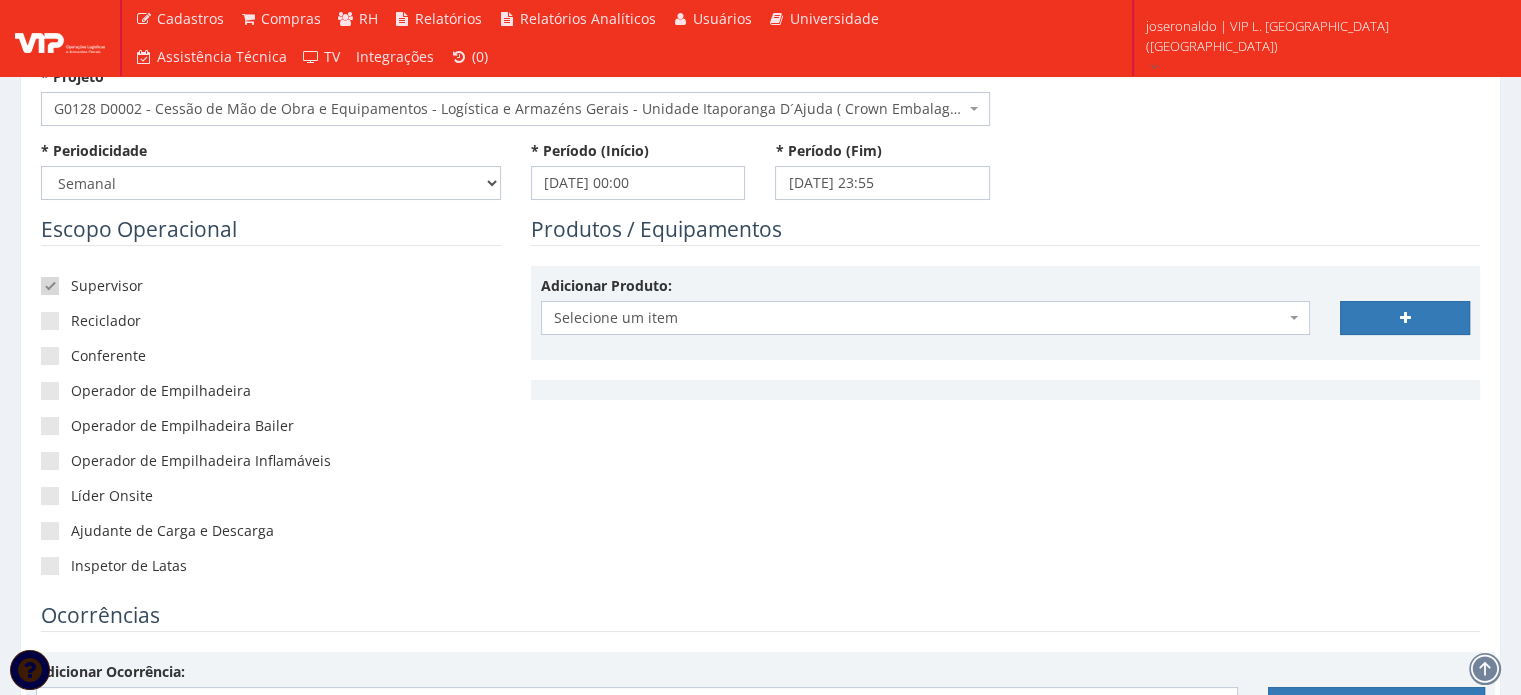 scroll, scrollTop: 200, scrollLeft: 0, axis: vertical 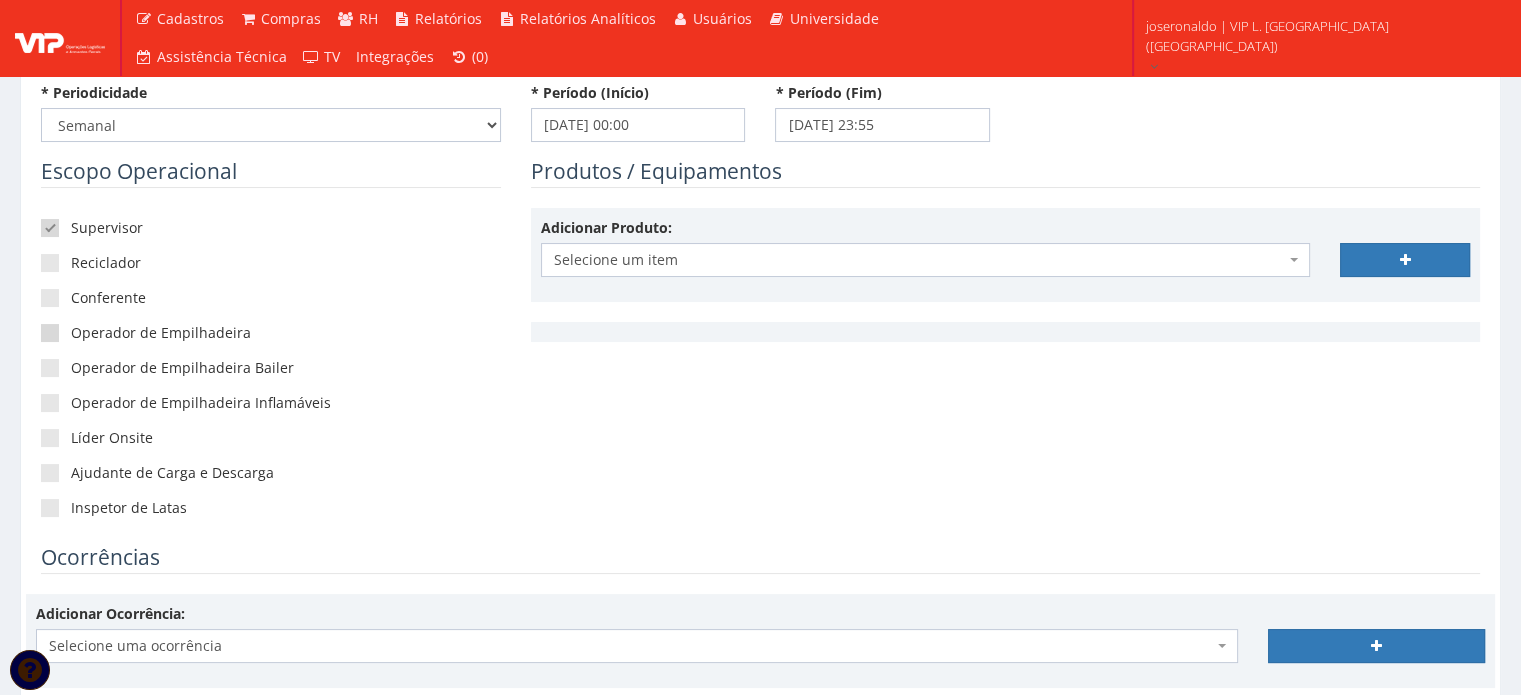 click at bounding box center [50, 333] 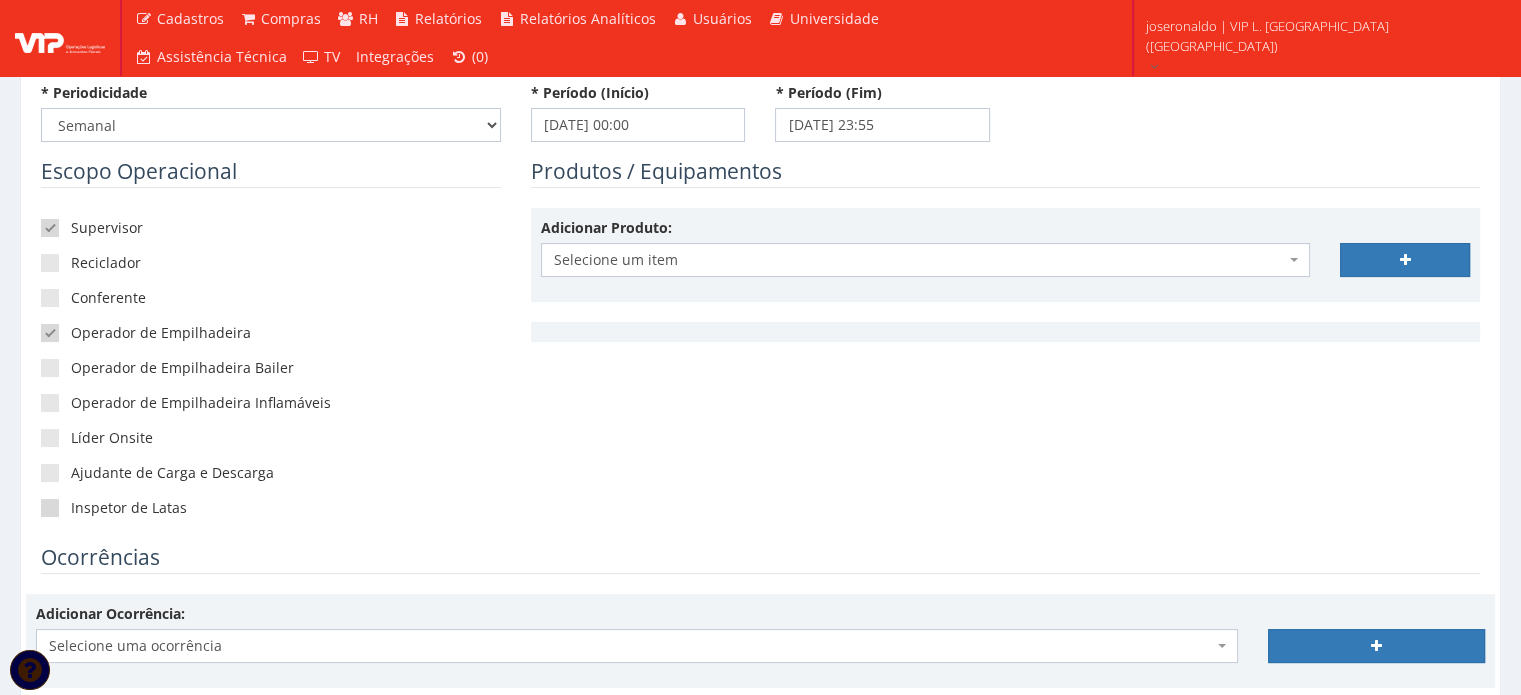 click at bounding box center (50, 508) 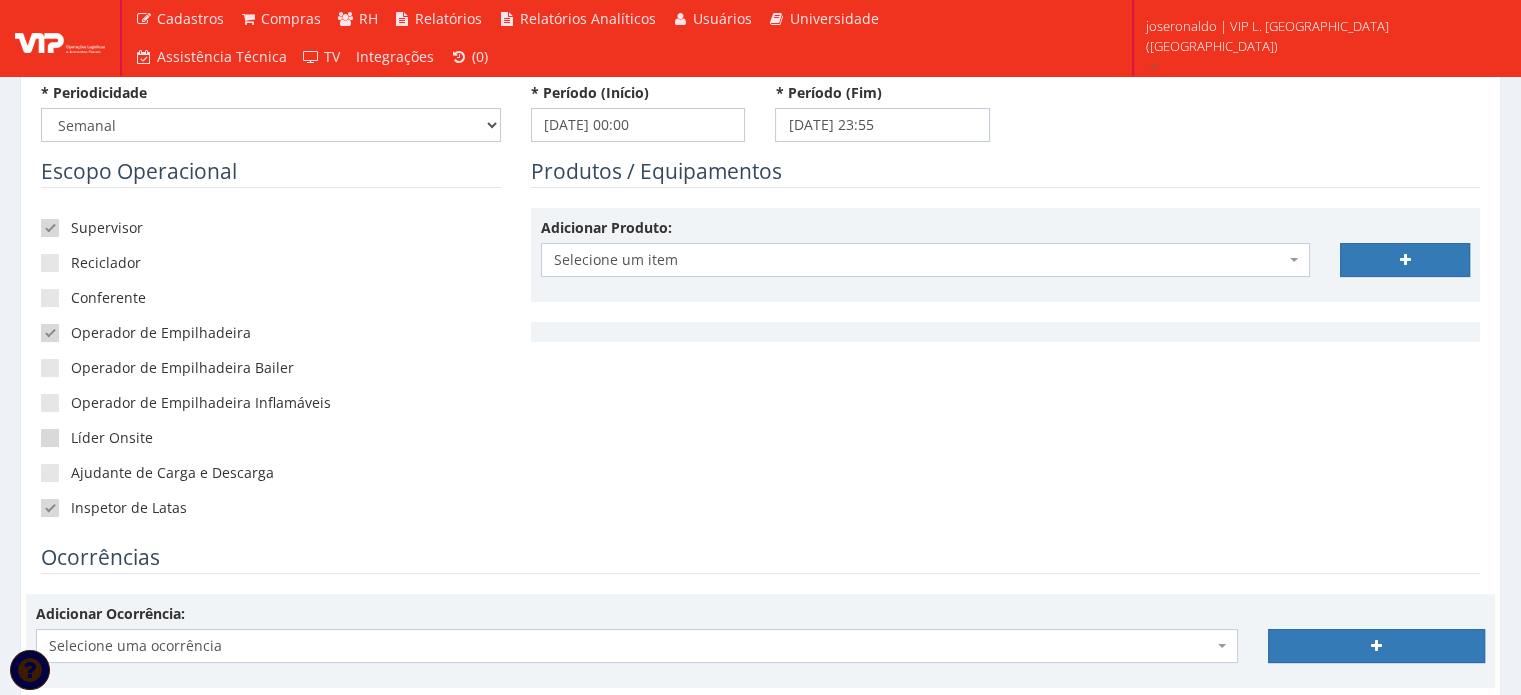click at bounding box center (50, 438) 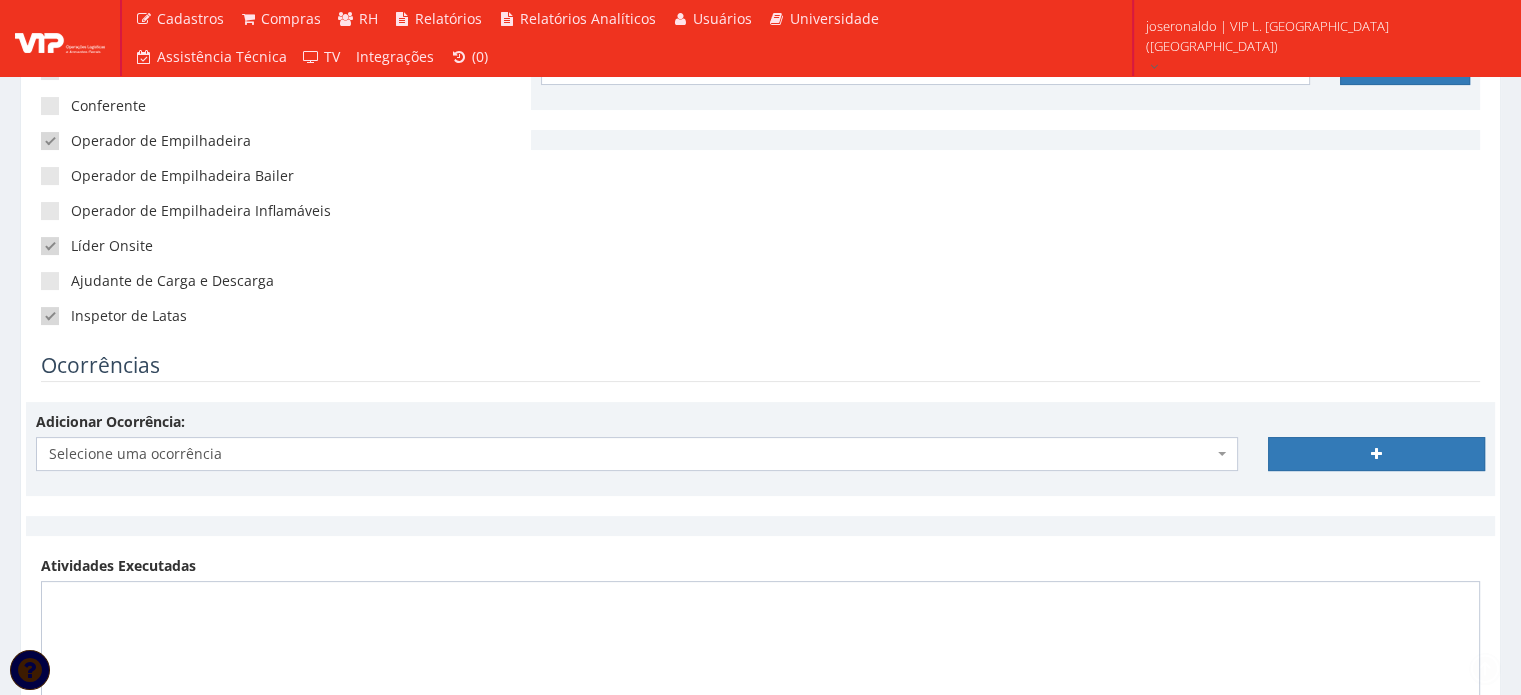 scroll, scrollTop: 400, scrollLeft: 0, axis: vertical 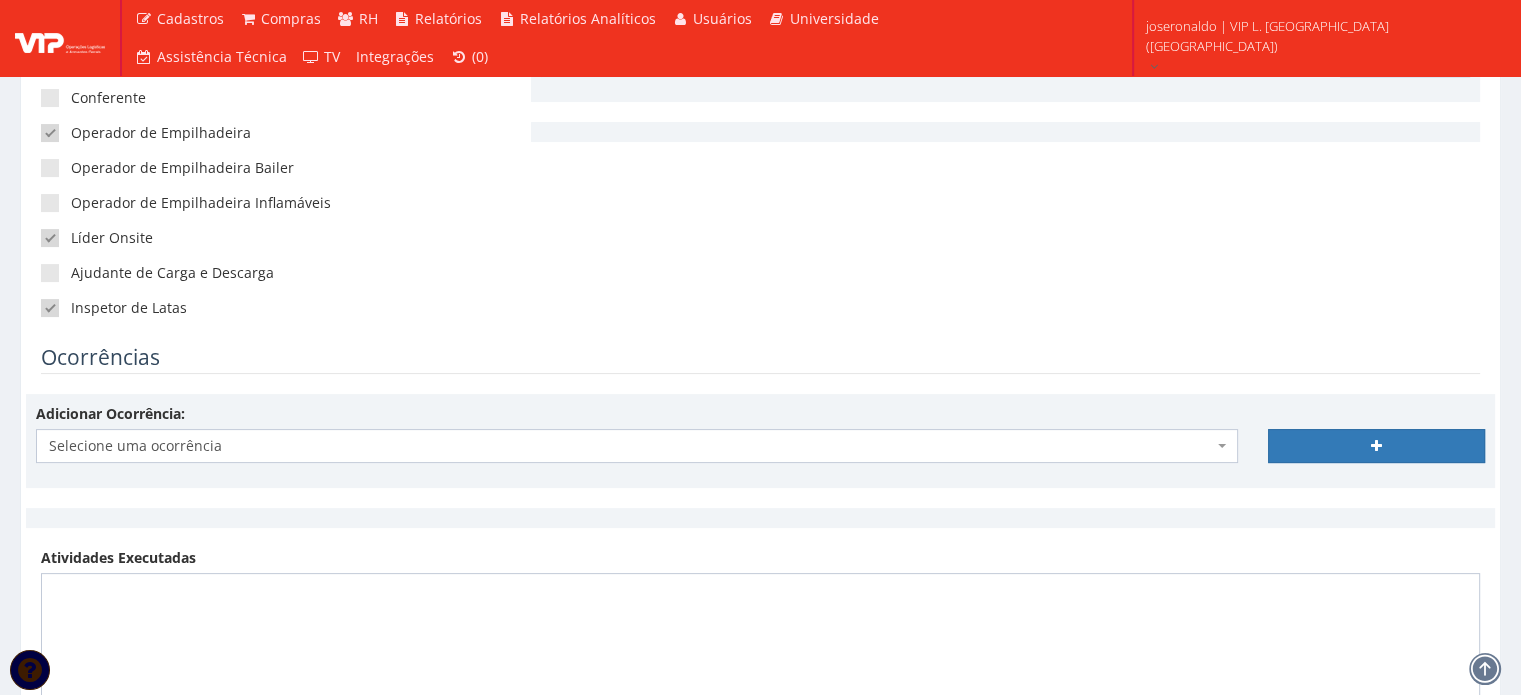 click on "Selecione uma ocorrência" at bounding box center (631, 446) 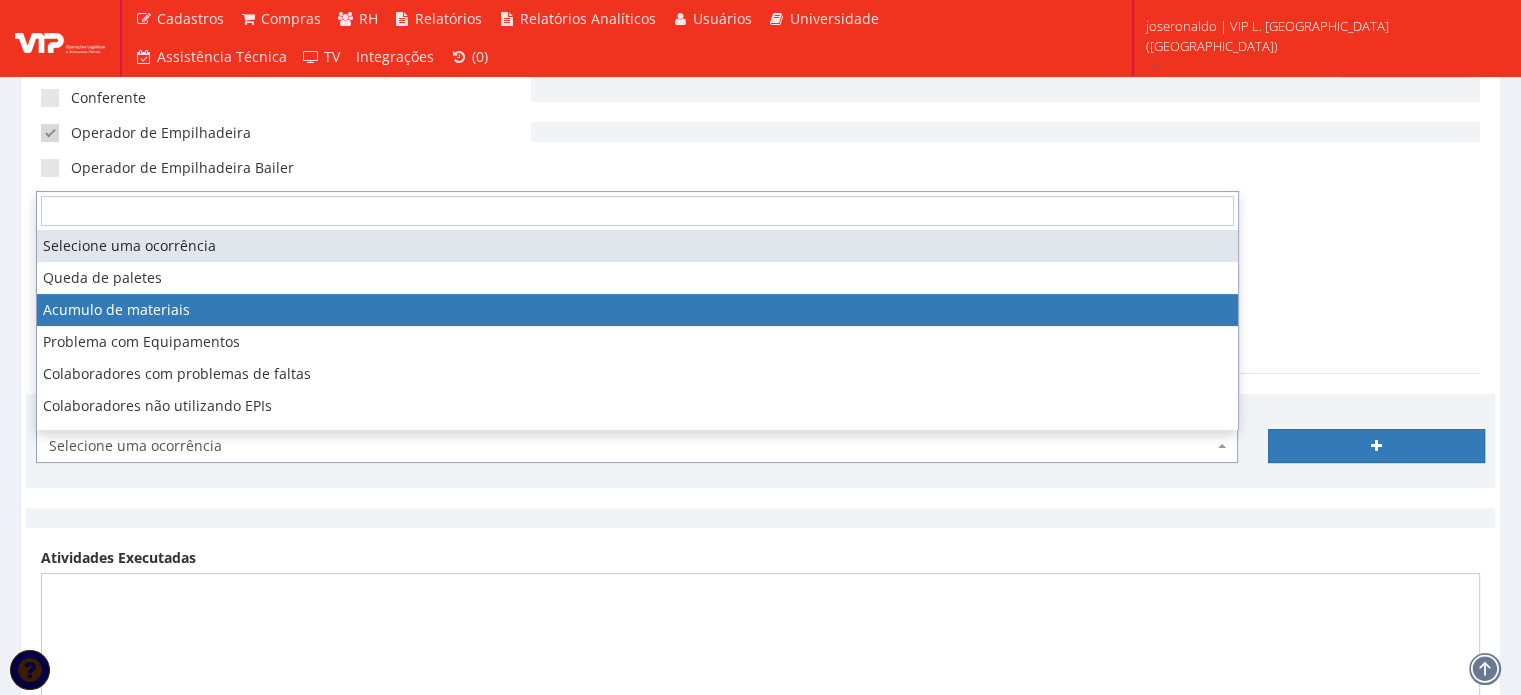 select on "acumulo_de_materiais" 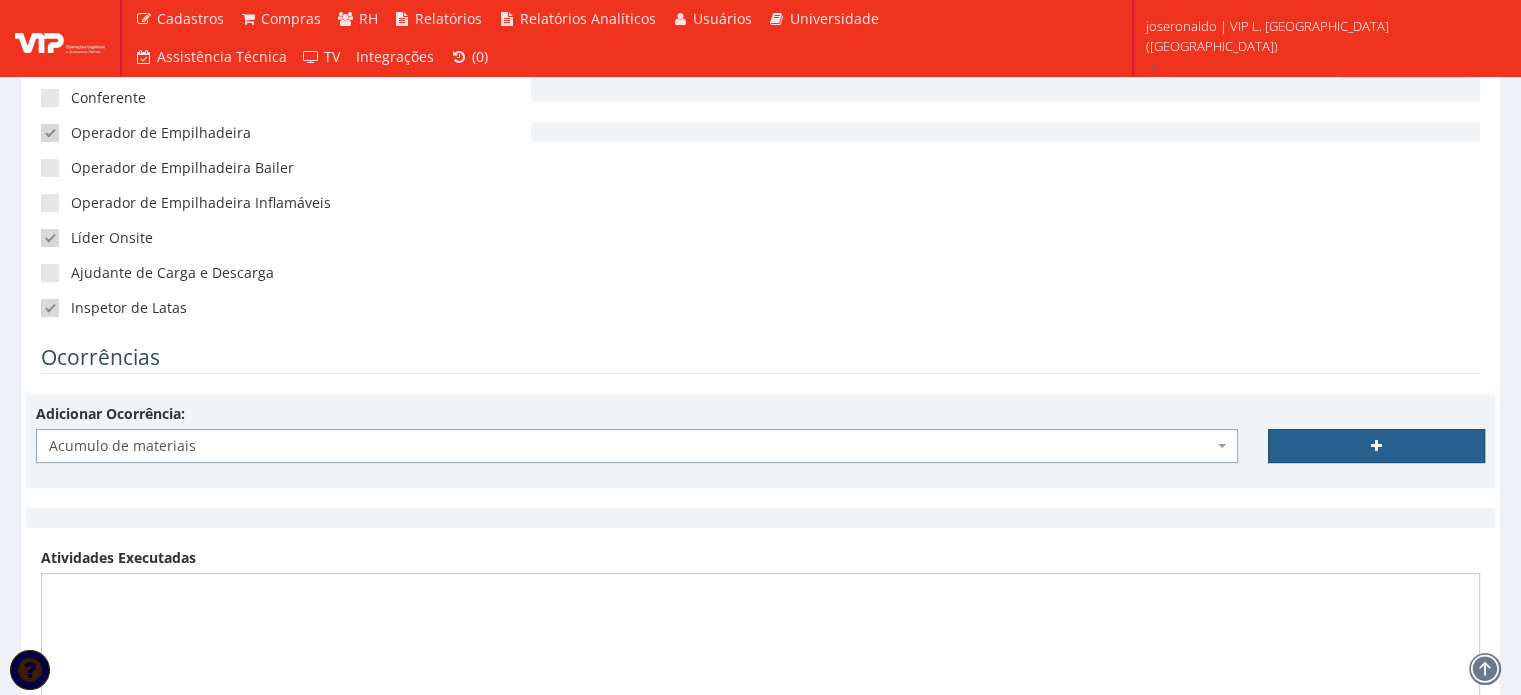 click at bounding box center [1376, 446] 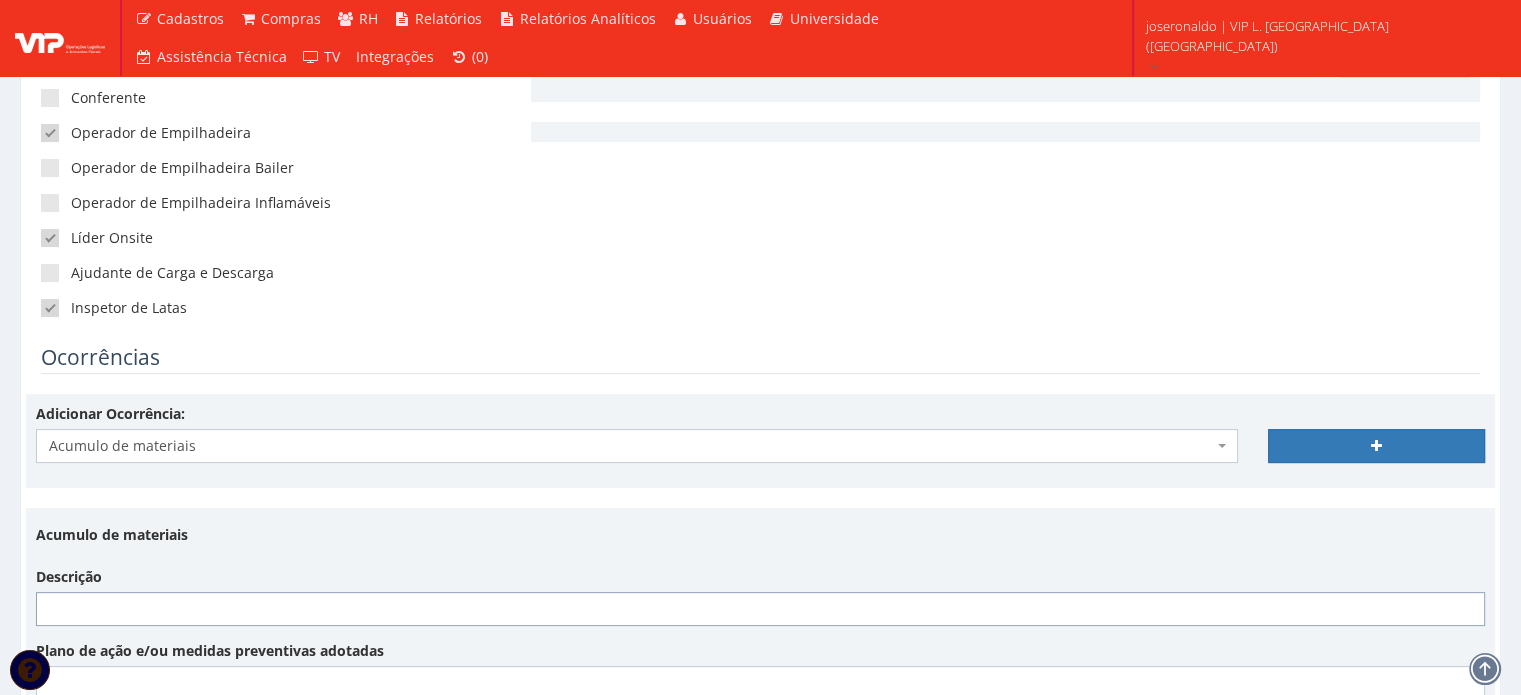 click on "Descrição" at bounding box center [760, 609] 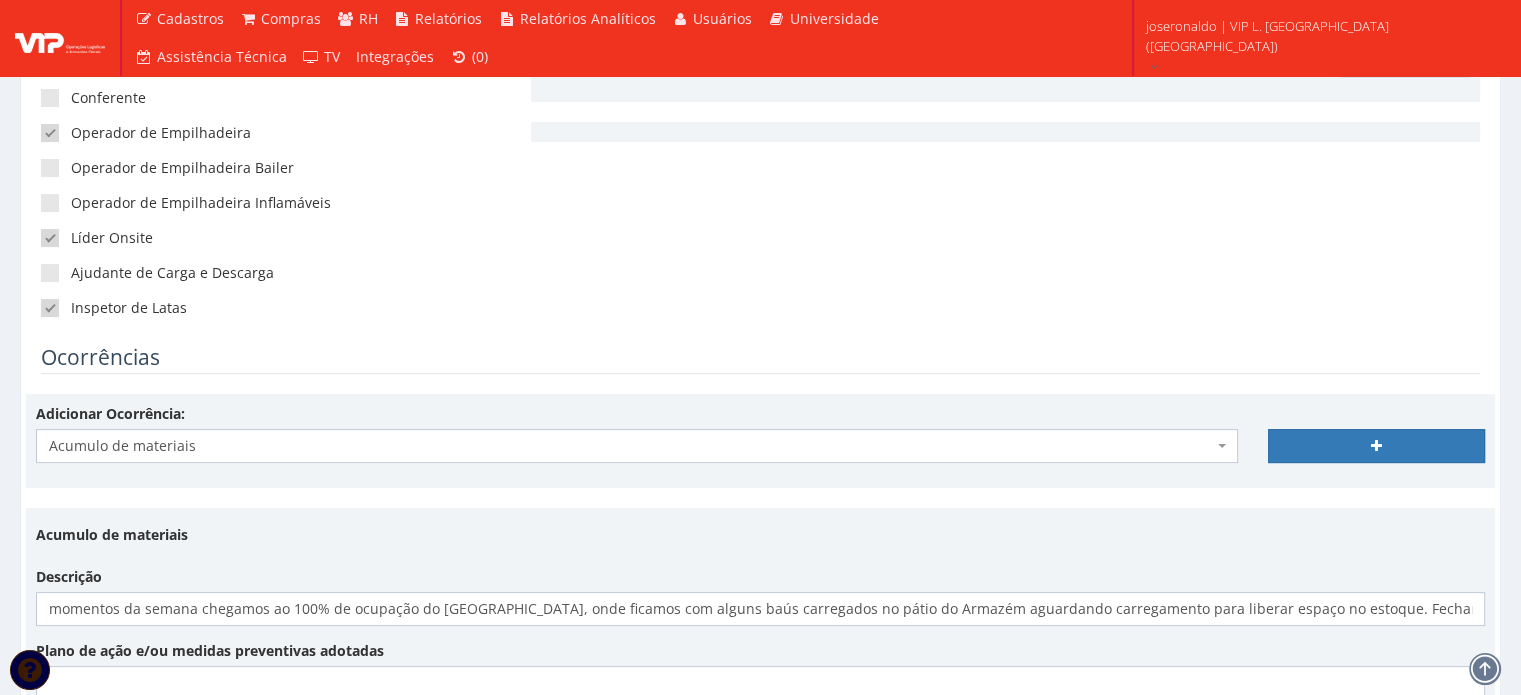 scroll, scrollTop: 0, scrollLeft: 0, axis: both 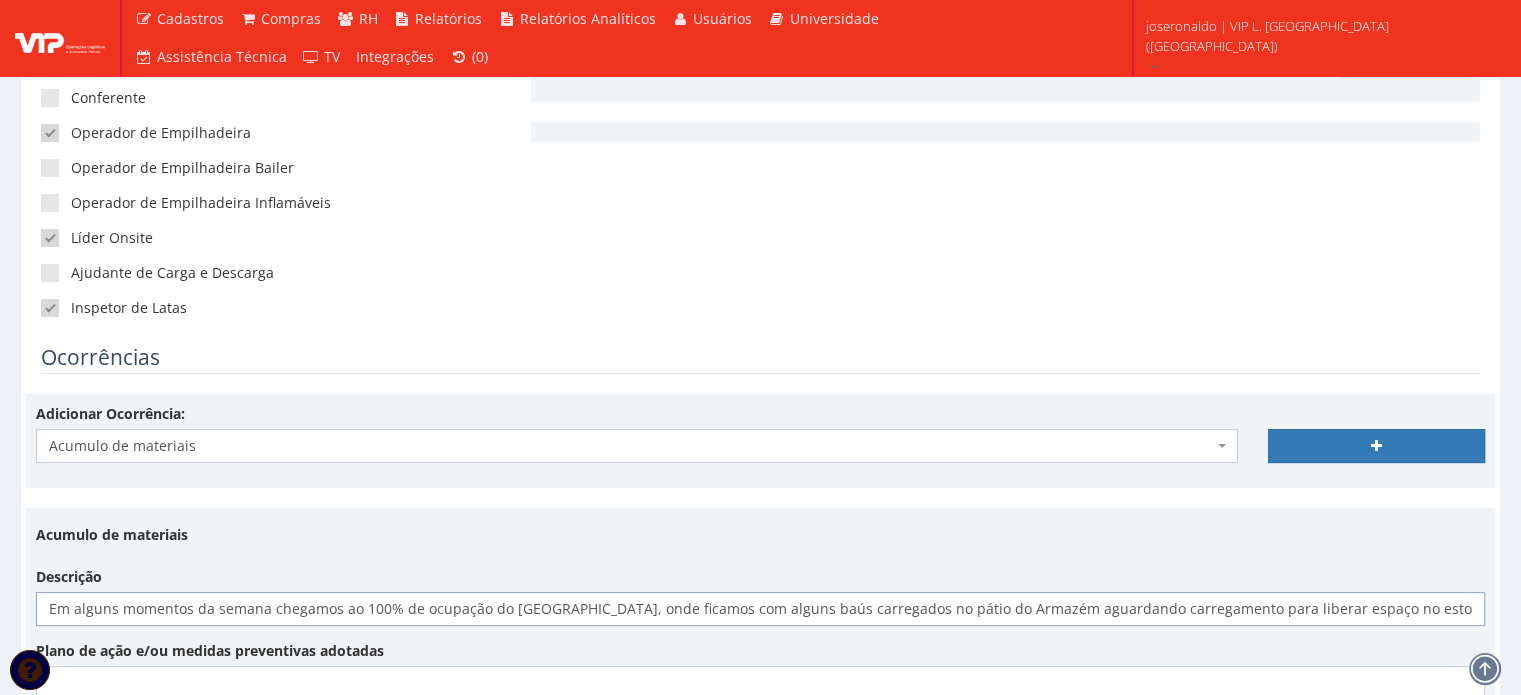 click on "Em alguns momentos da semana chegamos ao 100% de ocupação do [GEOGRAPHIC_DATA], onde ficamos com alguns baús carregados no pátio do Armazém aguardando carregamento para liberar espaço no estoque. Fechamos o períoco com 9367 paletes, equivalente a" at bounding box center (760, 609) 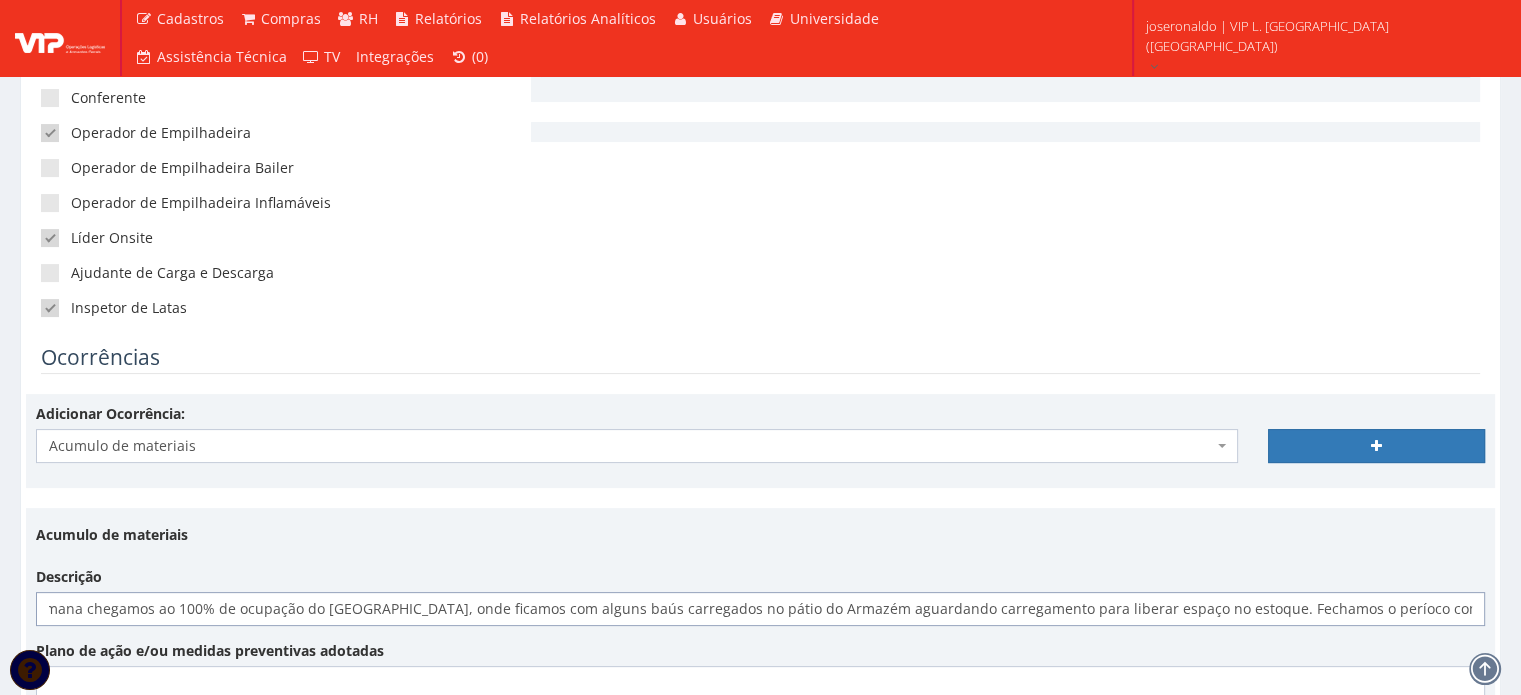 scroll, scrollTop: 0, scrollLeft: 256, axis: horizontal 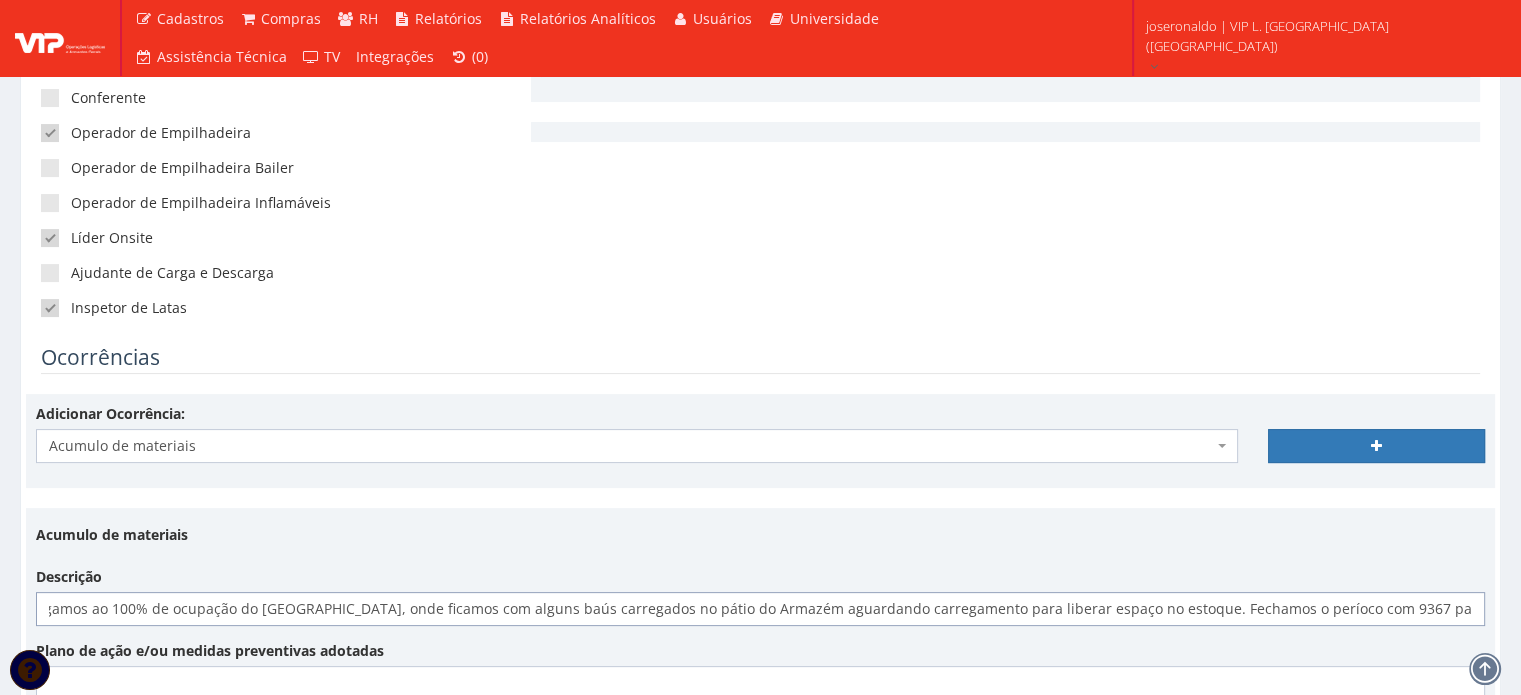 drag, startPoint x: 1314, startPoint y: 614, endPoint x: 1531, endPoint y: 607, distance: 217.11287 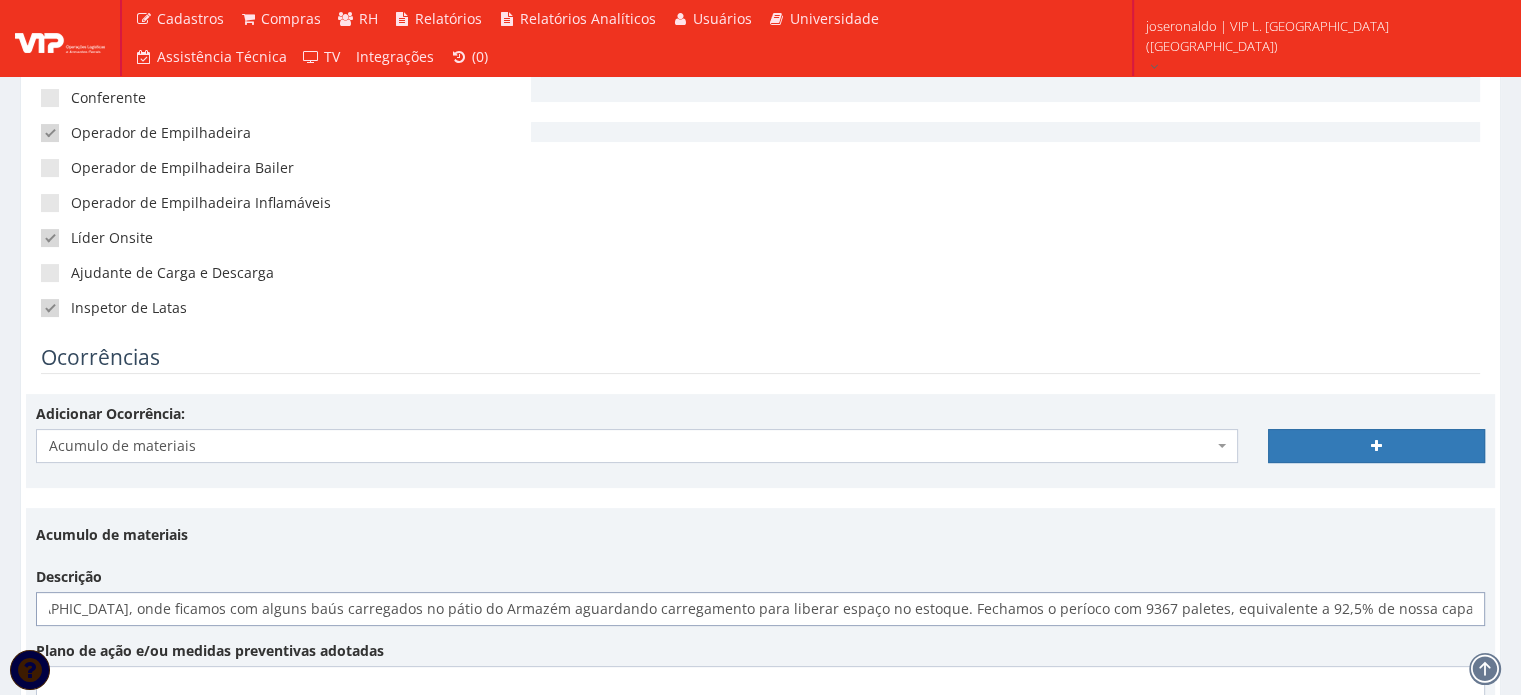 scroll, scrollTop: 0, scrollLeft: 545, axis: horizontal 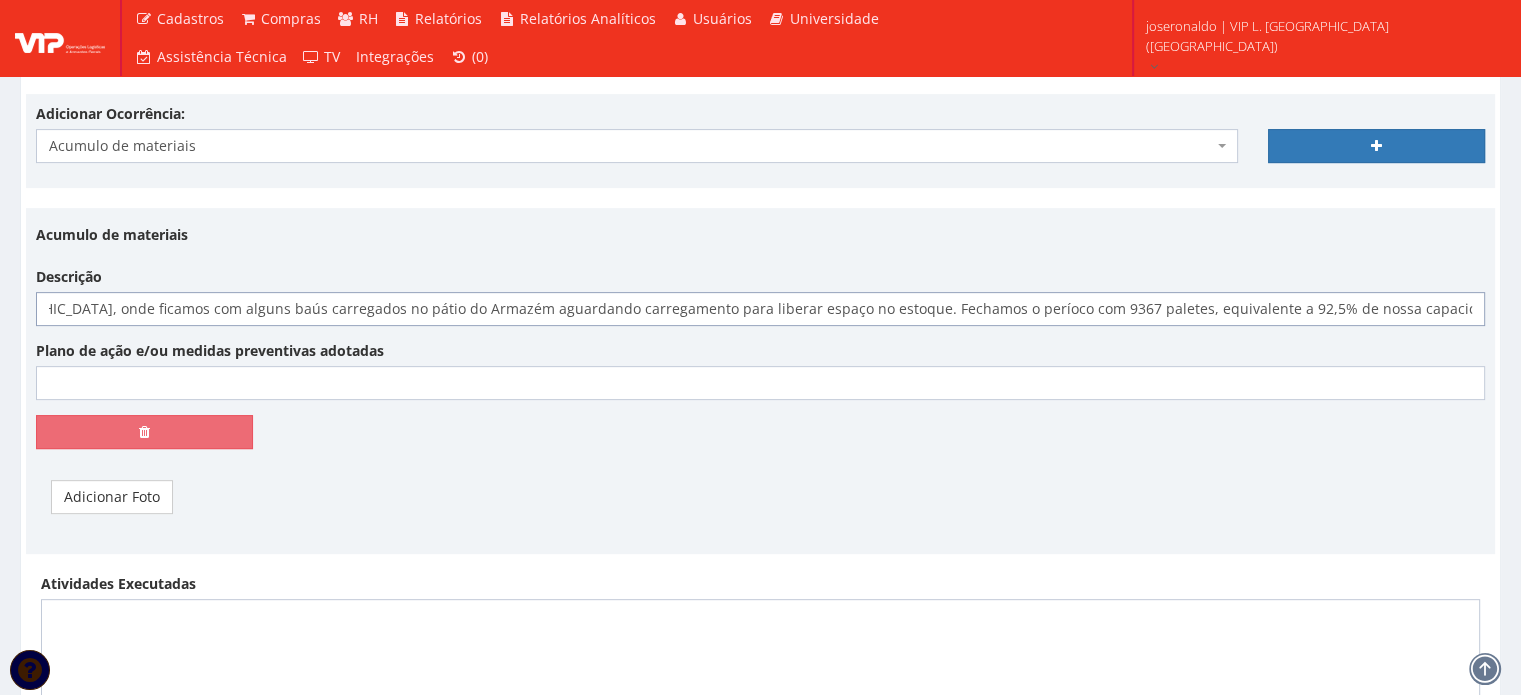 type on "Em alguns momentos da semana chegamos ao 100% de ocupação do [GEOGRAPHIC_DATA], onde ficamos com alguns baús carregados no pátio do Armazém aguardando carregamento para liberar espaço no estoque. Fechamos o períoco com 9367 paletes, equivalente a 92,5% de nossa capacidade total de estoque" 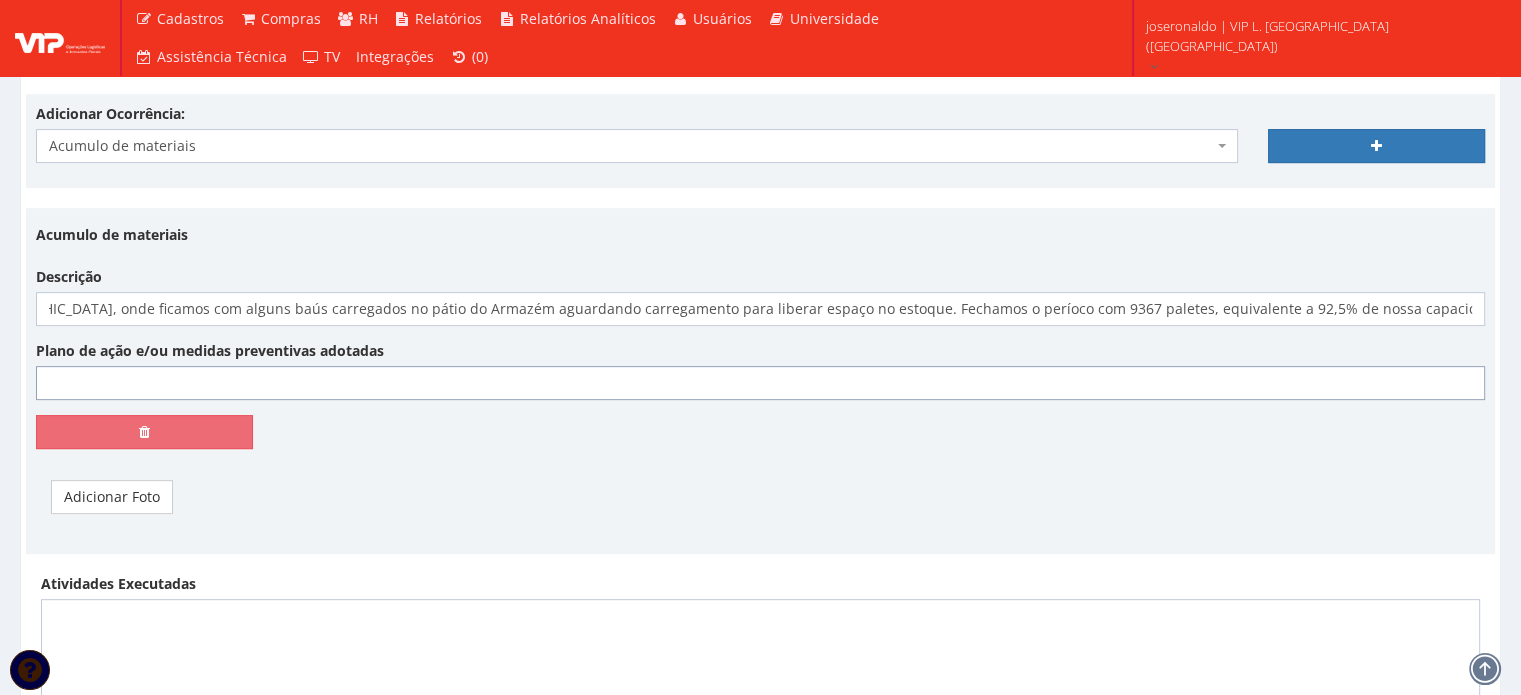 click on "Plano de ação e/ou medidas preventivas adotadas" at bounding box center (760, 383) 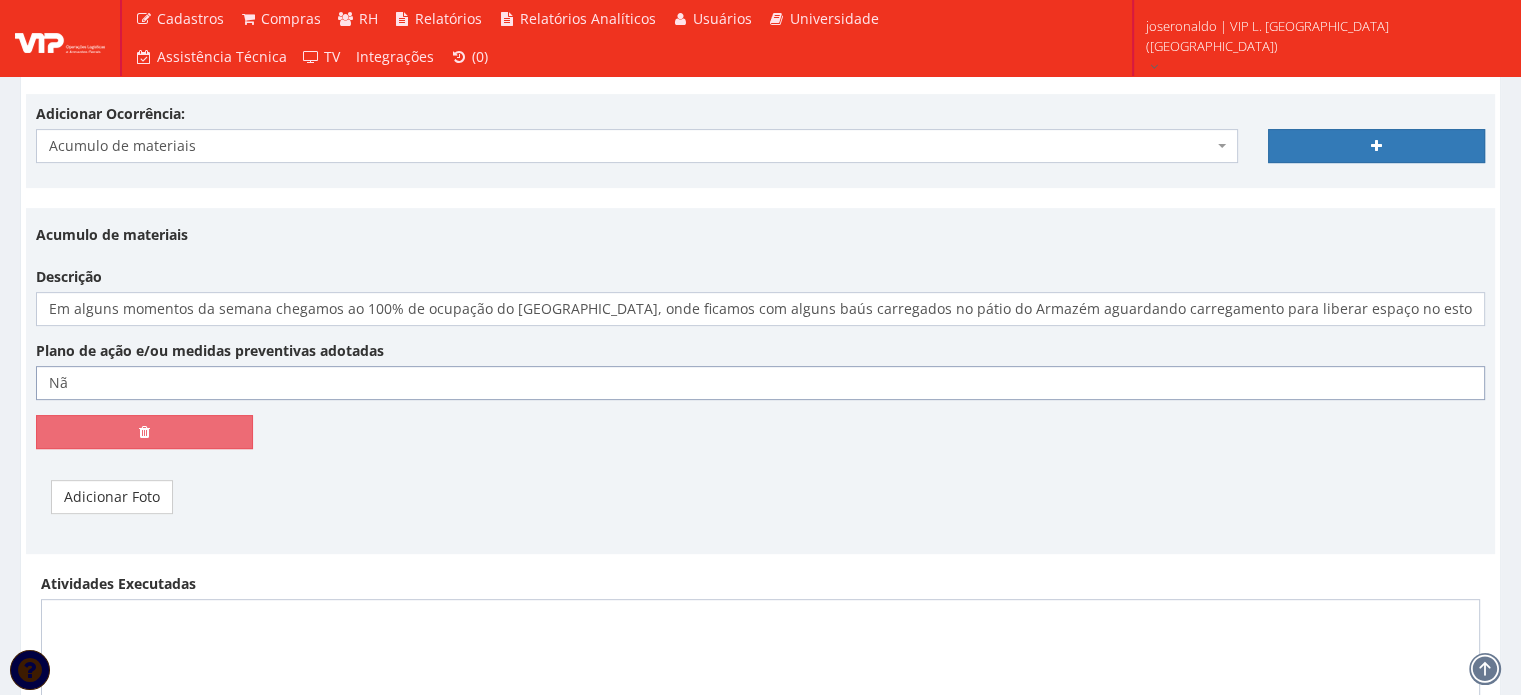 type on "N" 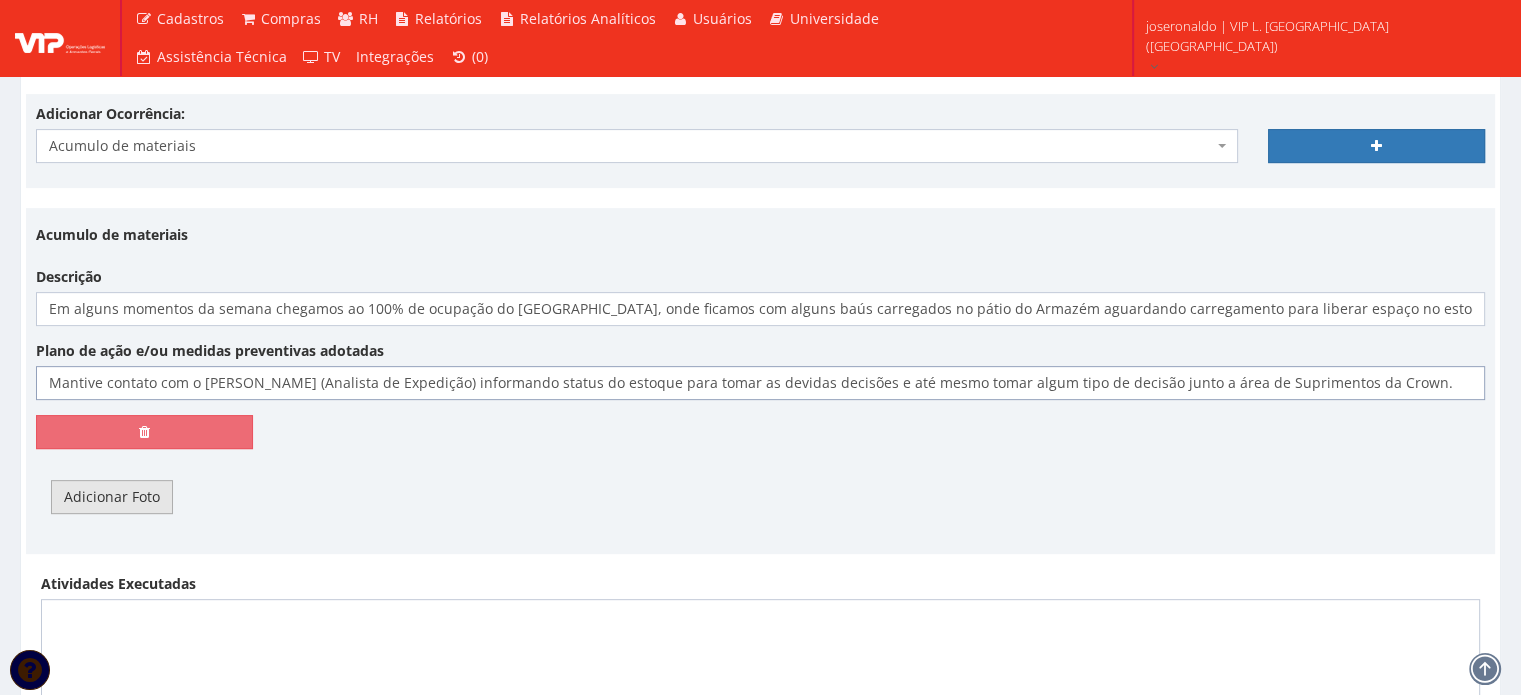 type on "Mantive contato com o [PERSON_NAME] (Analista de Expedição) informando status do estoque para tomar as devidas decisões e até mesmo tomar algum tipo de decisão junto a área de Suprimentos da Crown." 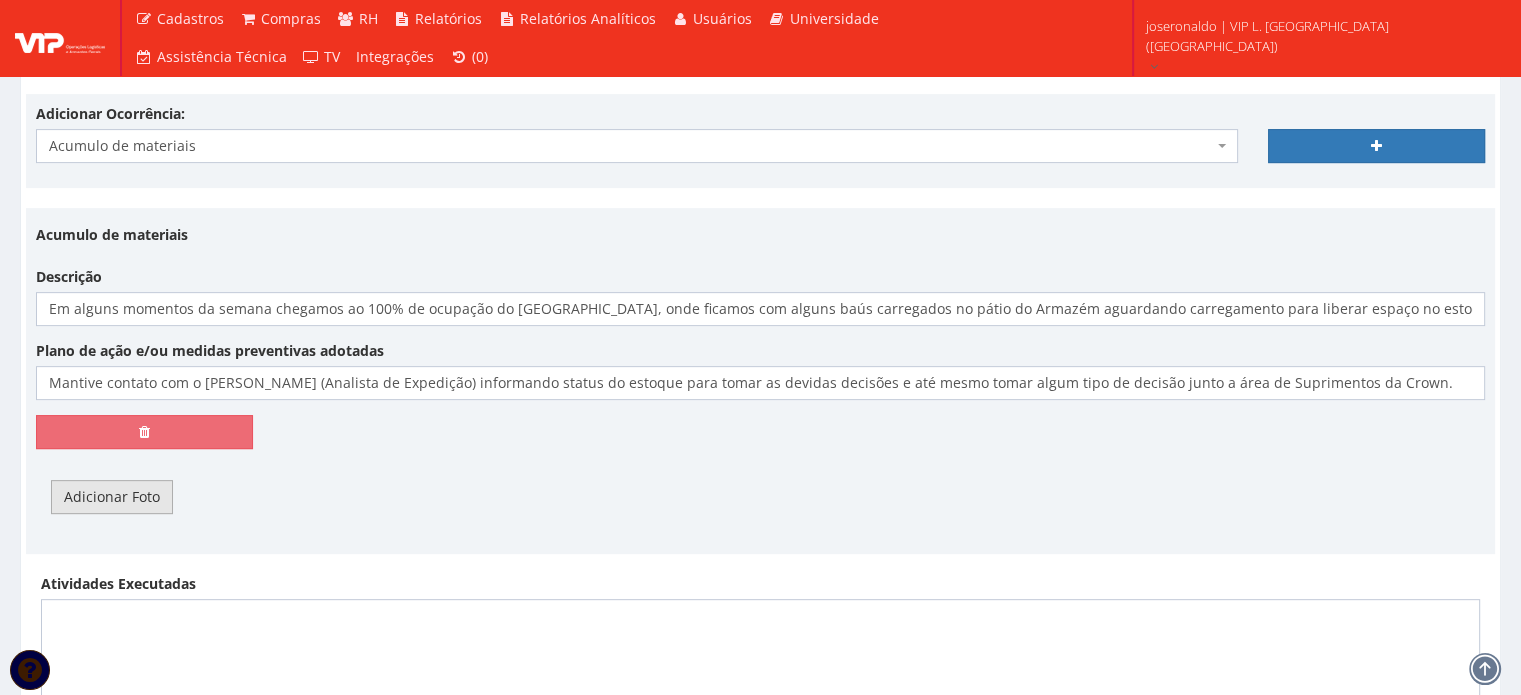click on "Adicionar Foto" at bounding box center [112, 497] 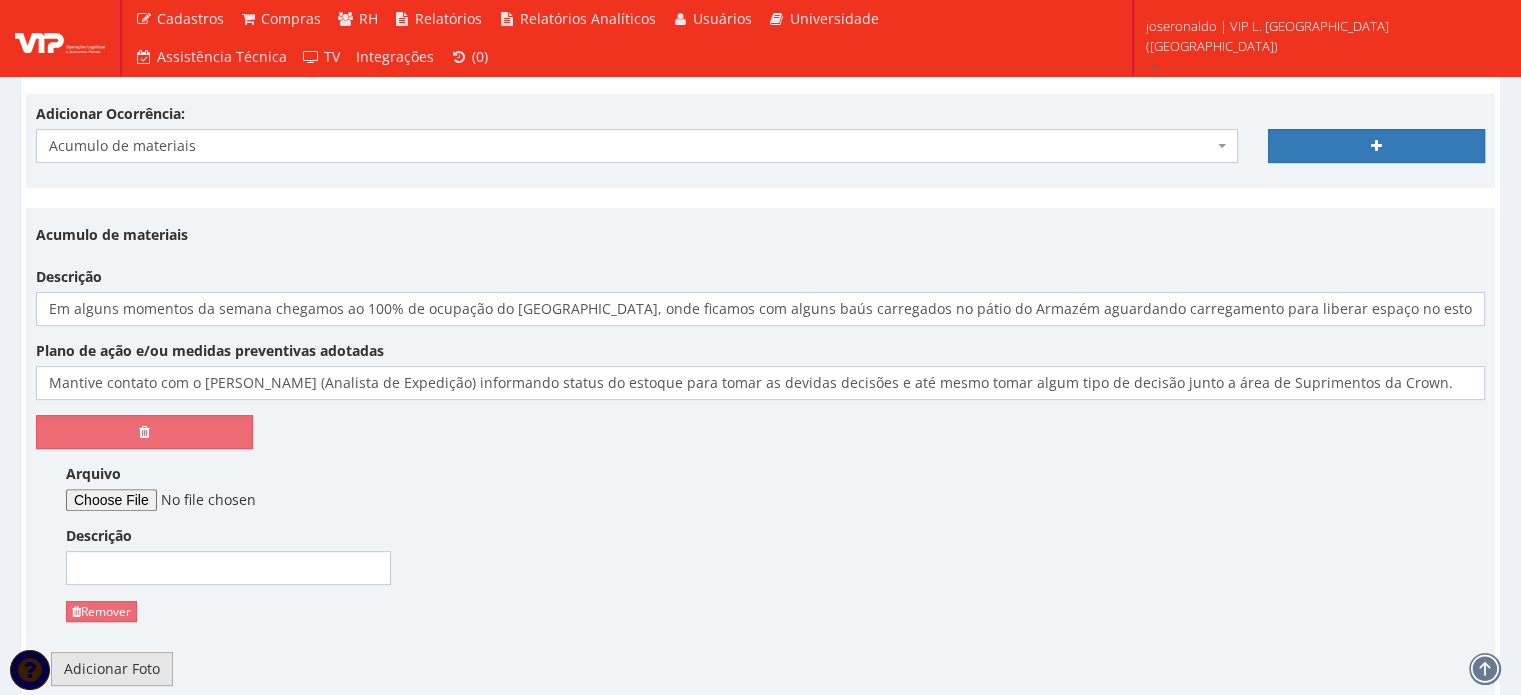 click on "Adicionar Foto" at bounding box center [112, 669] 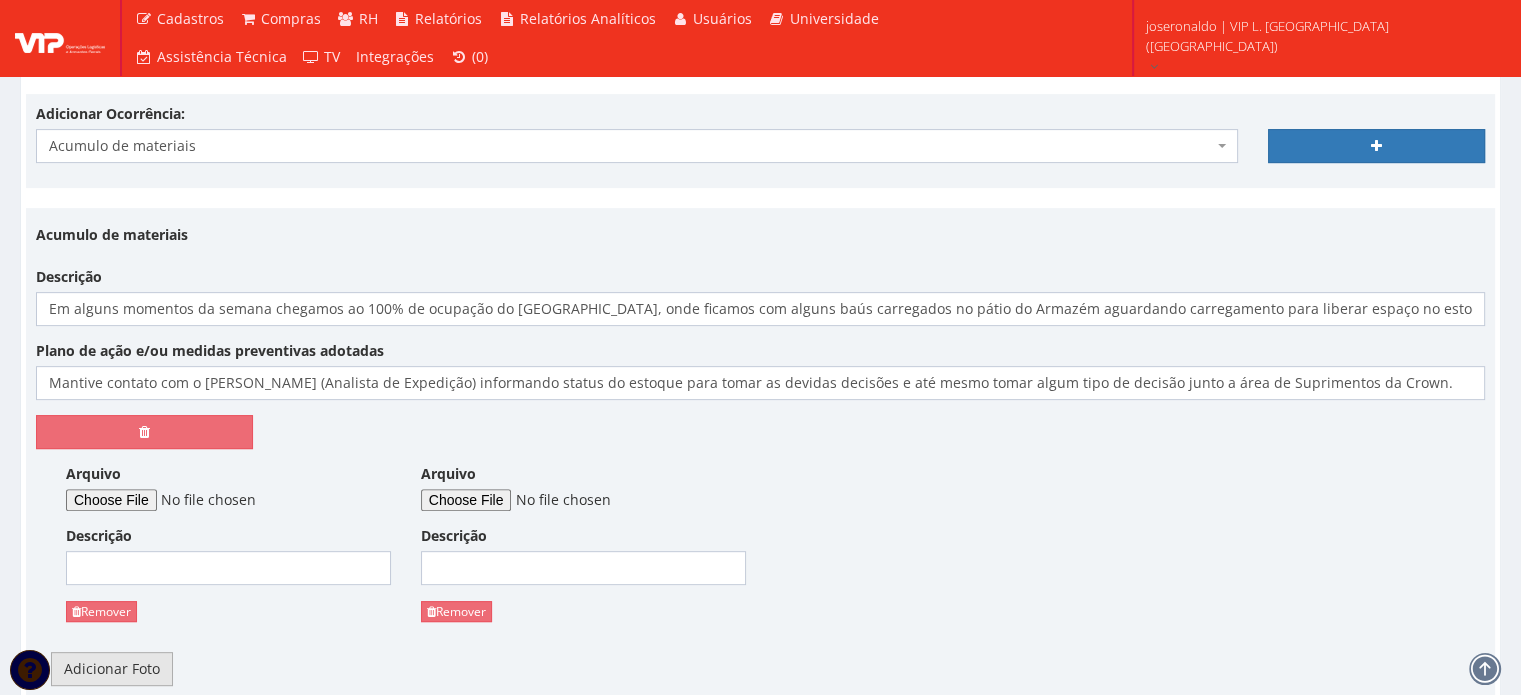 click on "Adicionar Foto" at bounding box center [112, 669] 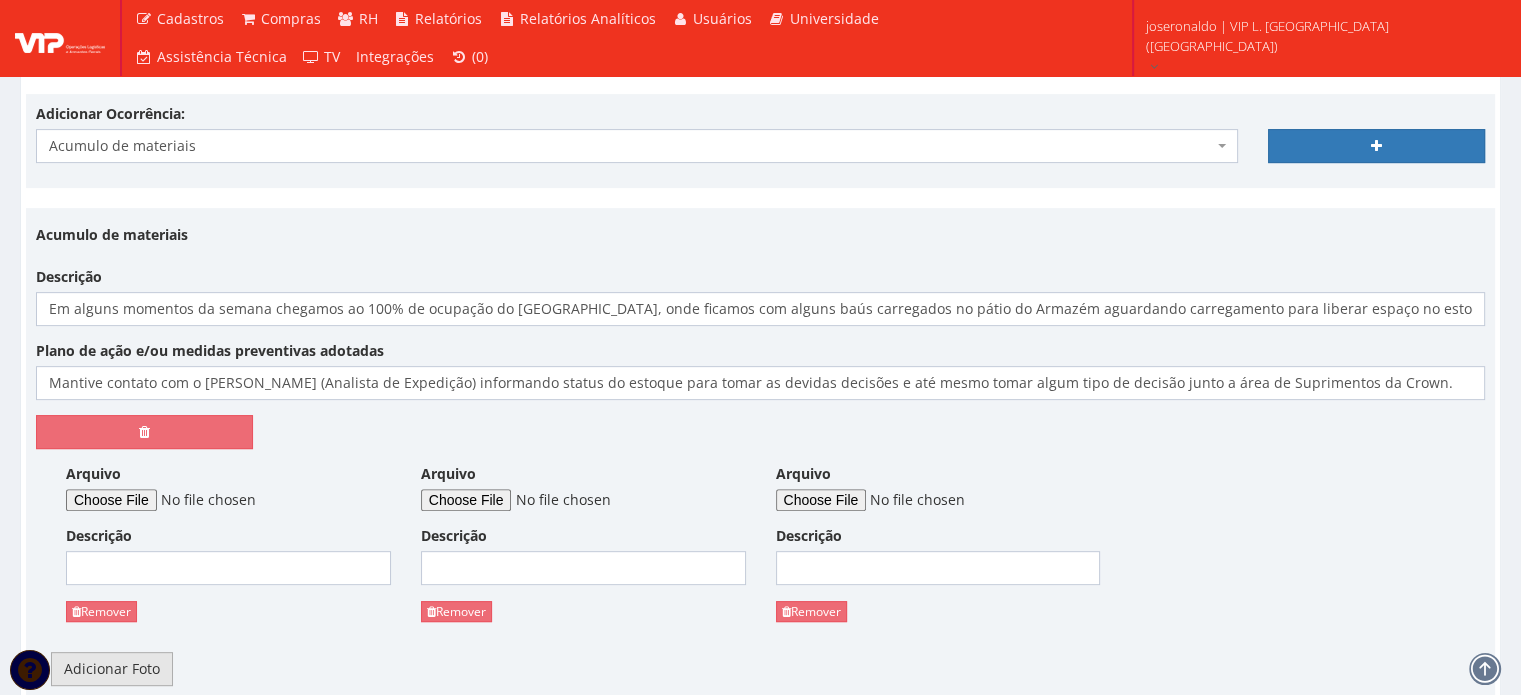 click on "Adicionar Foto" at bounding box center [112, 669] 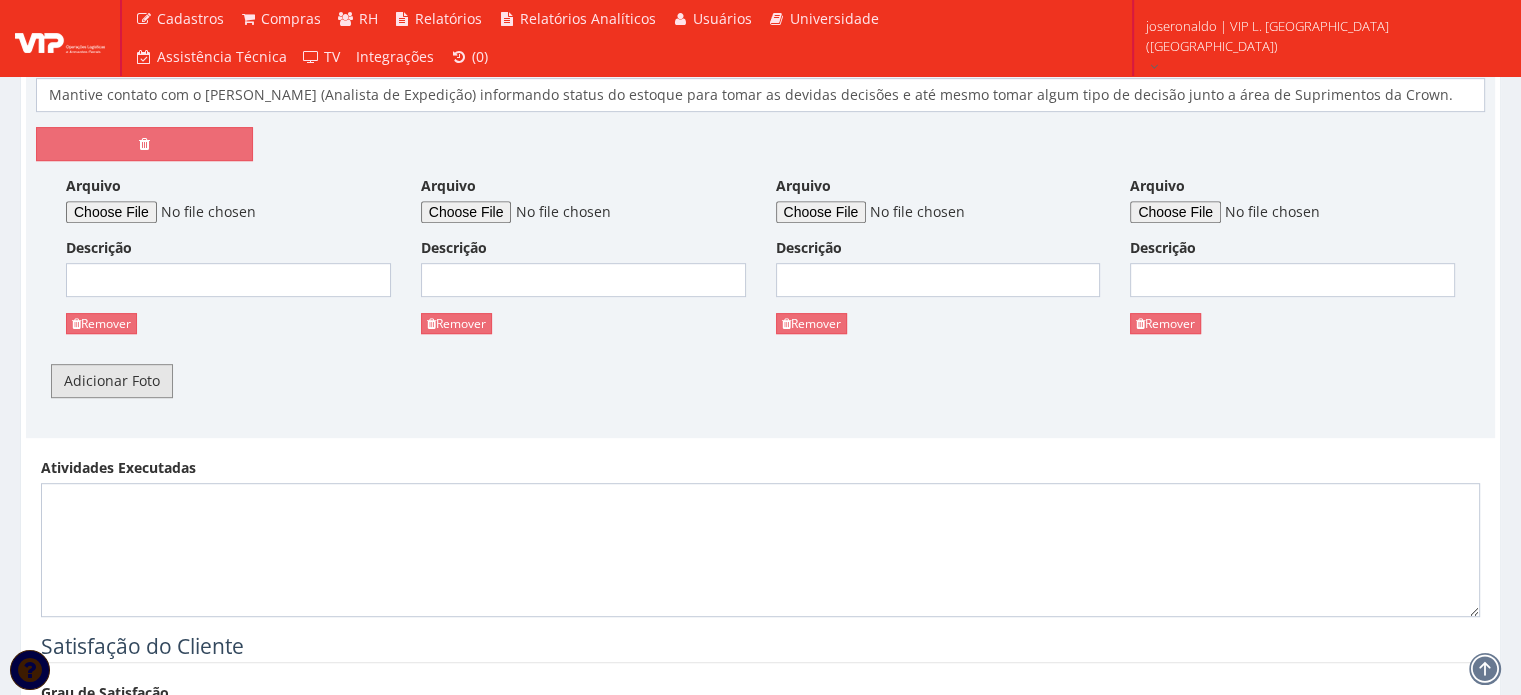 scroll, scrollTop: 1000, scrollLeft: 0, axis: vertical 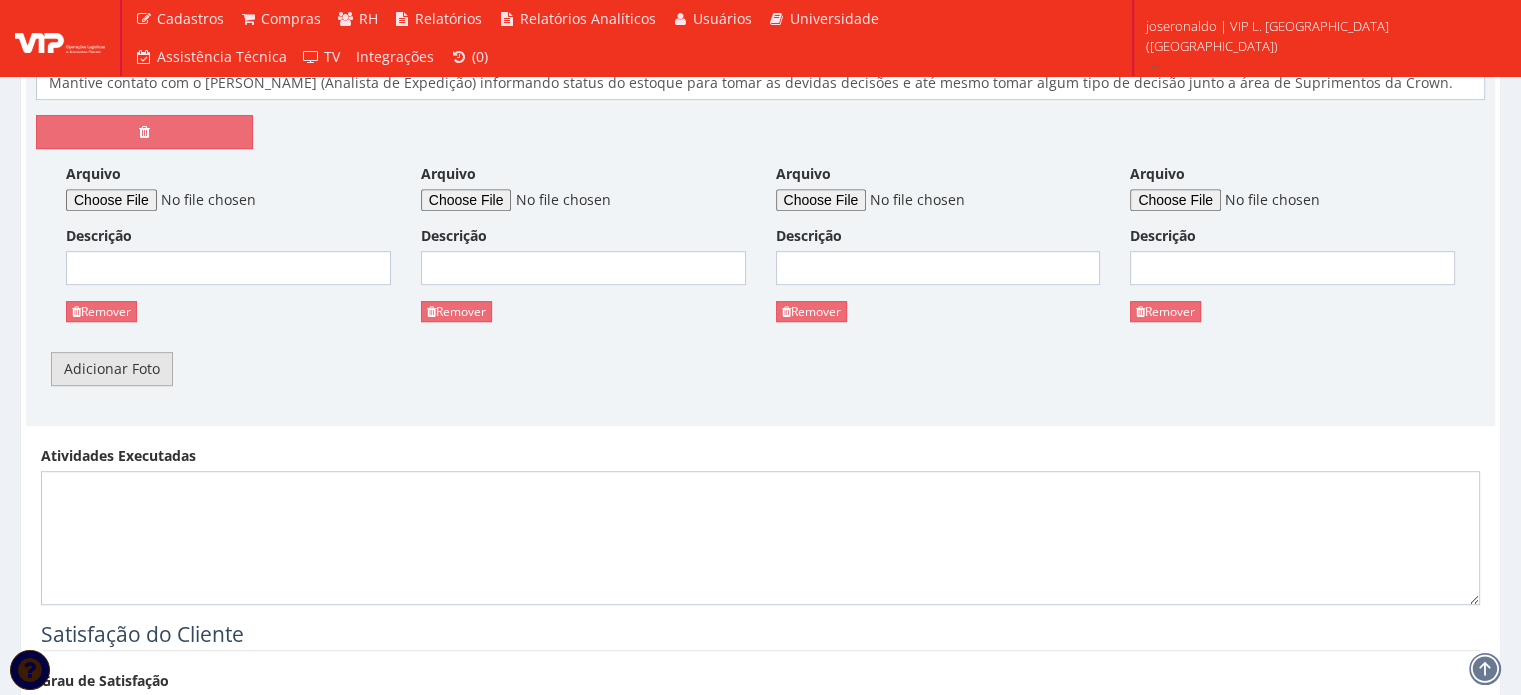 click on "Adicionar Foto" at bounding box center (112, 369) 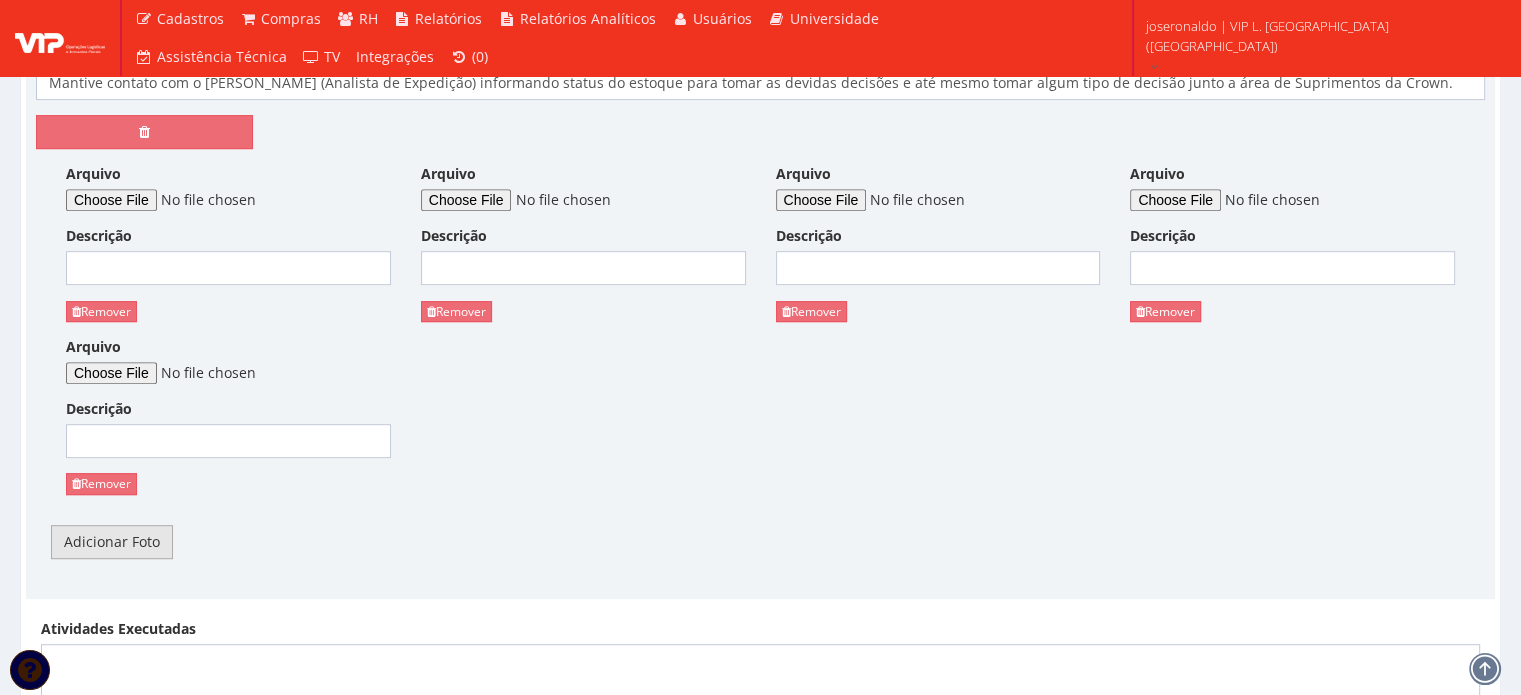 click on "Adicionar Foto" at bounding box center [112, 542] 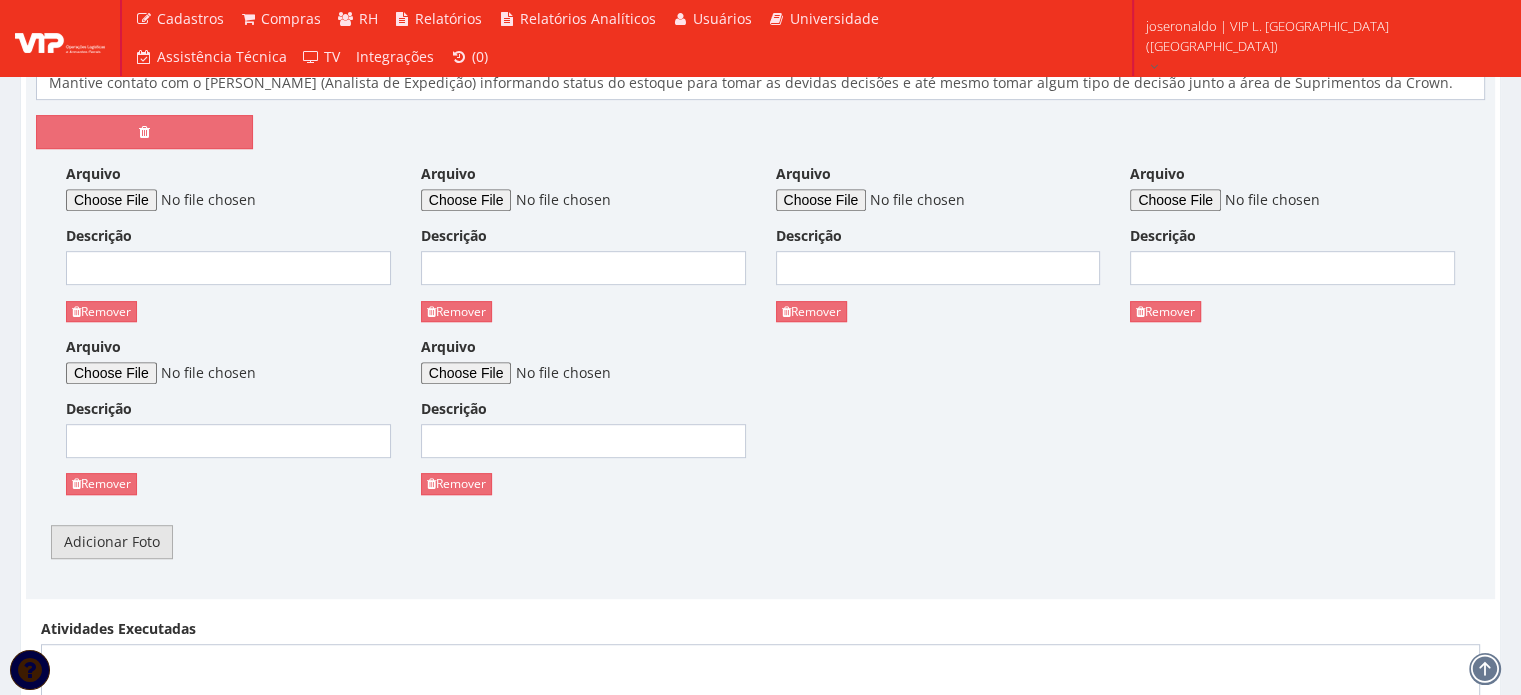click on "Adicionar Foto" at bounding box center (112, 542) 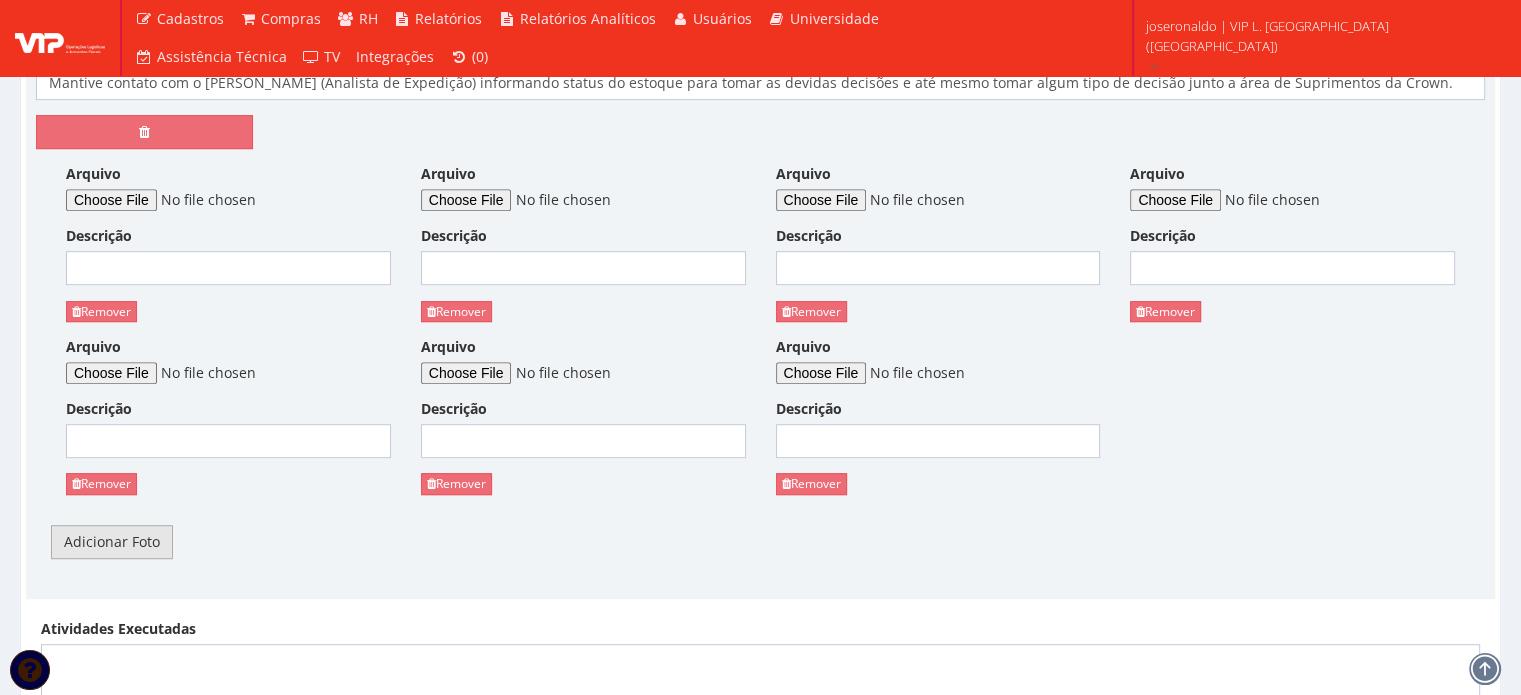 click on "Adicionar Foto" at bounding box center [112, 542] 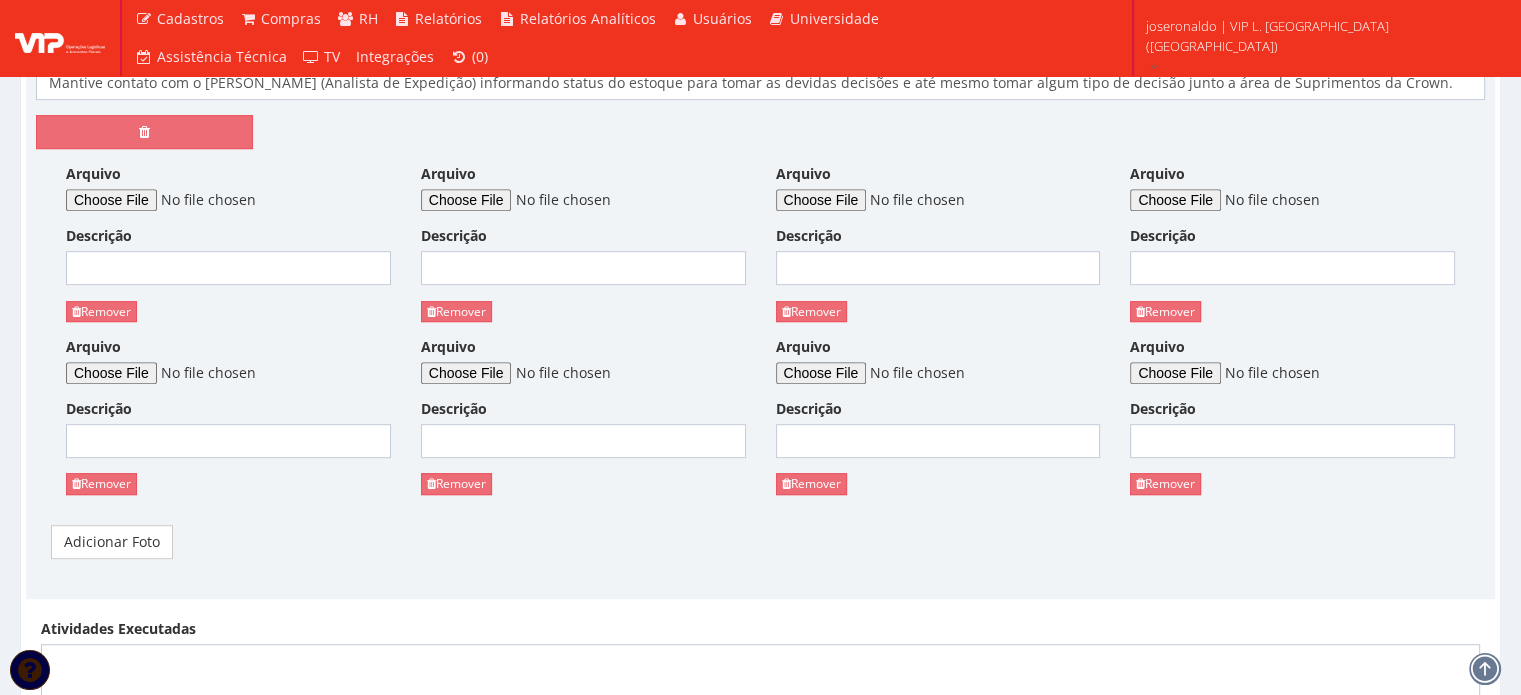 click on "Arquivo
Descrição
Remover" at bounding box center [228, 250] 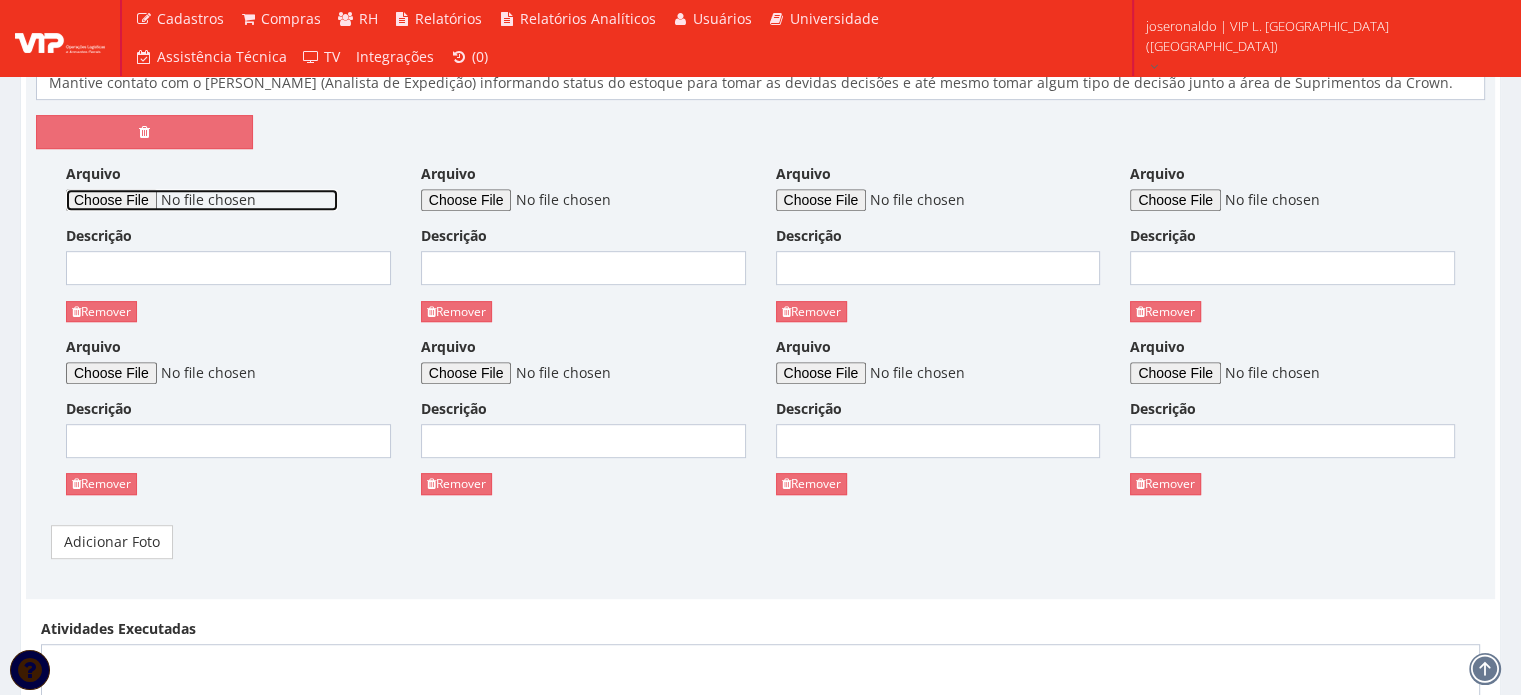 click on "Arquivo" at bounding box center [202, 200] 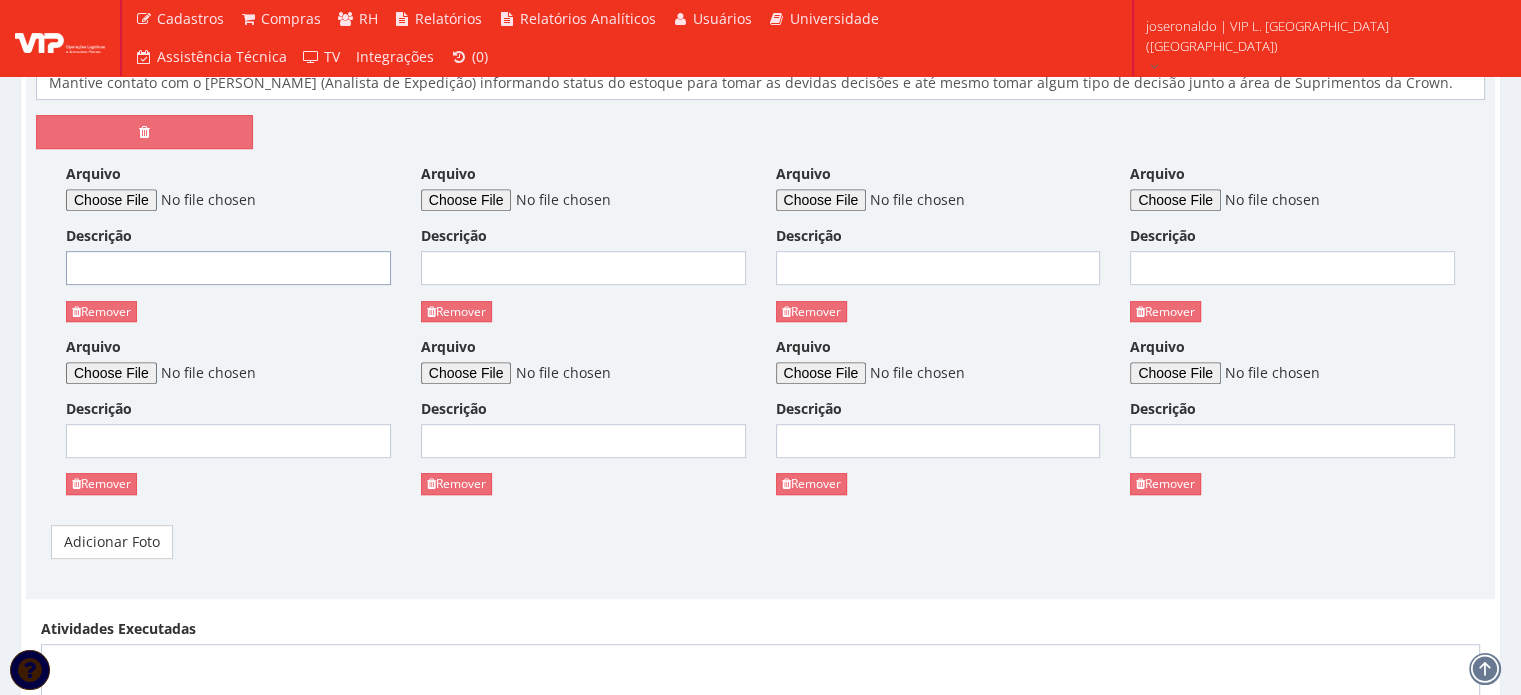 click on "Descrição" at bounding box center (228, 268) 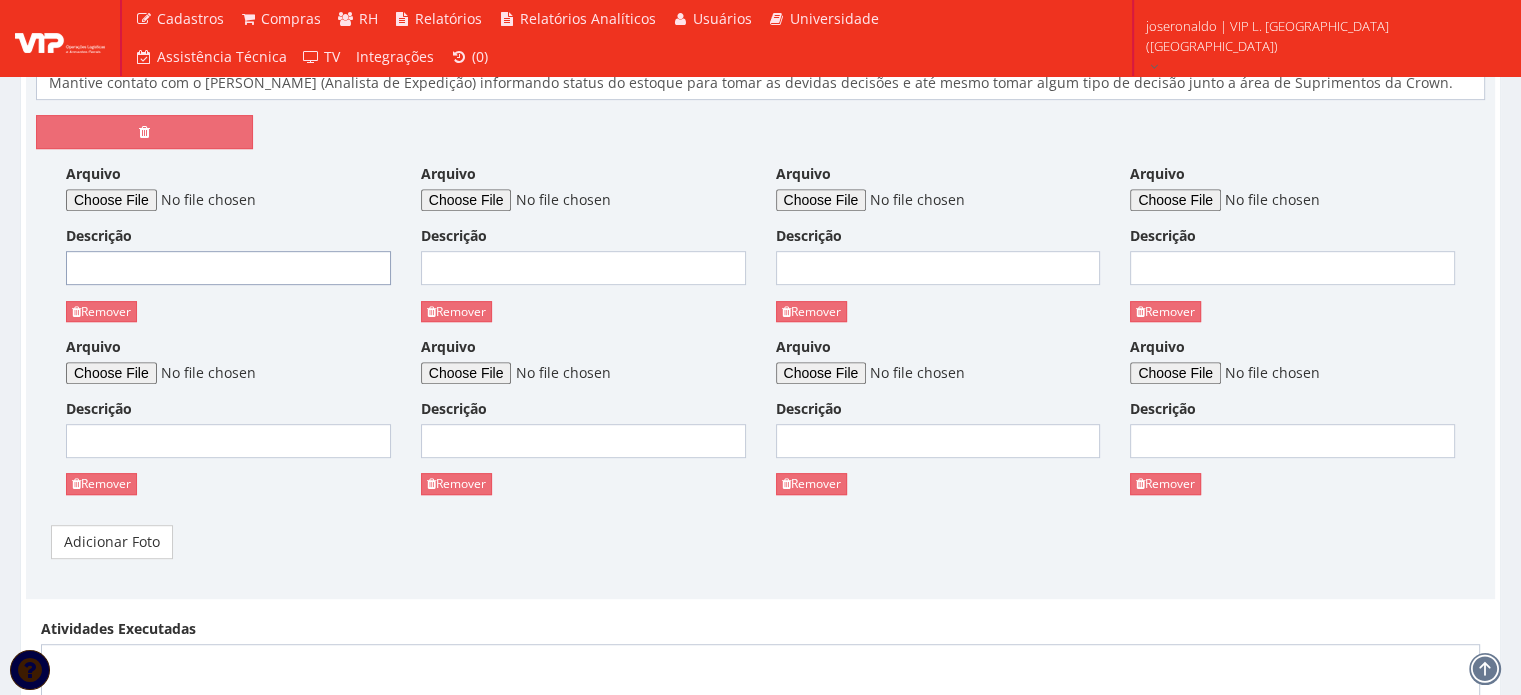type on "Resumo de Estoque no período" 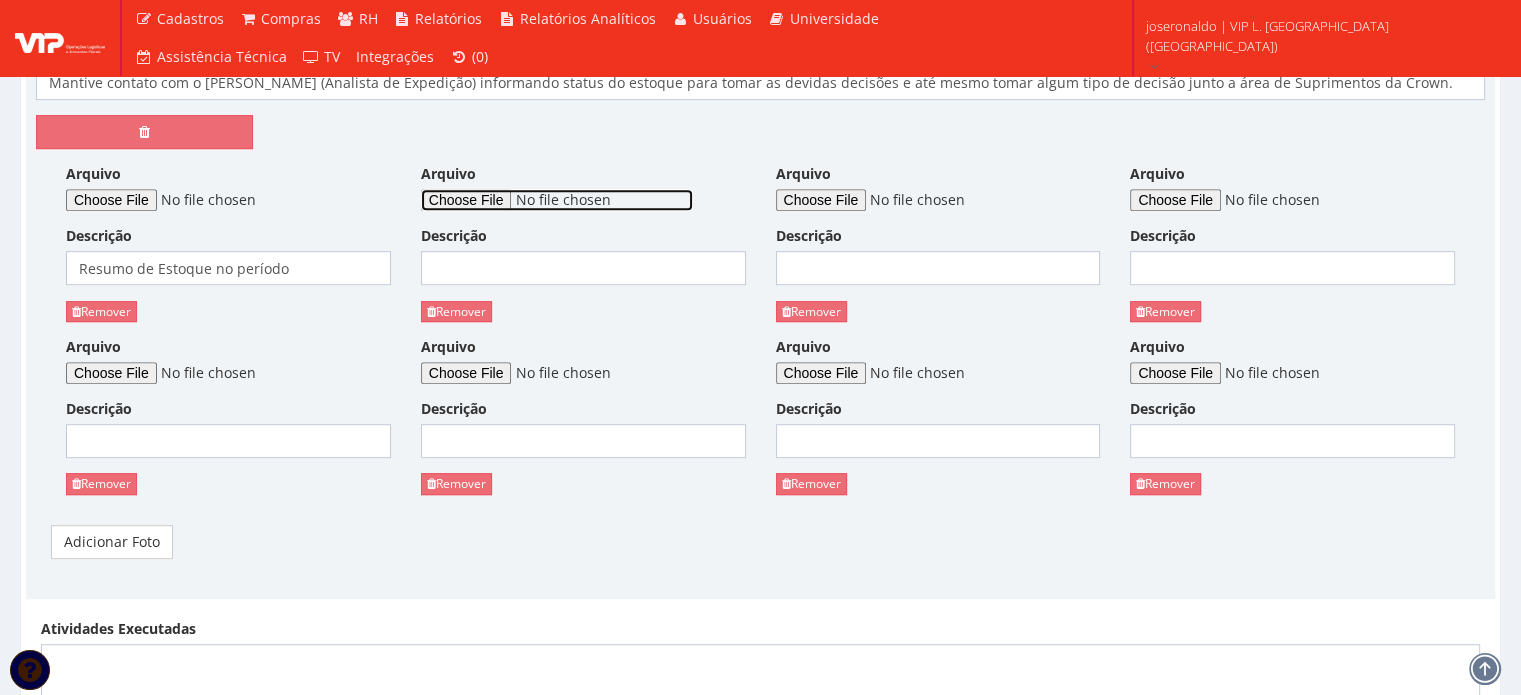 click on "Arquivo" at bounding box center (557, 200) 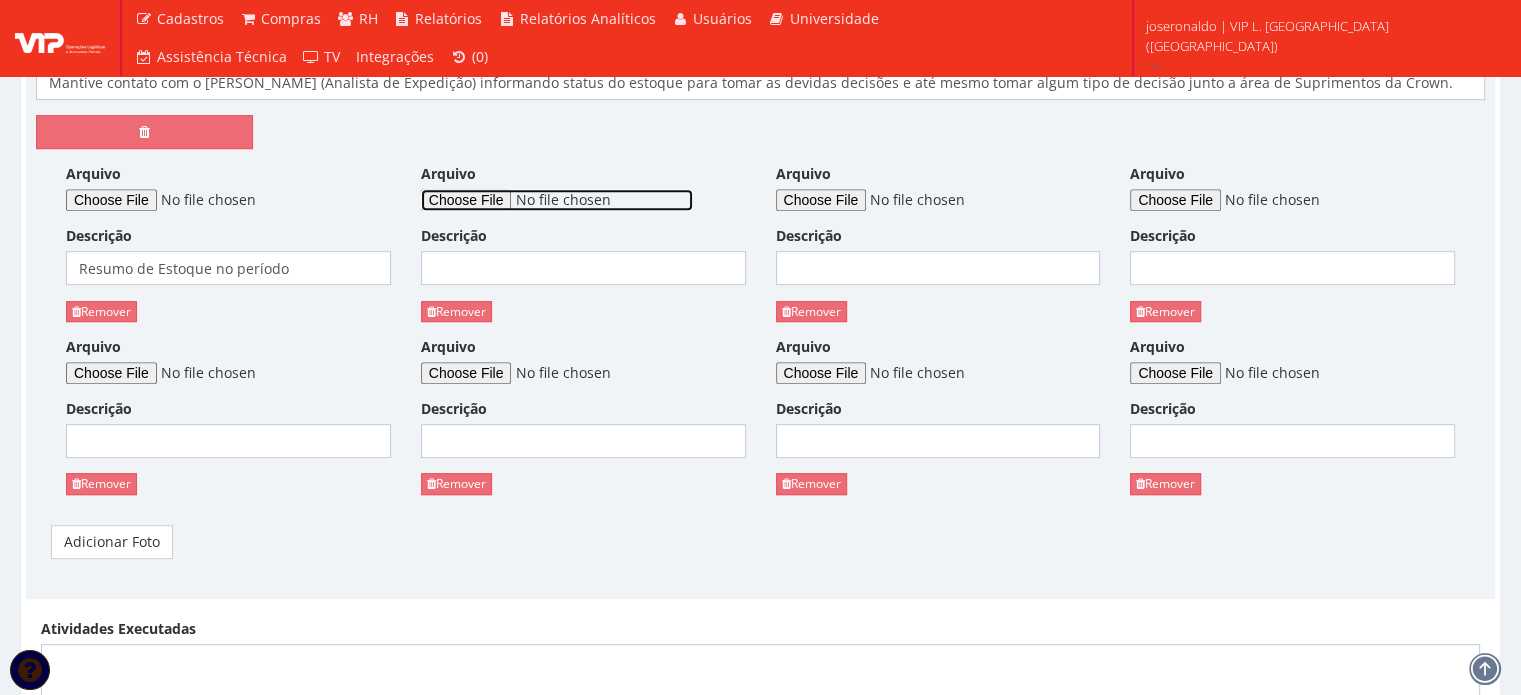 type on "C:\fakepath\Análise de Produtividade por [PERSON_NAME].png" 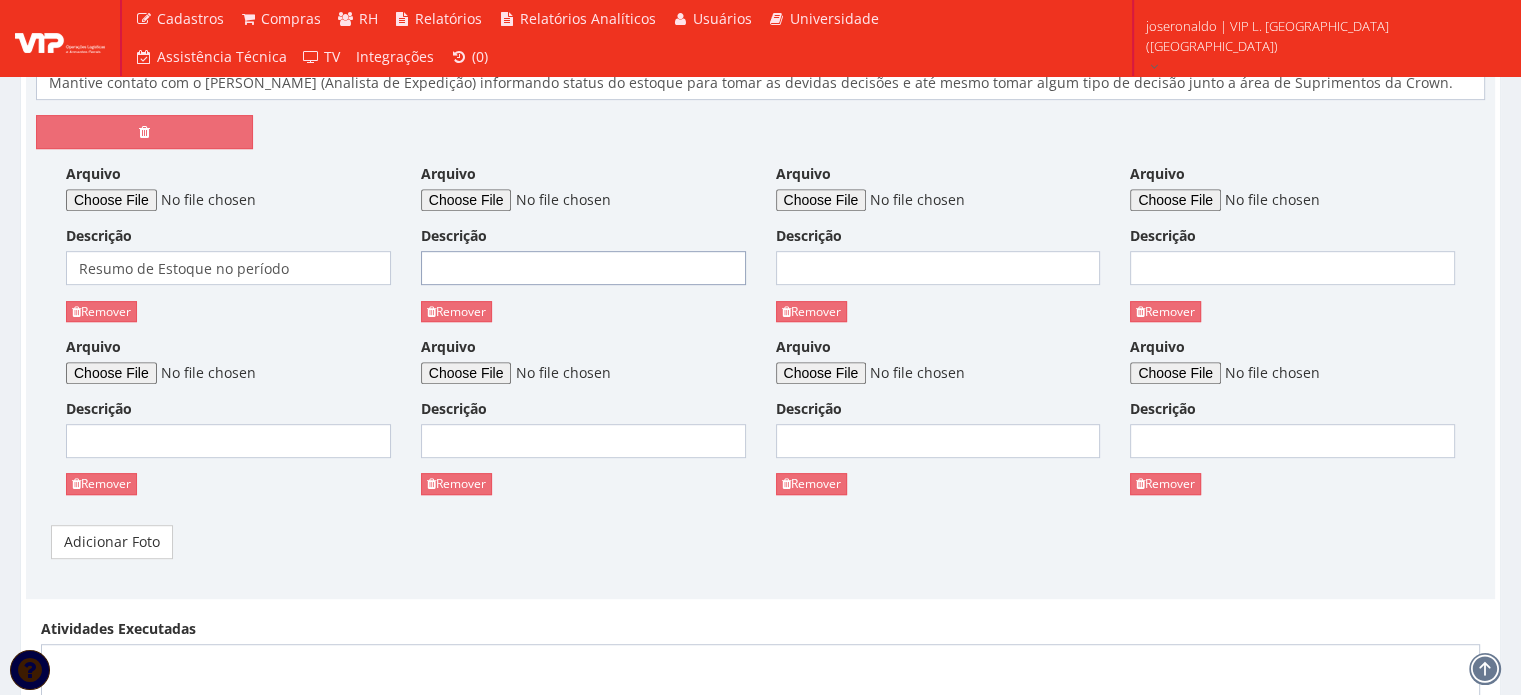click on "Descrição" at bounding box center (583, 268) 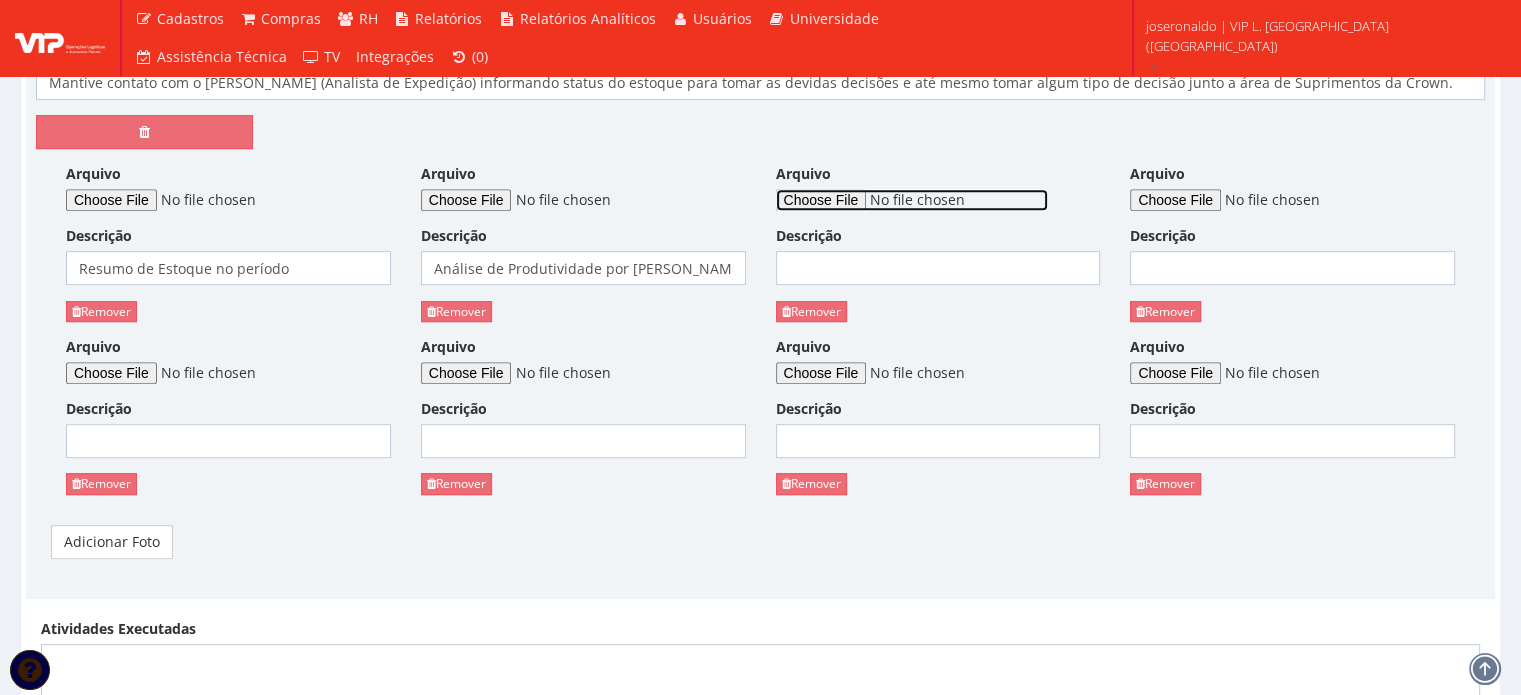 click on "Arquivo" at bounding box center (912, 200) 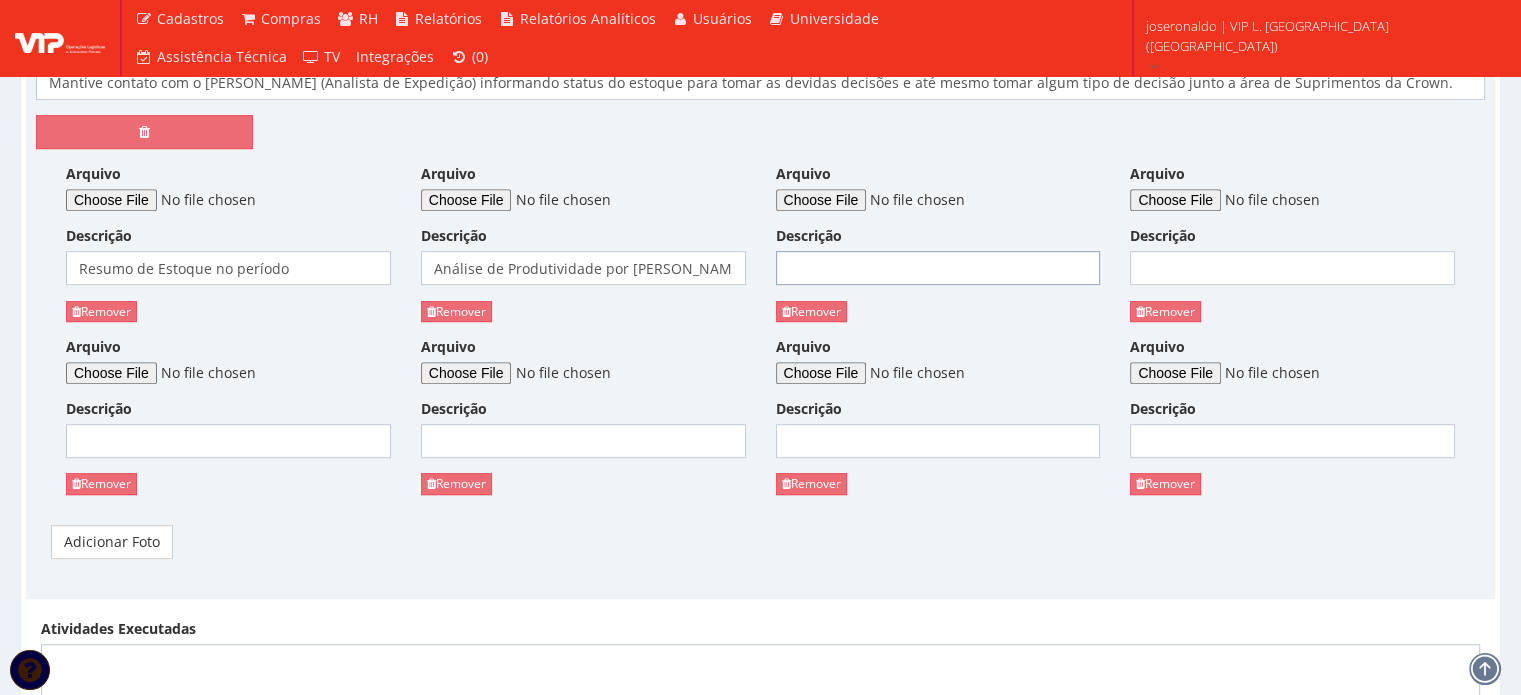click on "Descrição" at bounding box center (938, 268) 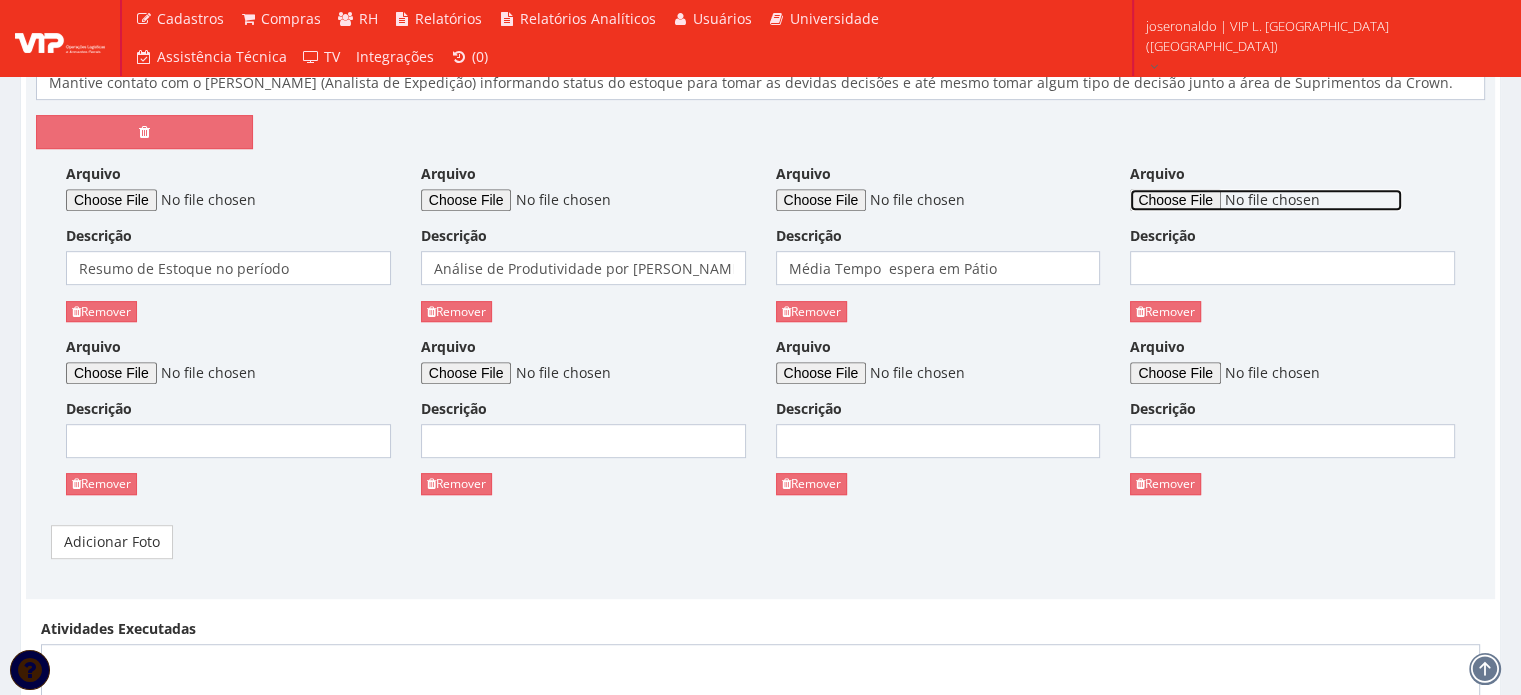 click on "Arquivo" at bounding box center [1266, 200] 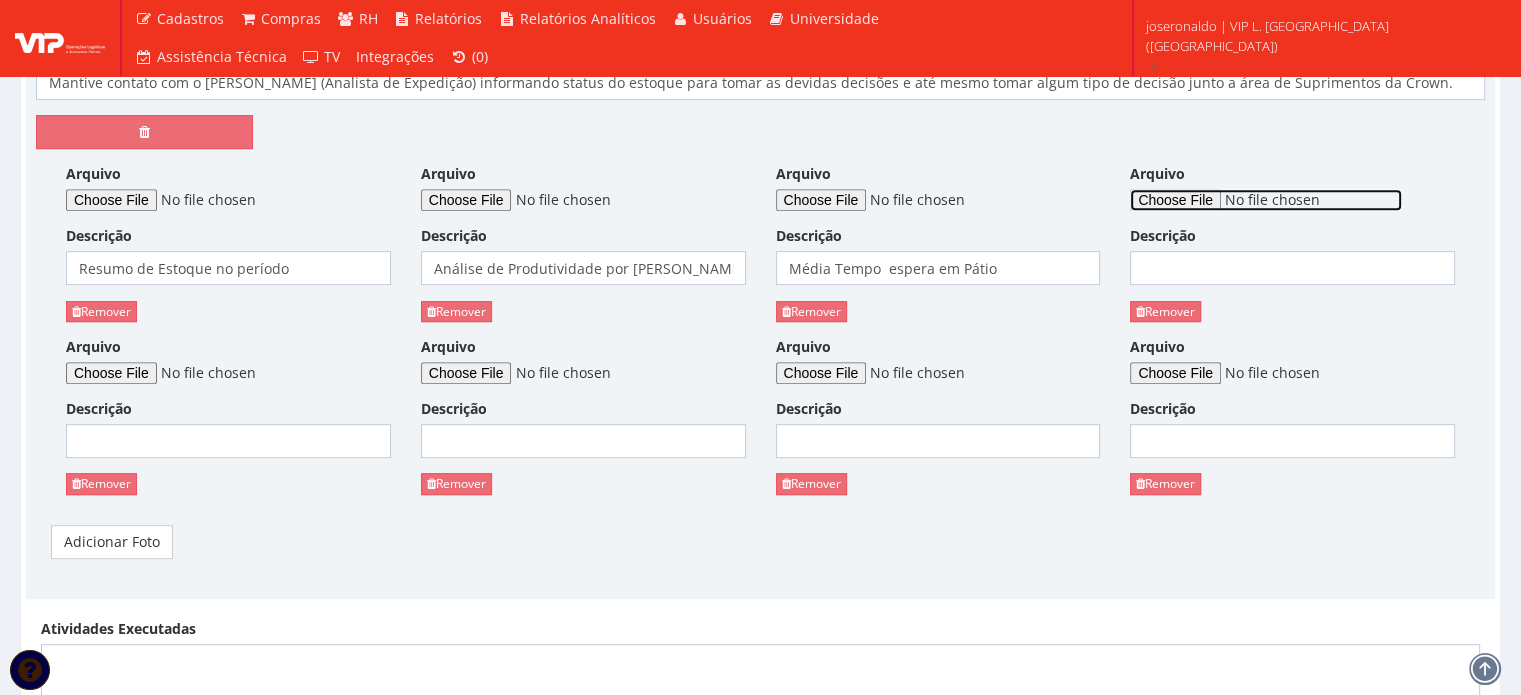 type on "C:\fakepath\Tempos e Movimentos Internos.png" 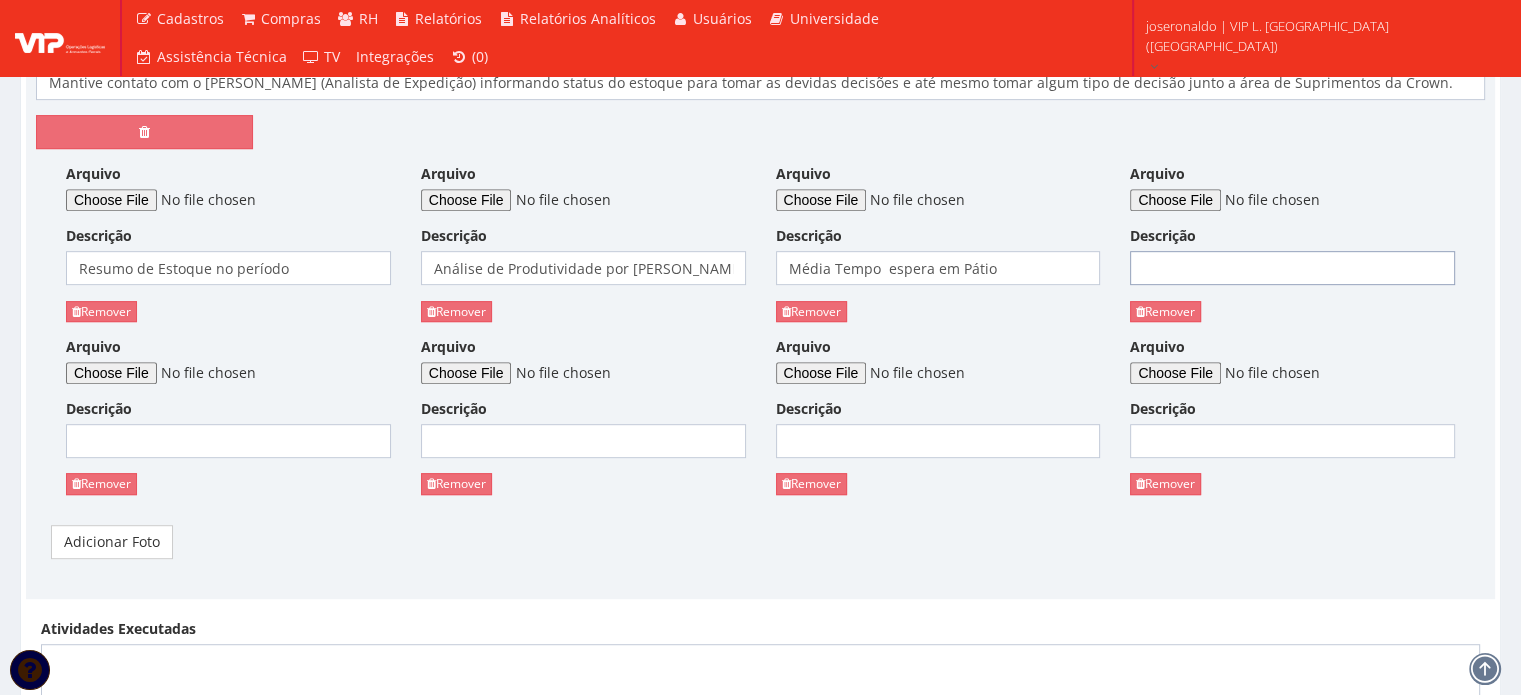 click on "Descrição" at bounding box center [1292, 268] 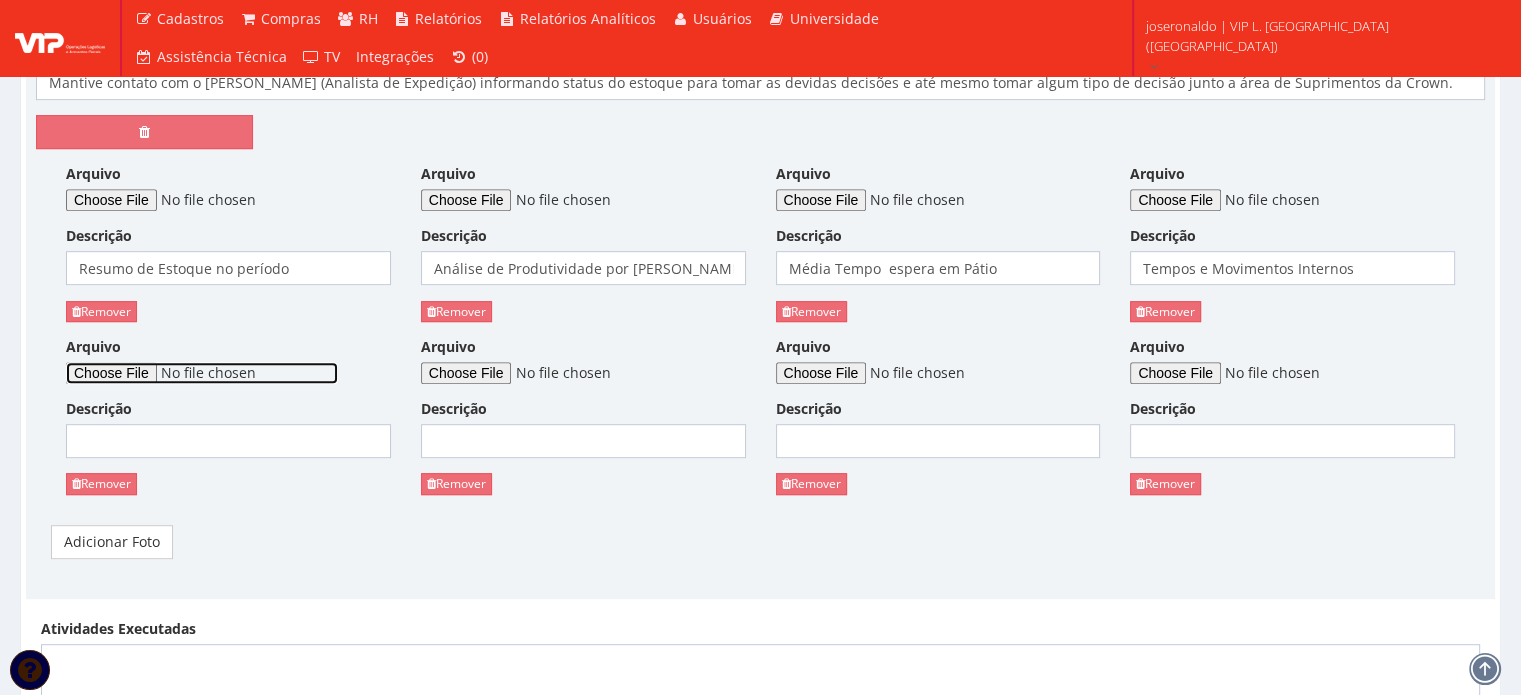 click on "Arquivo" at bounding box center (202, 373) 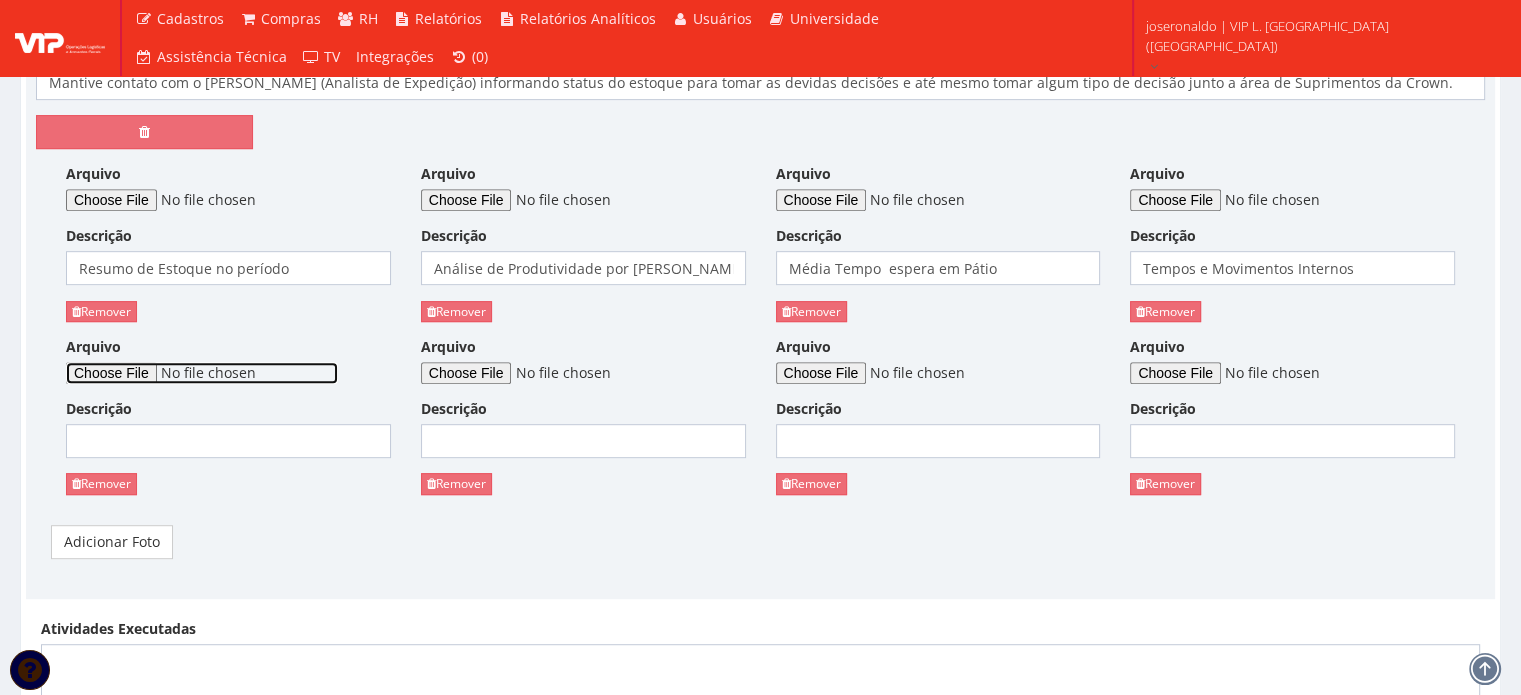 type on "C:\fakepath\Volume de Baús Faturados por Grupo de Clientes.png" 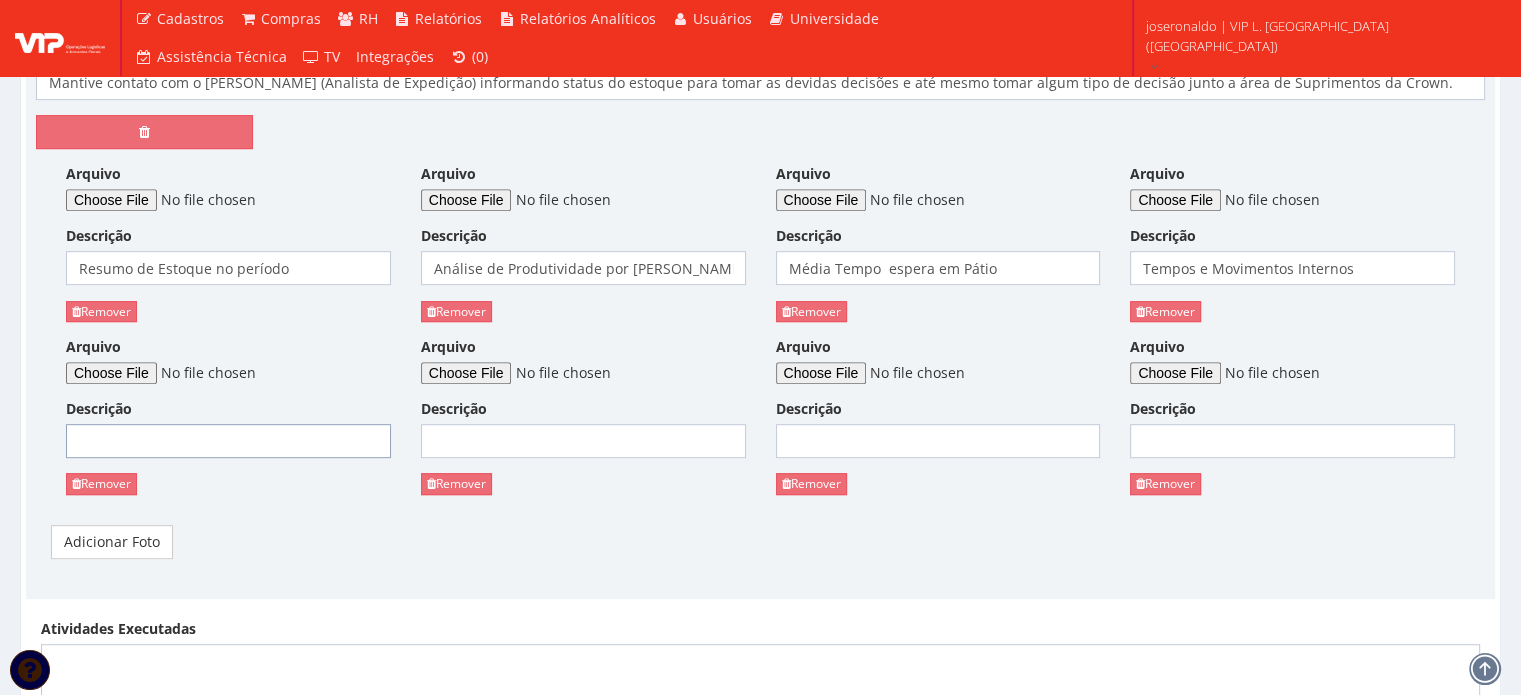 click on "Descrição" at bounding box center (228, 441) 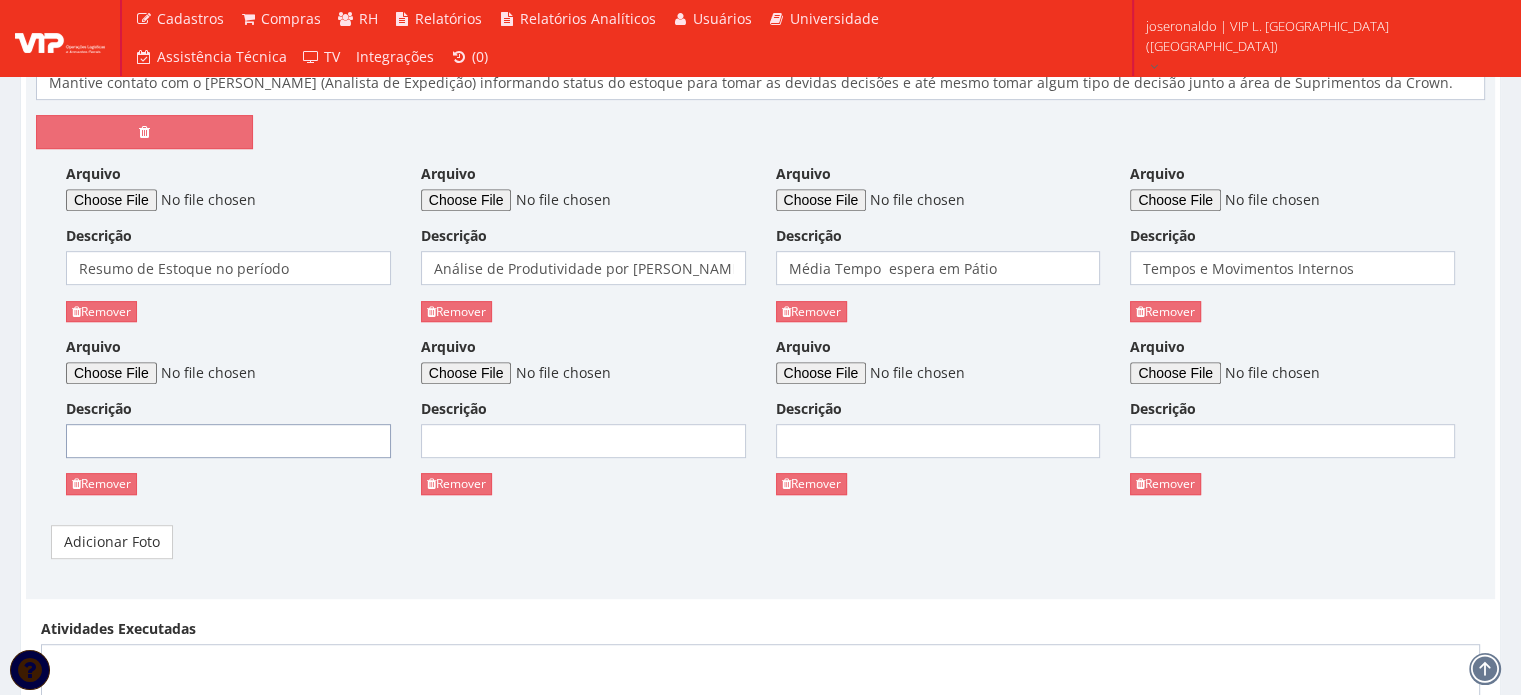 type on "Volume de Baús Faturados por Cliente" 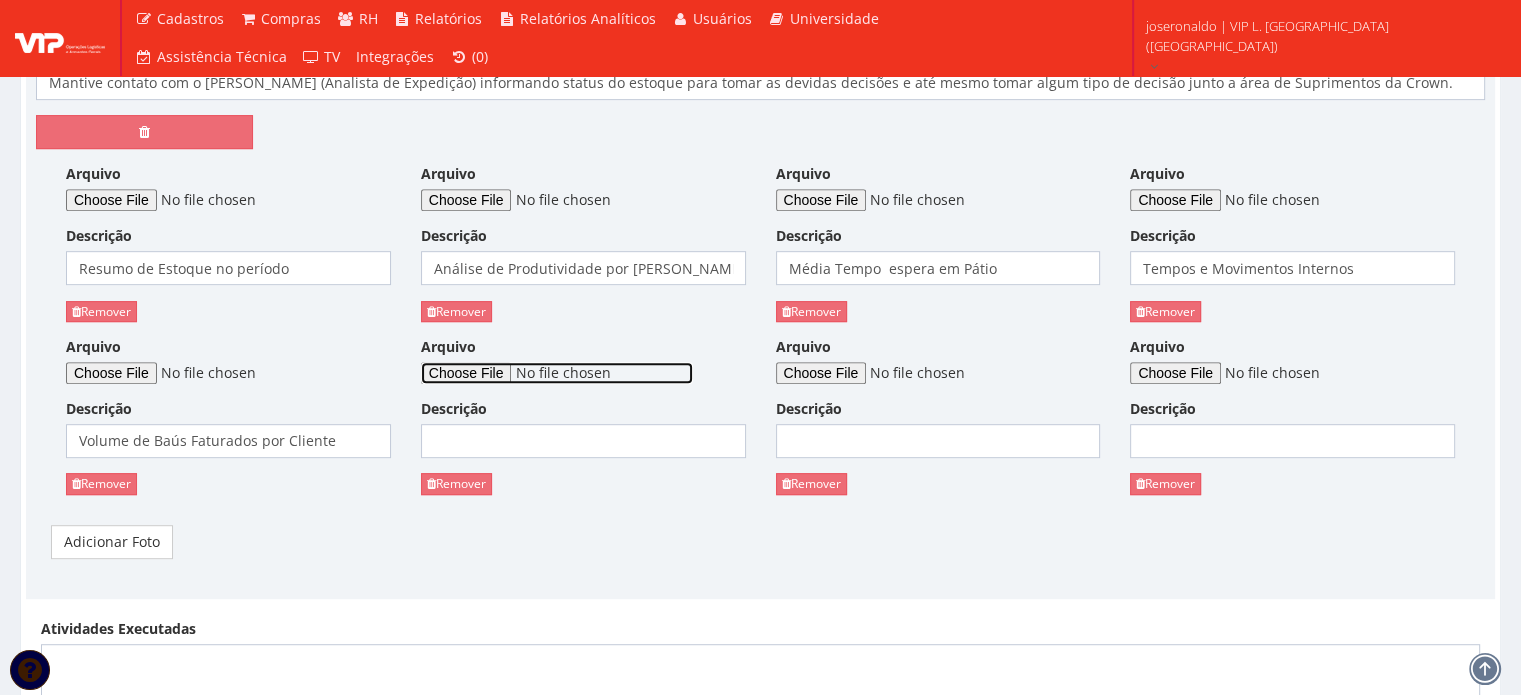click on "Arquivo" at bounding box center (557, 373) 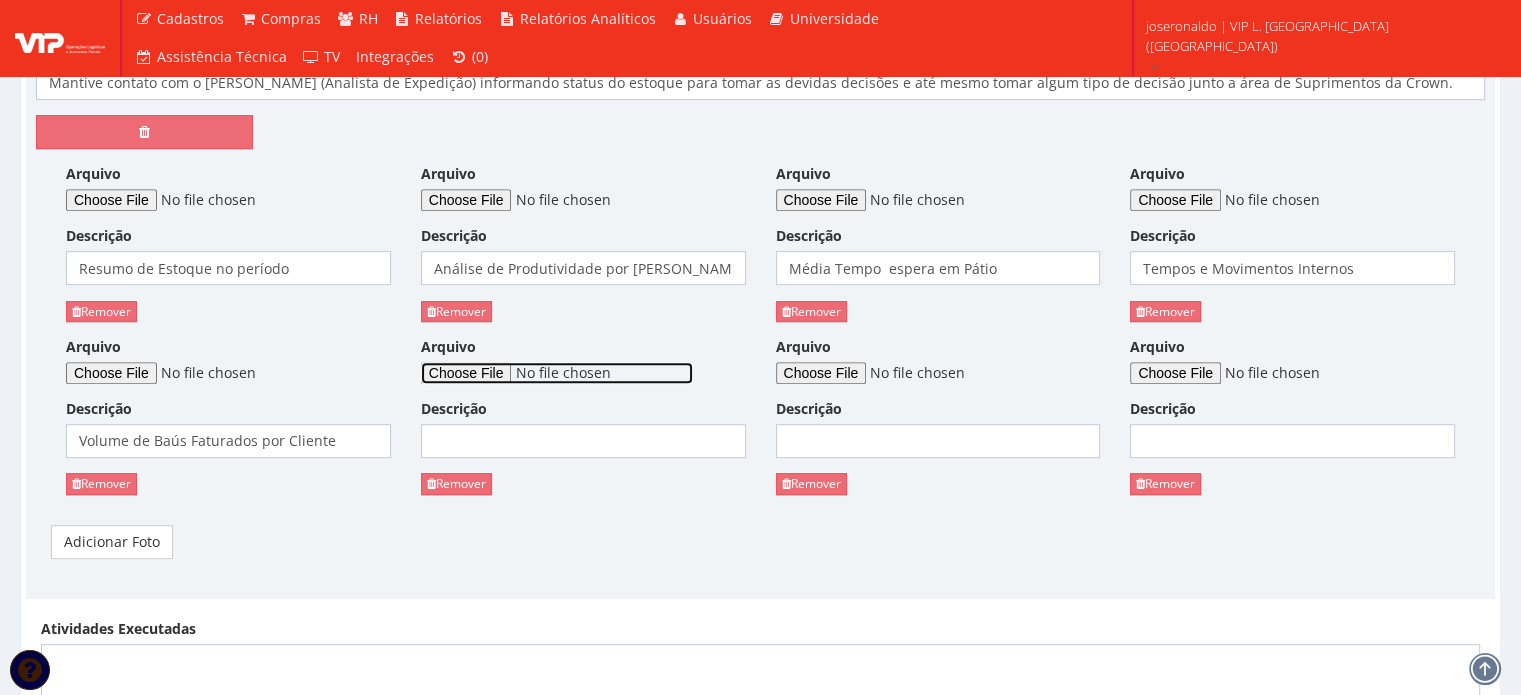 type on "C:\fakepath\Volume de Paletes Carregados por SKU.png" 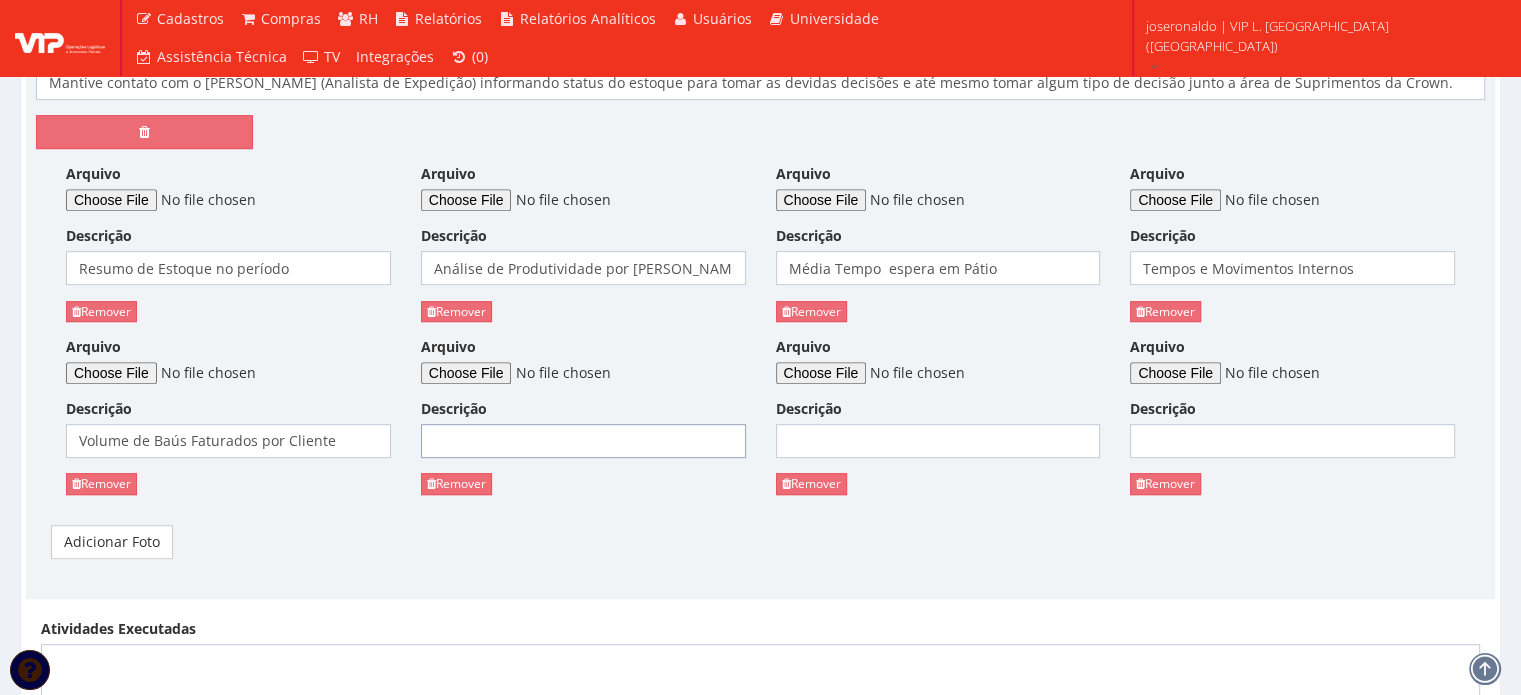 click on "Descrição" at bounding box center (583, 441) 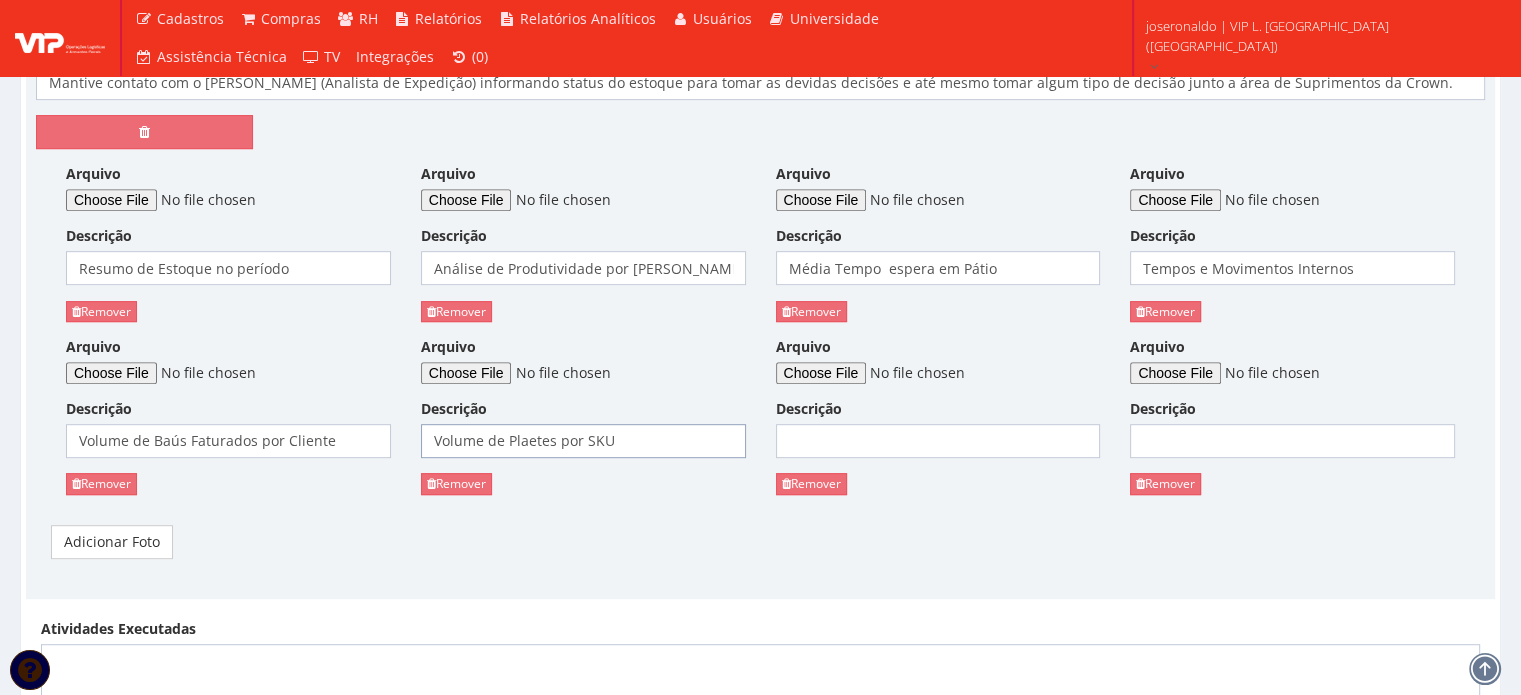 click on "Volume de Plaetes por SKU" at bounding box center [583, 441] 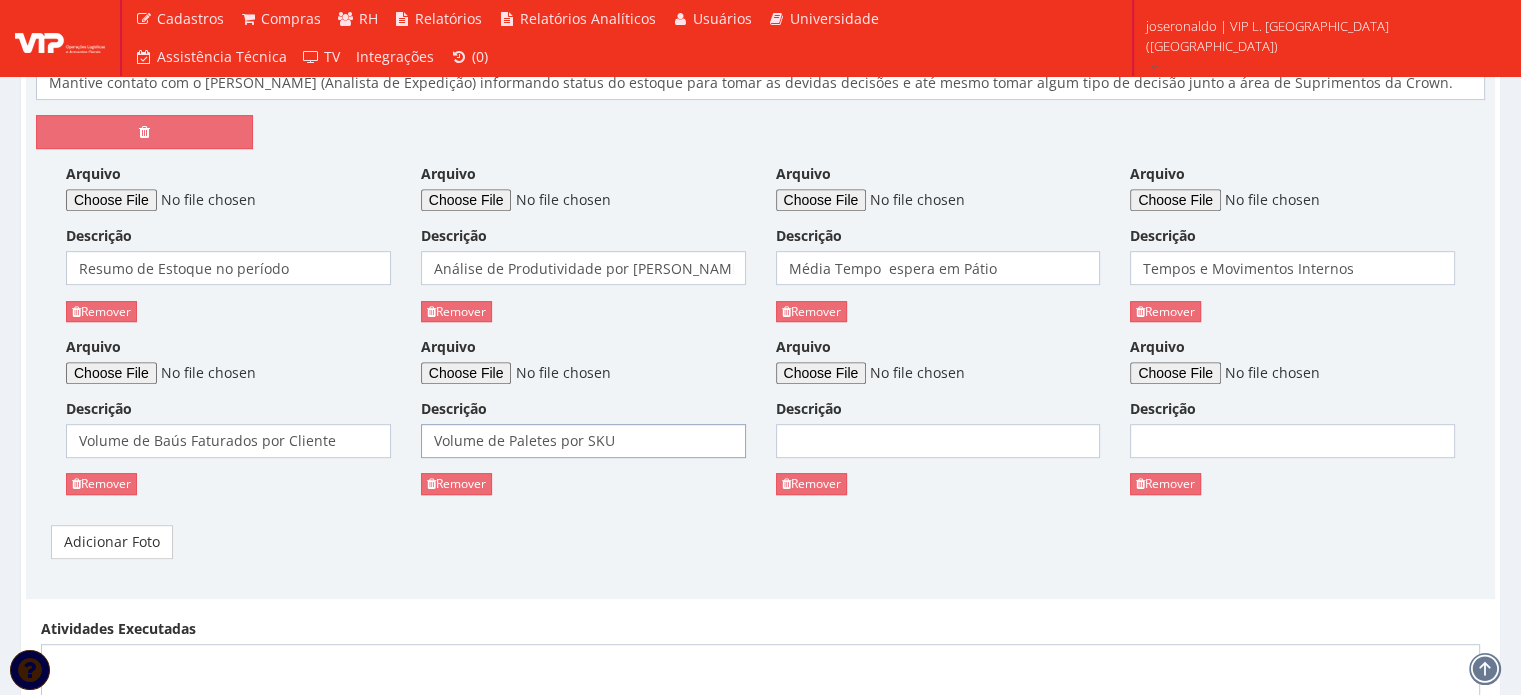 type on "Volume de Paletes por SKU" 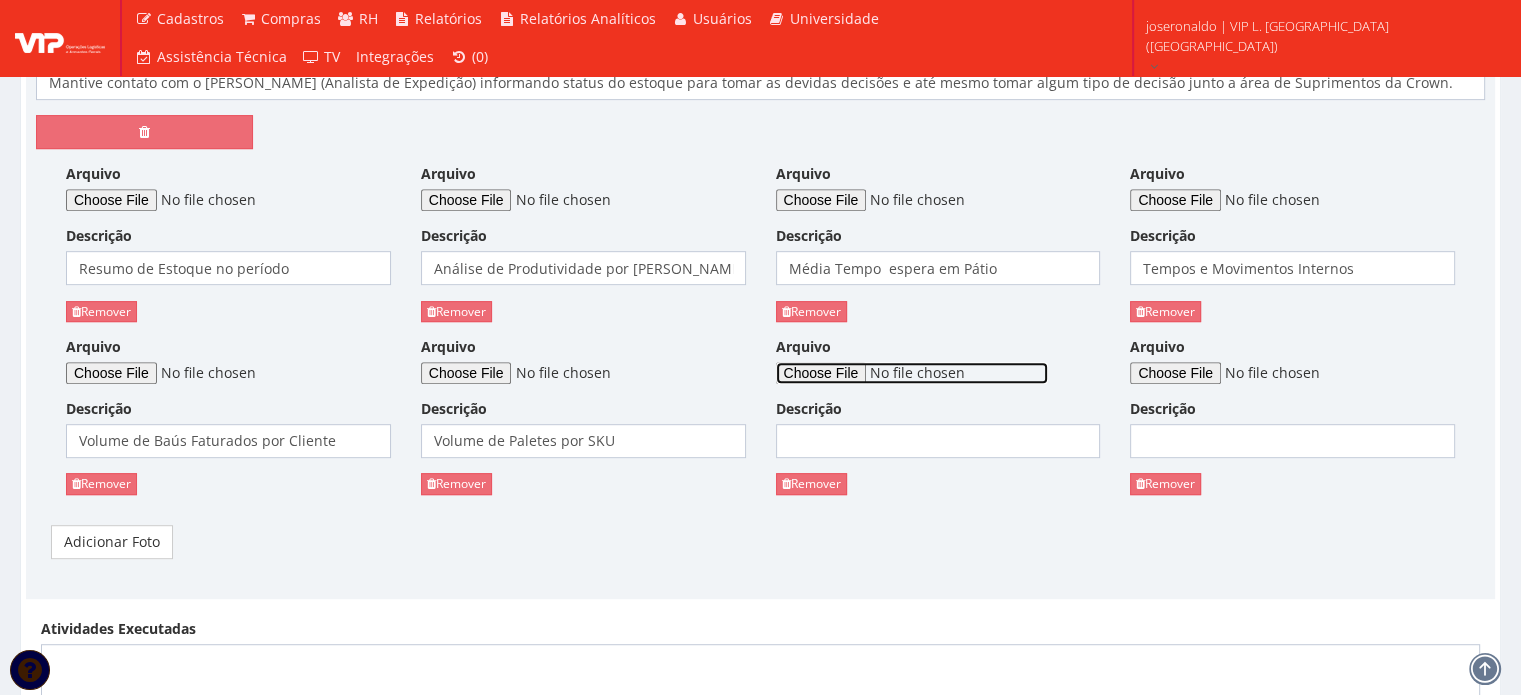 click on "Arquivo" at bounding box center (912, 373) 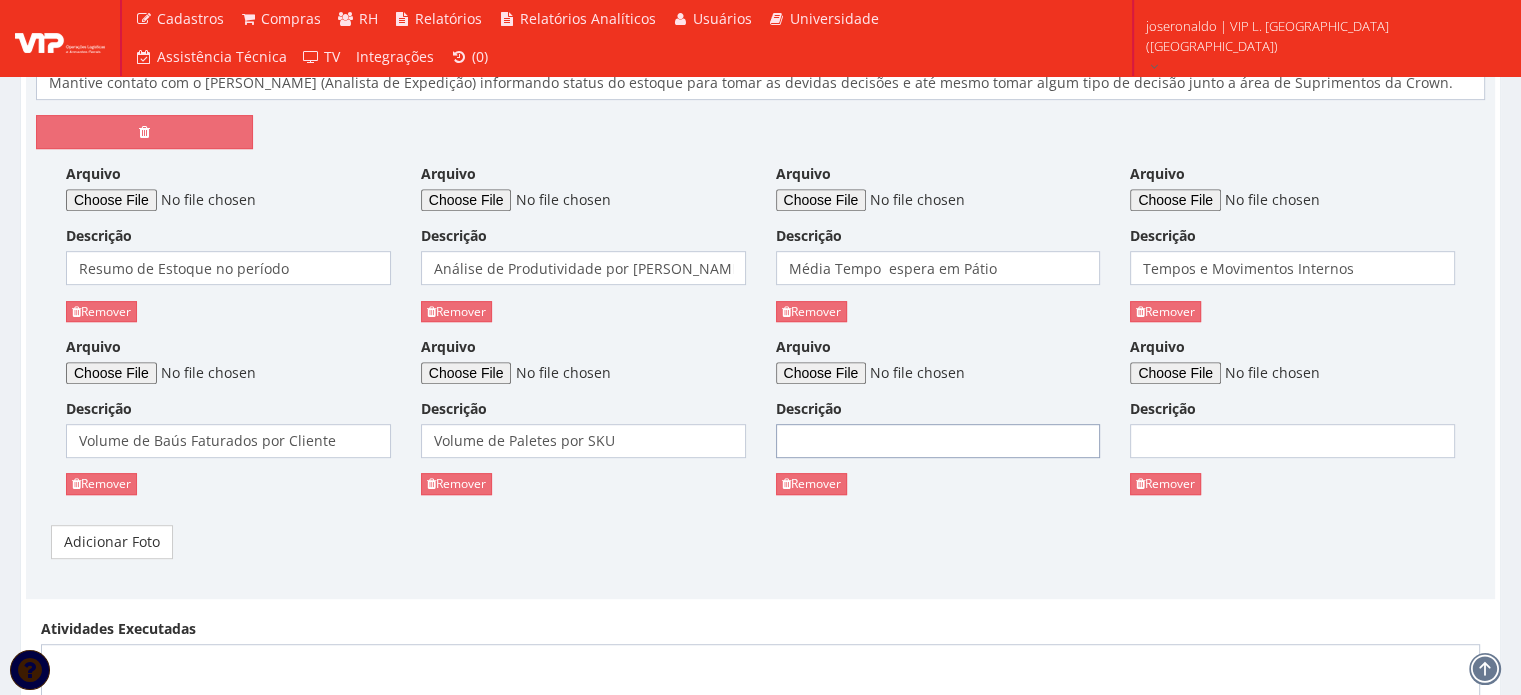 click on "Descrição" at bounding box center (938, 441) 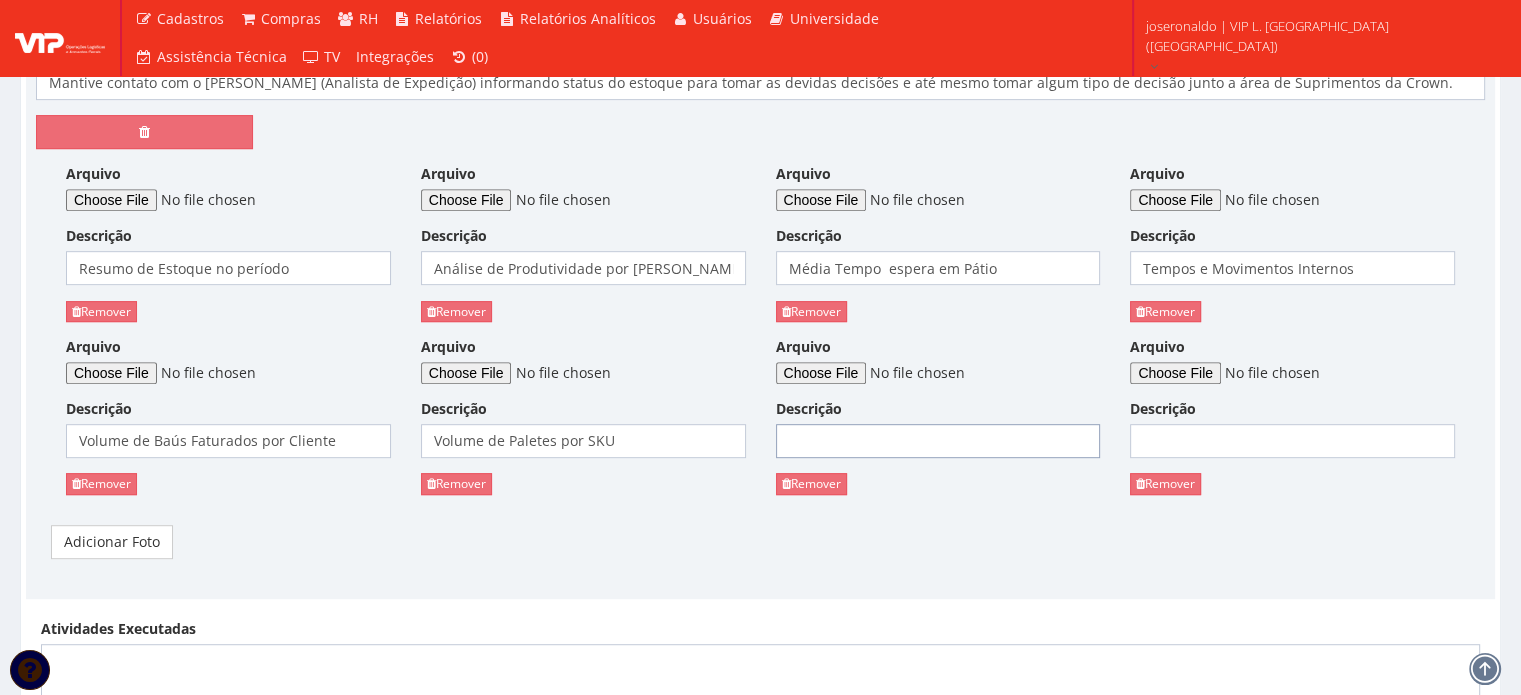 type on "Volume de Paletes por [PERSON_NAME]" 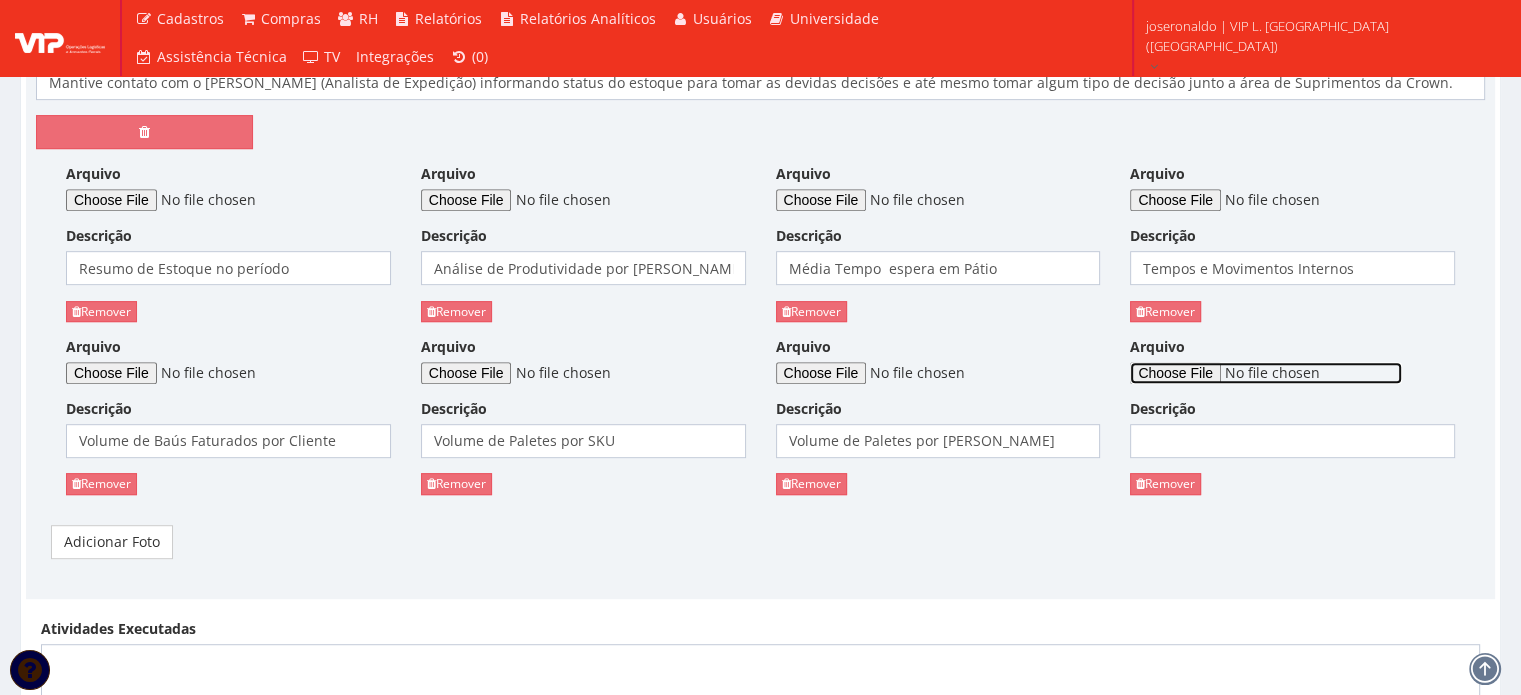 click on "Arquivo" at bounding box center (1266, 373) 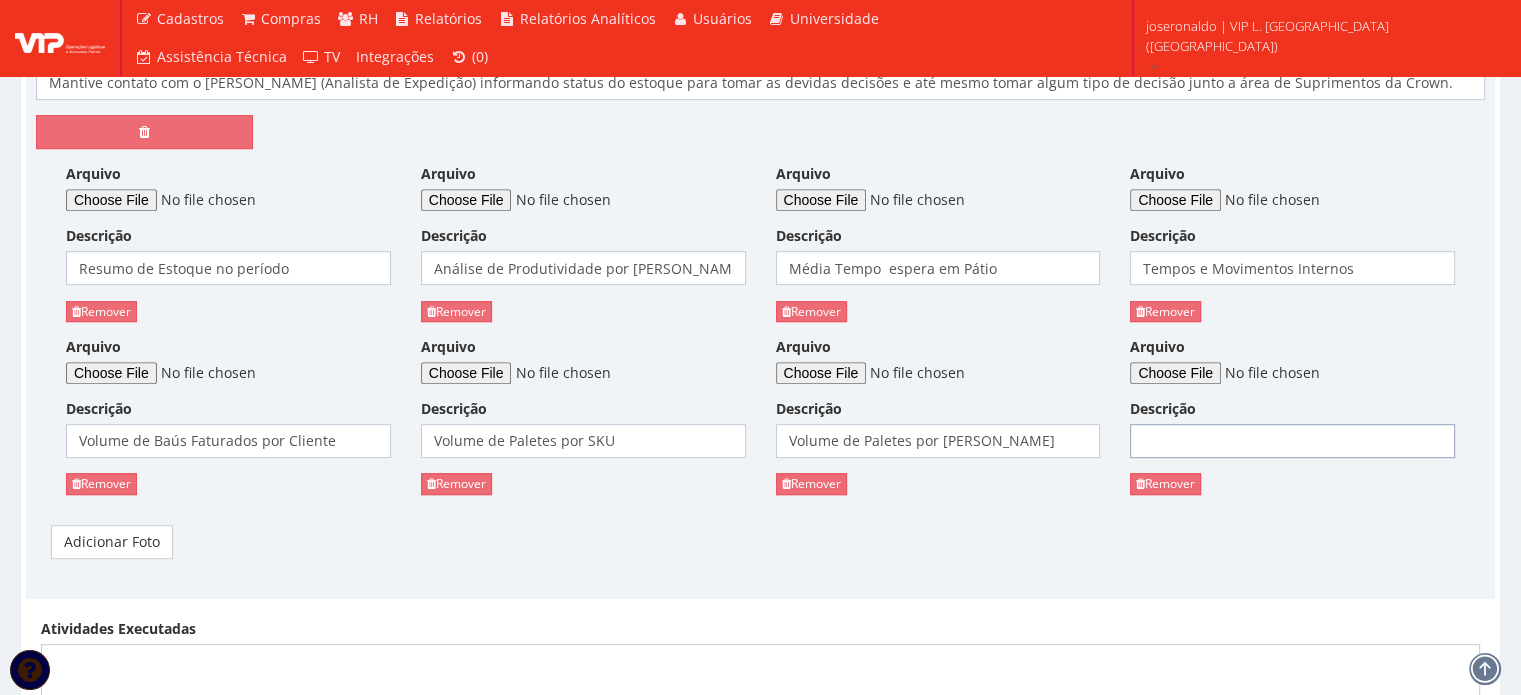 click on "Descrição" at bounding box center (1292, 441) 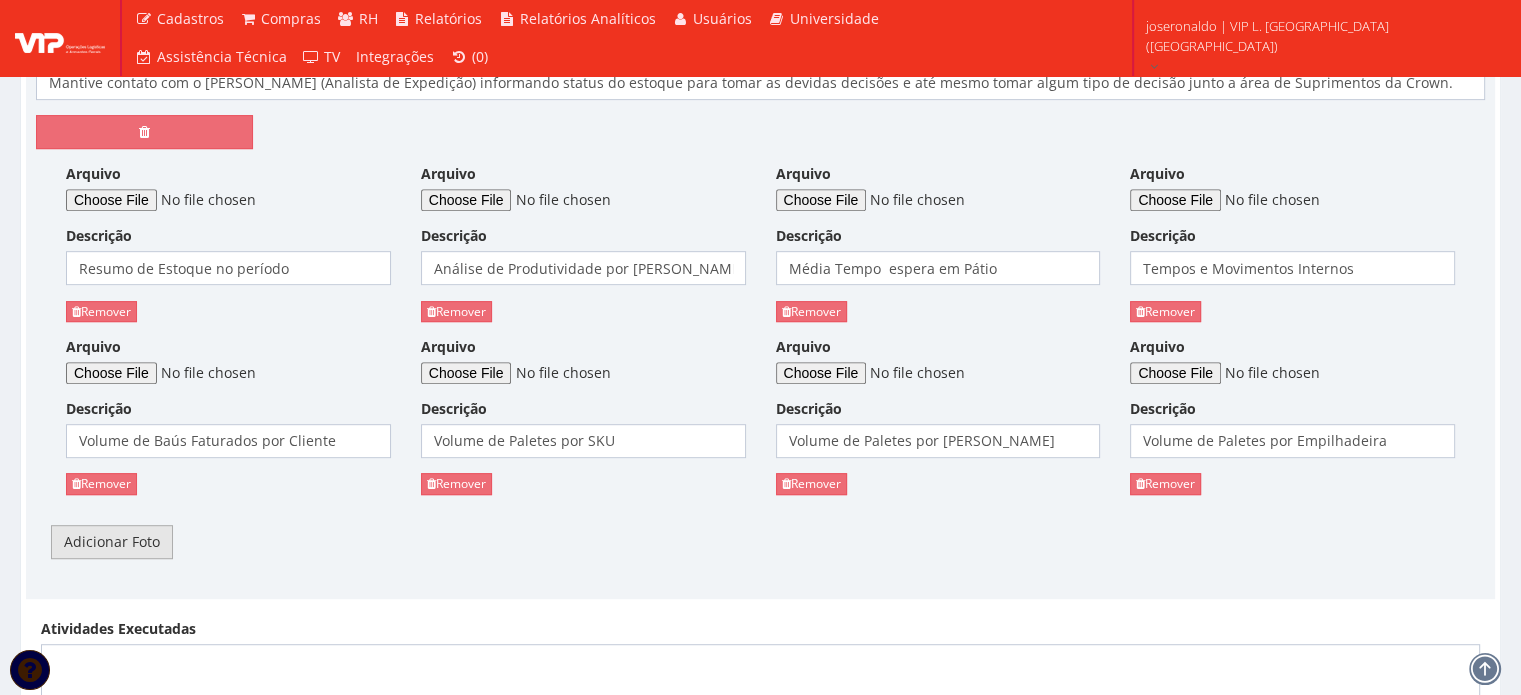 click on "Adicionar Foto" at bounding box center [112, 542] 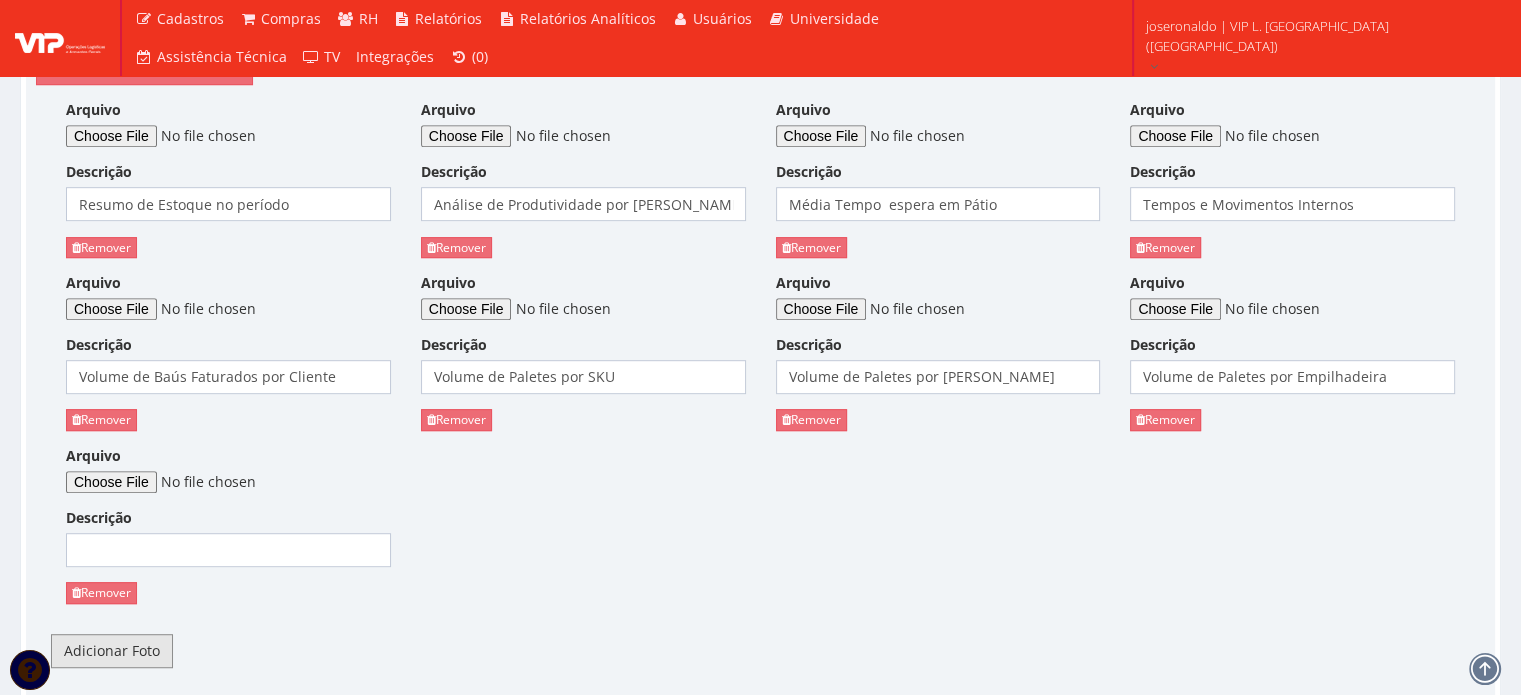 scroll, scrollTop: 1100, scrollLeft: 0, axis: vertical 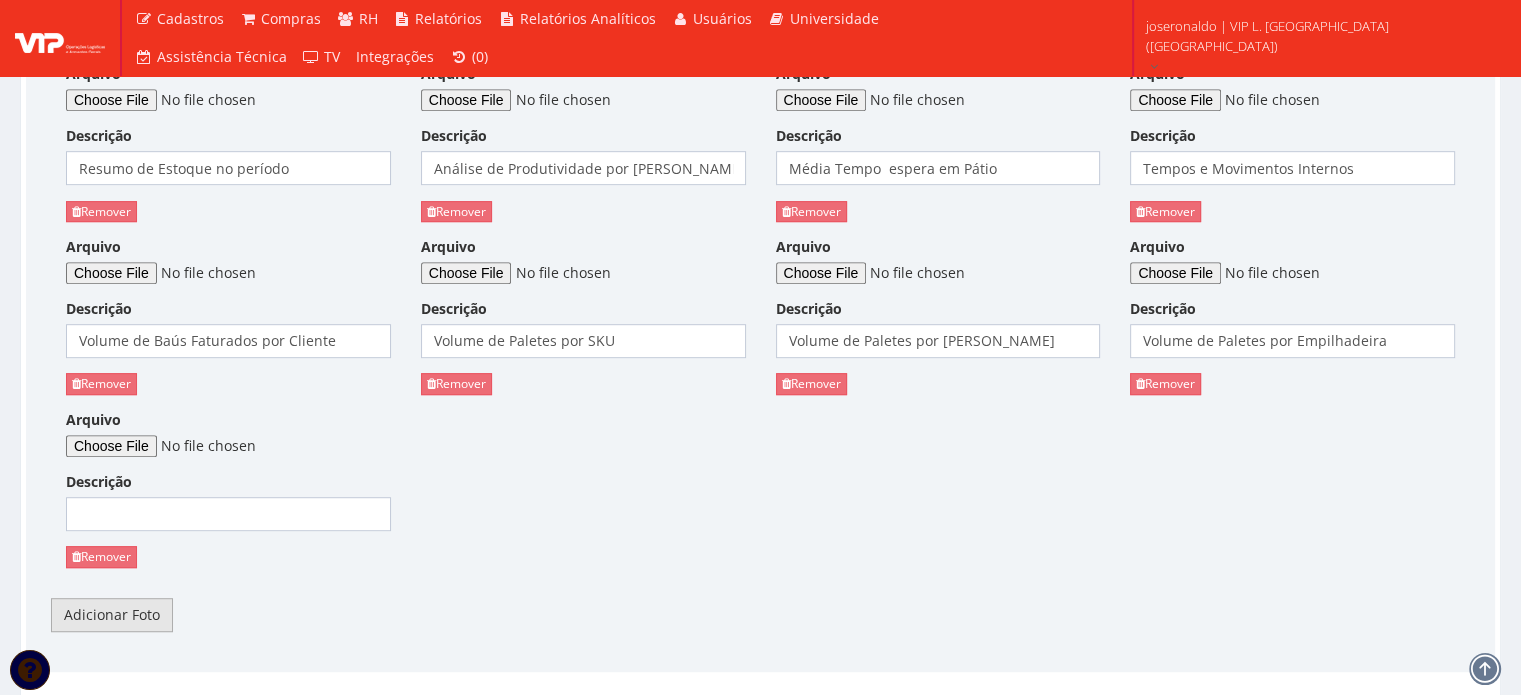 click on "Adicionar Foto" at bounding box center [112, 615] 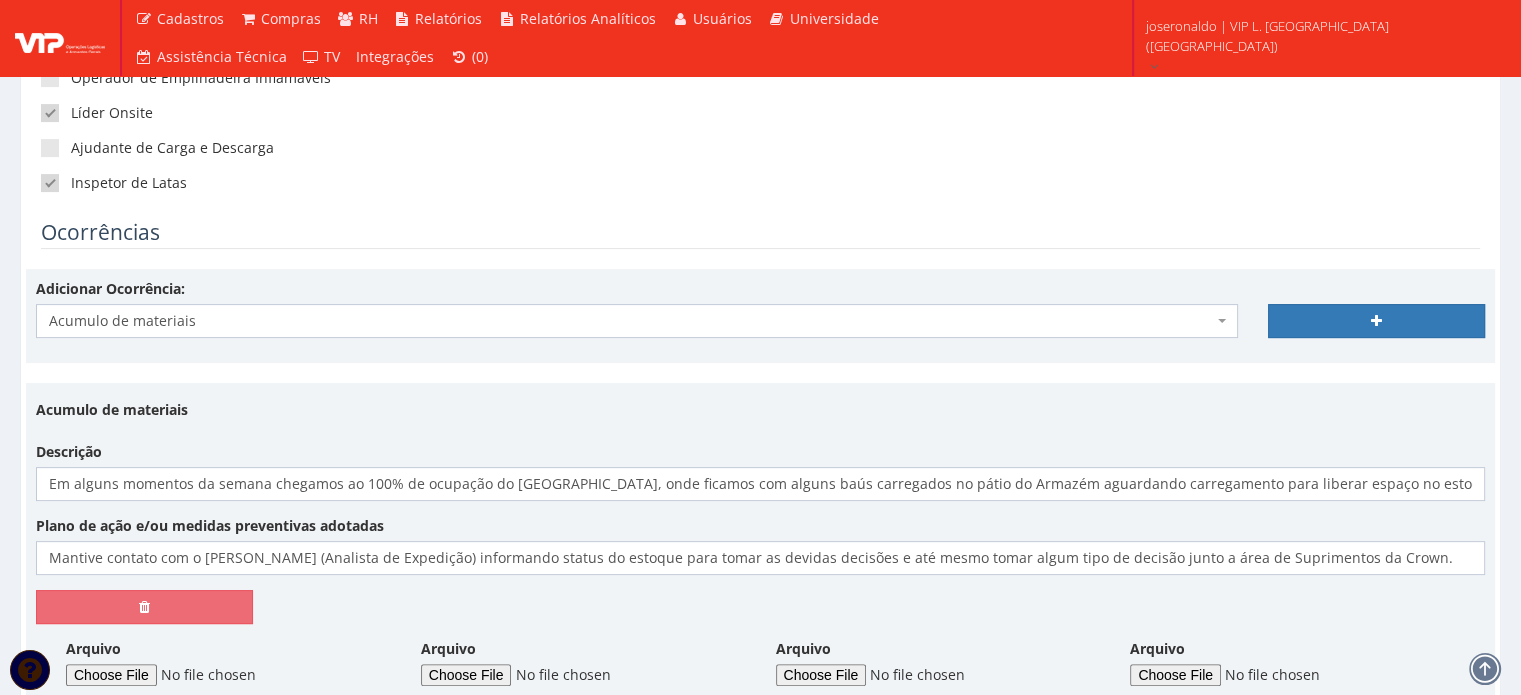 scroll, scrollTop: 500, scrollLeft: 0, axis: vertical 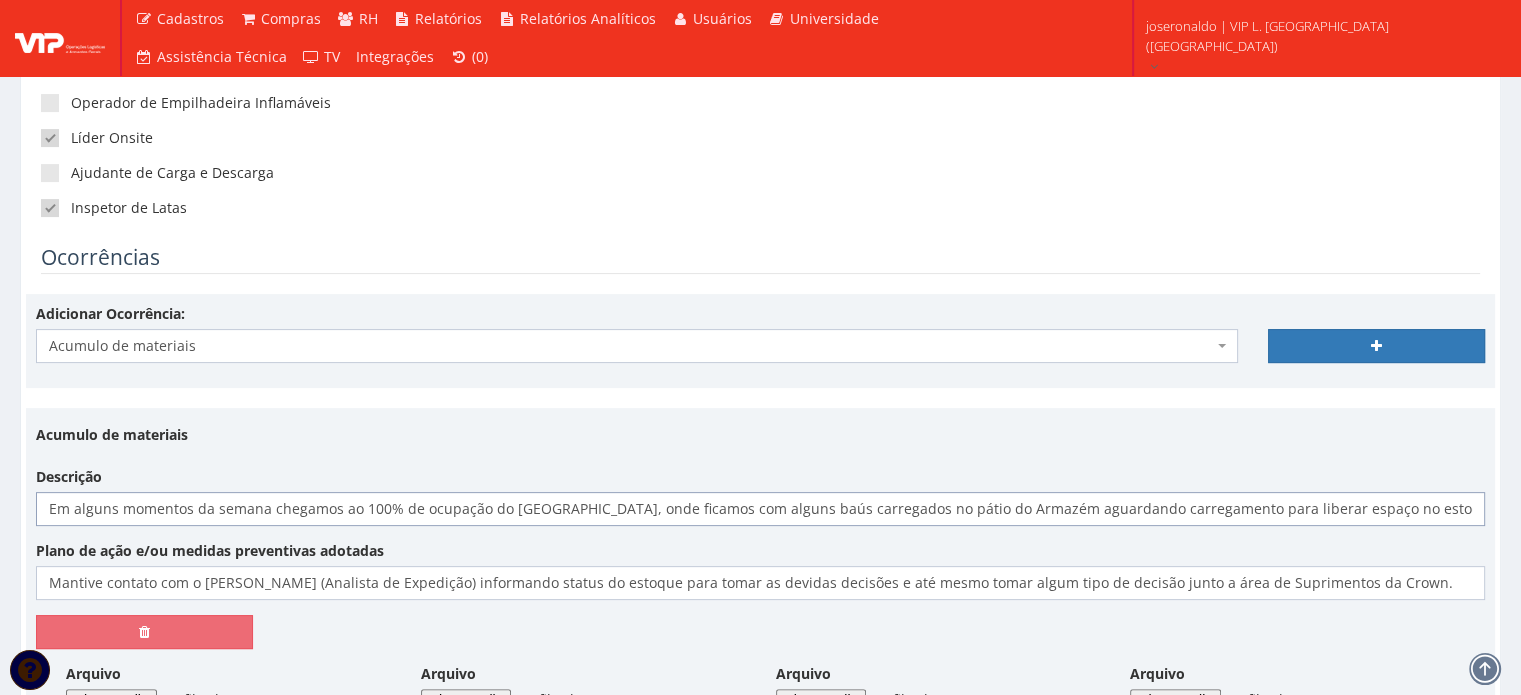 drag, startPoint x: 1324, startPoint y: 517, endPoint x: 1339, endPoint y: 515, distance: 15.132746 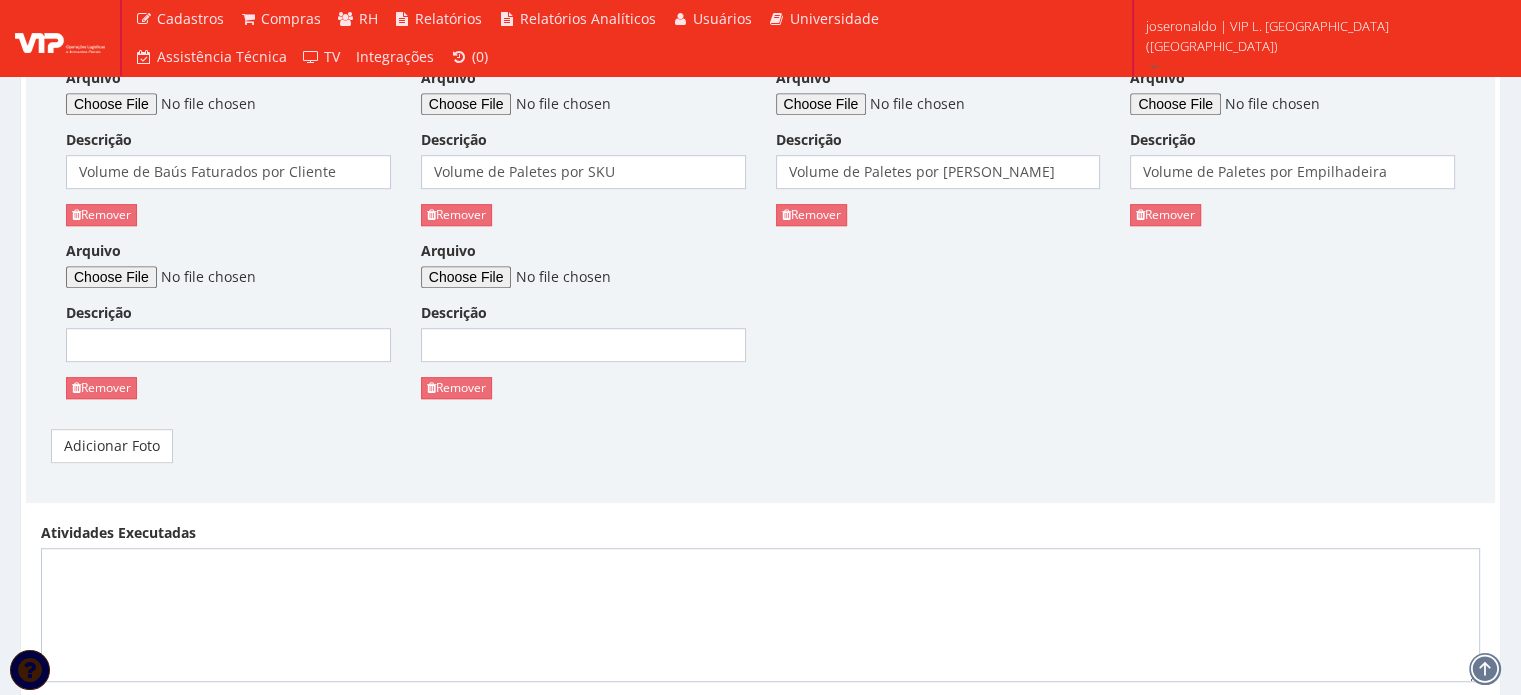 scroll, scrollTop: 1200, scrollLeft: 0, axis: vertical 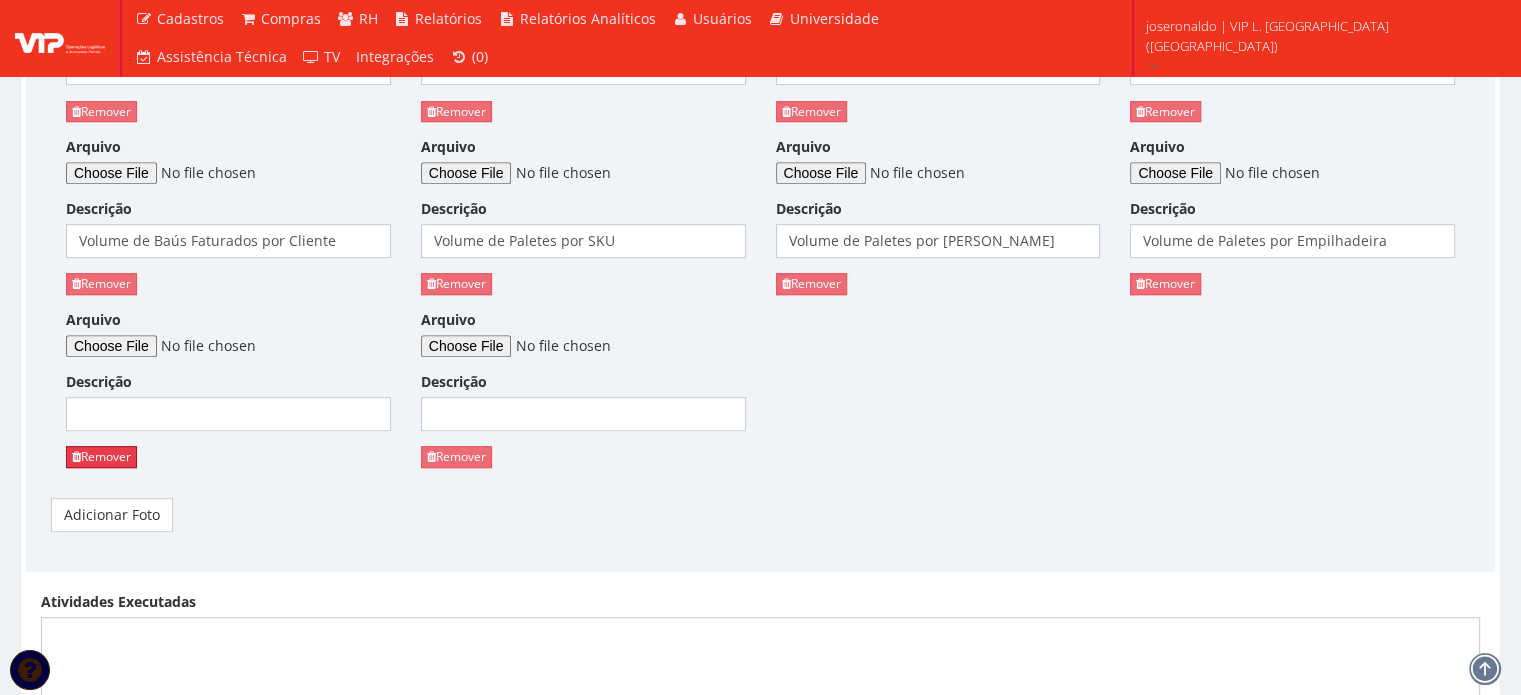 drag, startPoint x: 113, startPoint y: 461, endPoint x: 834, endPoint y: 75, distance: 817.8245 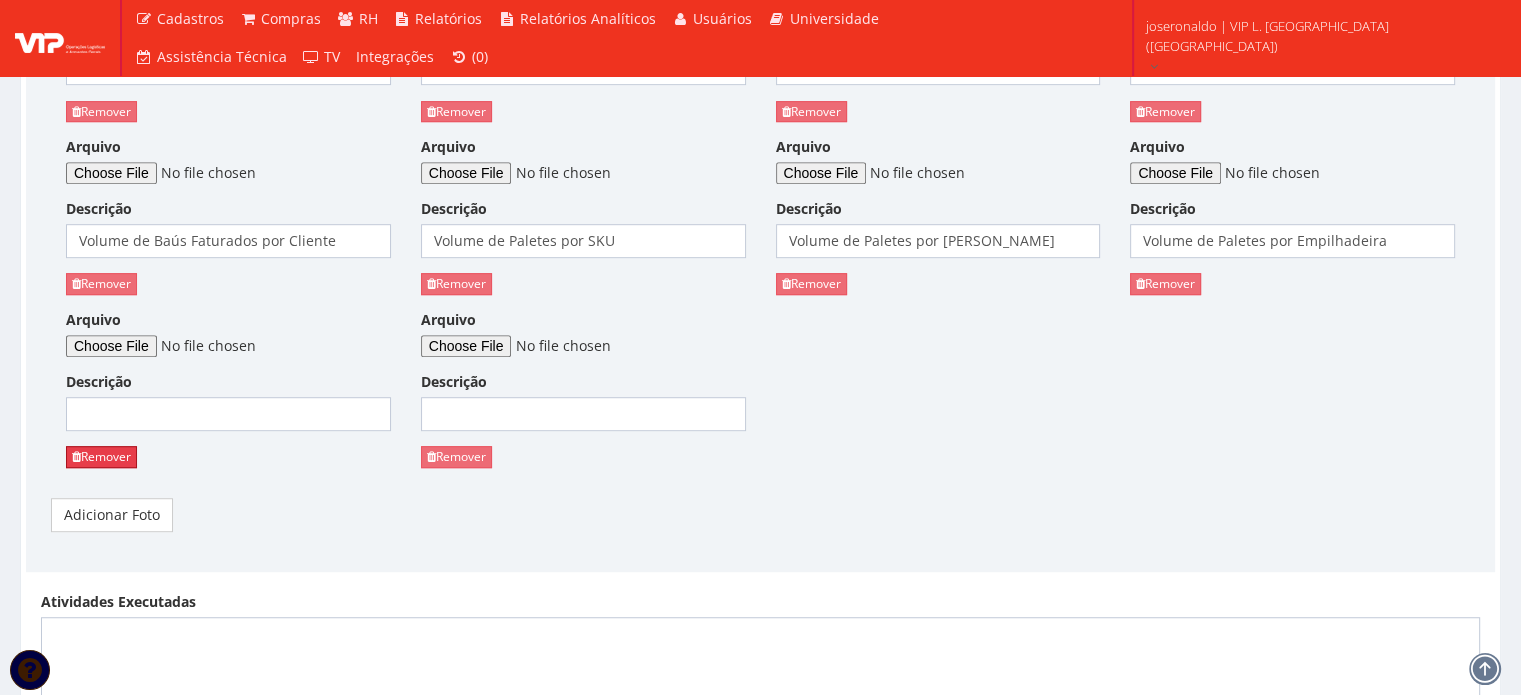 click on "Remover" at bounding box center (101, 456) 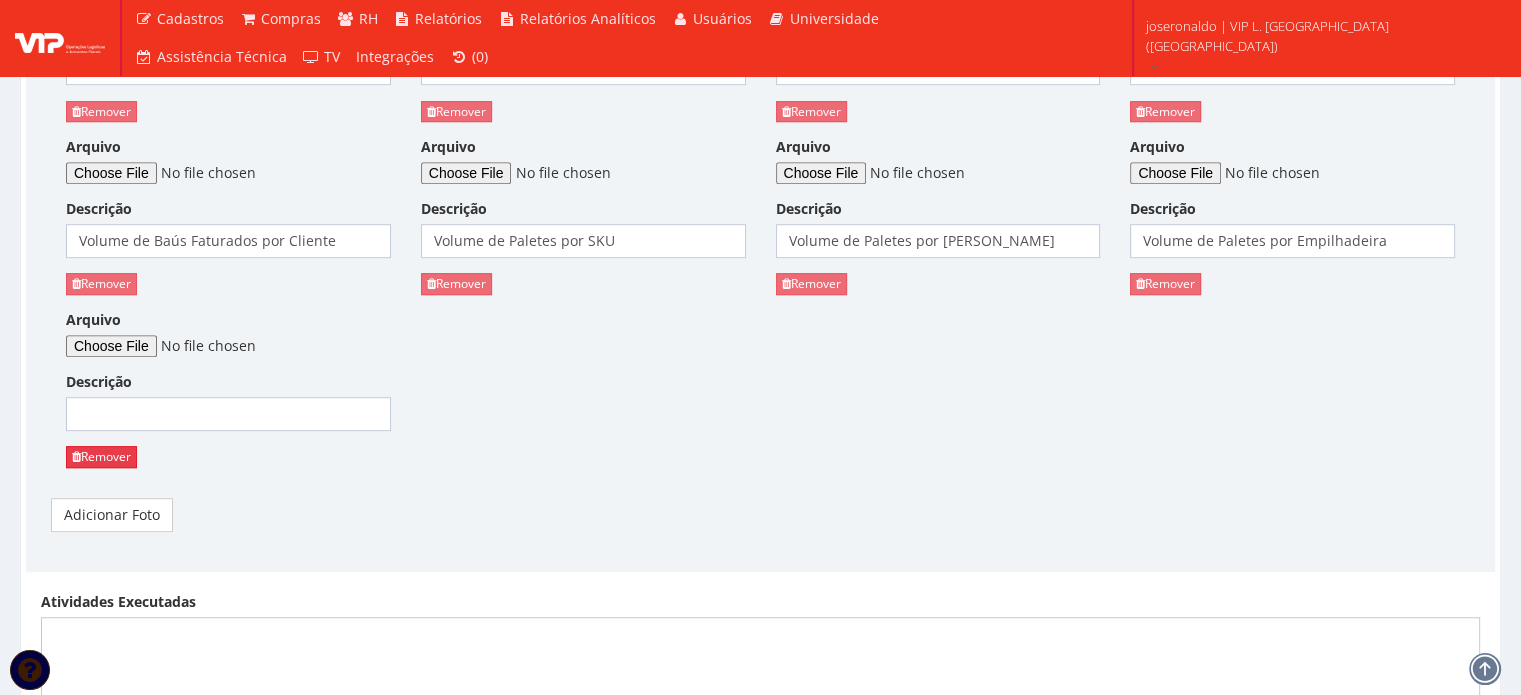 click on "Remover" at bounding box center [101, 456] 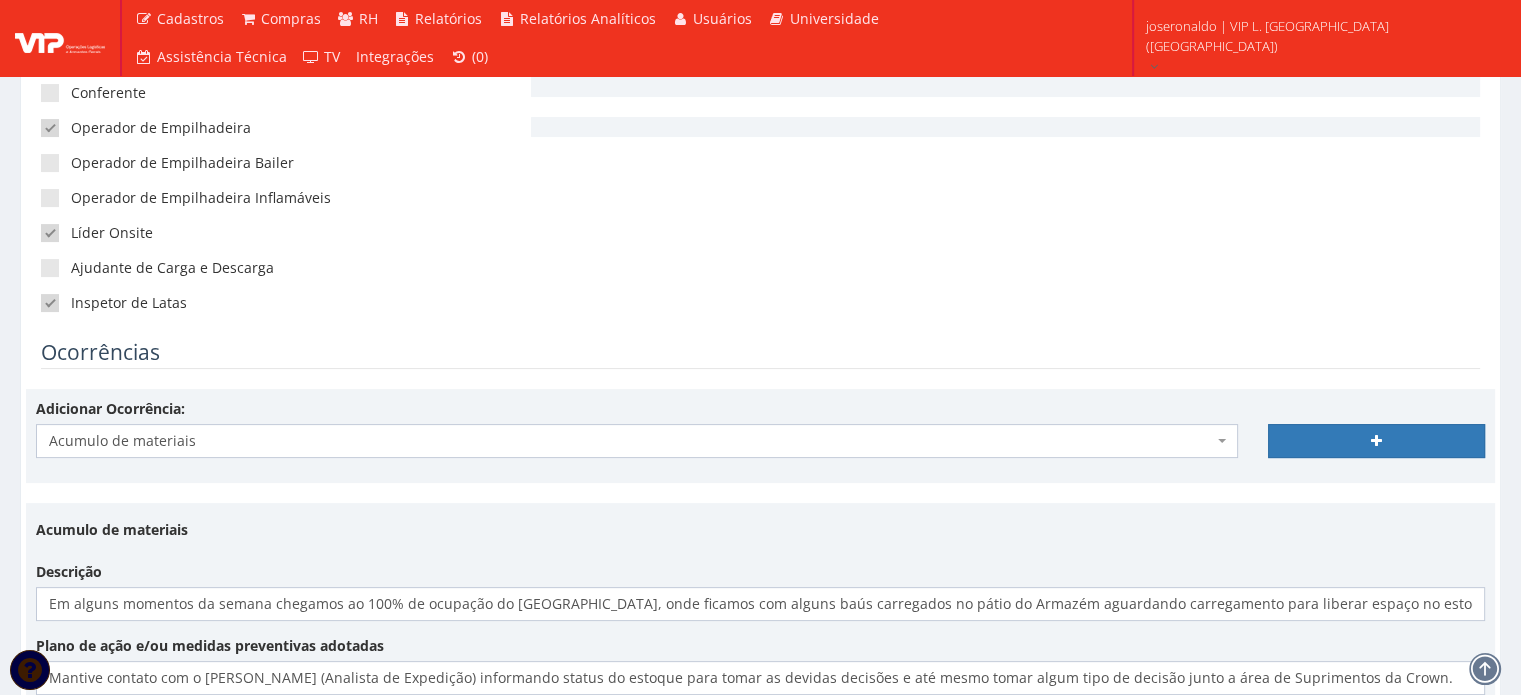 scroll, scrollTop: 400, scrollLeft: 0, axis: vertical 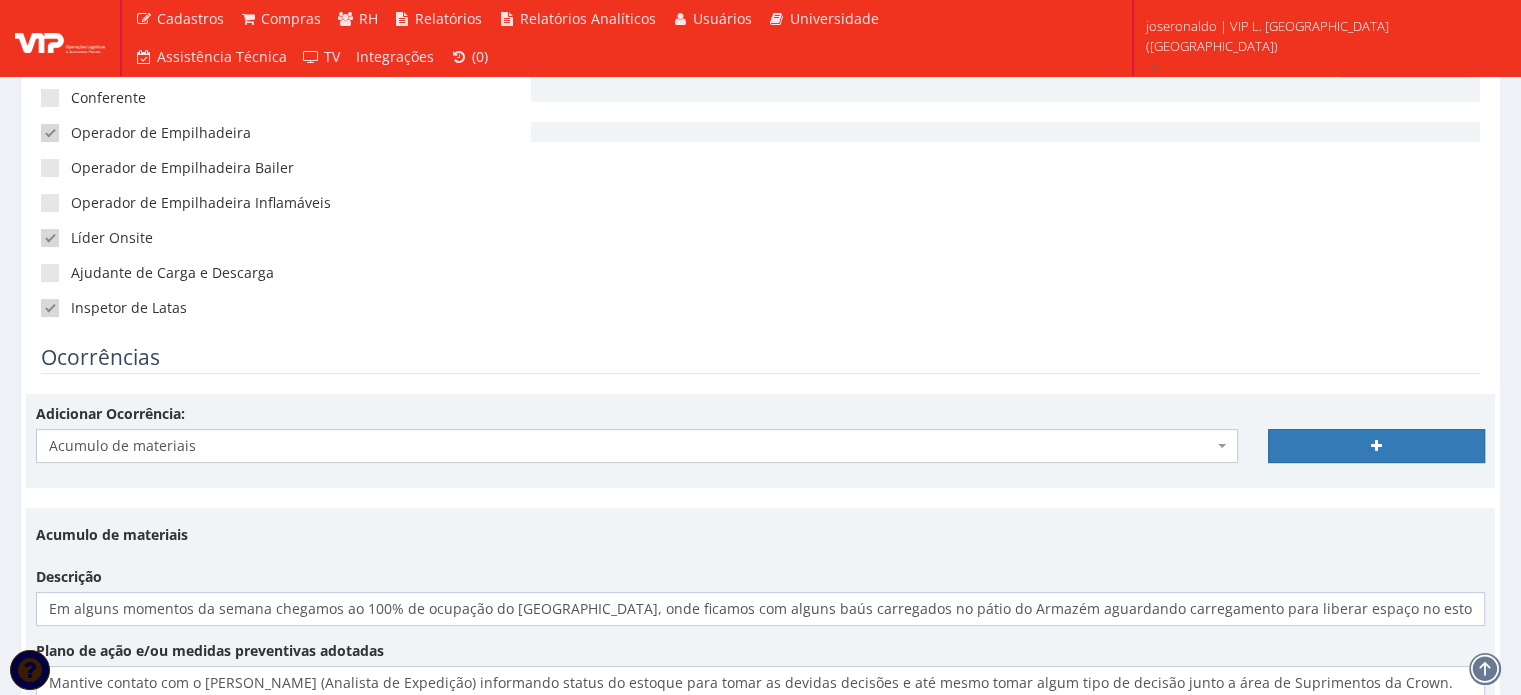 click on "Acumulo de materiais" at bounding box center [631, 446] 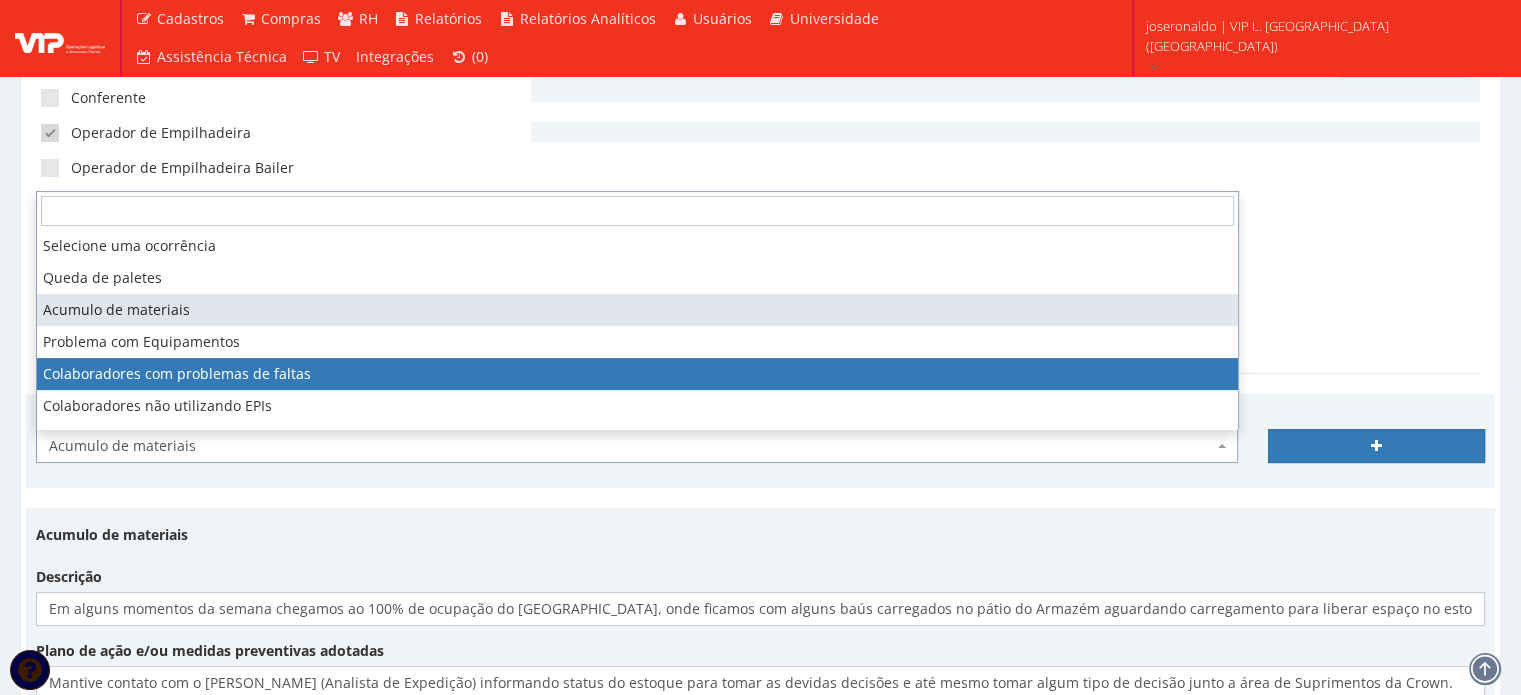 scroll, scrollTop: 100, scrollLeft: 0, axis: vertical 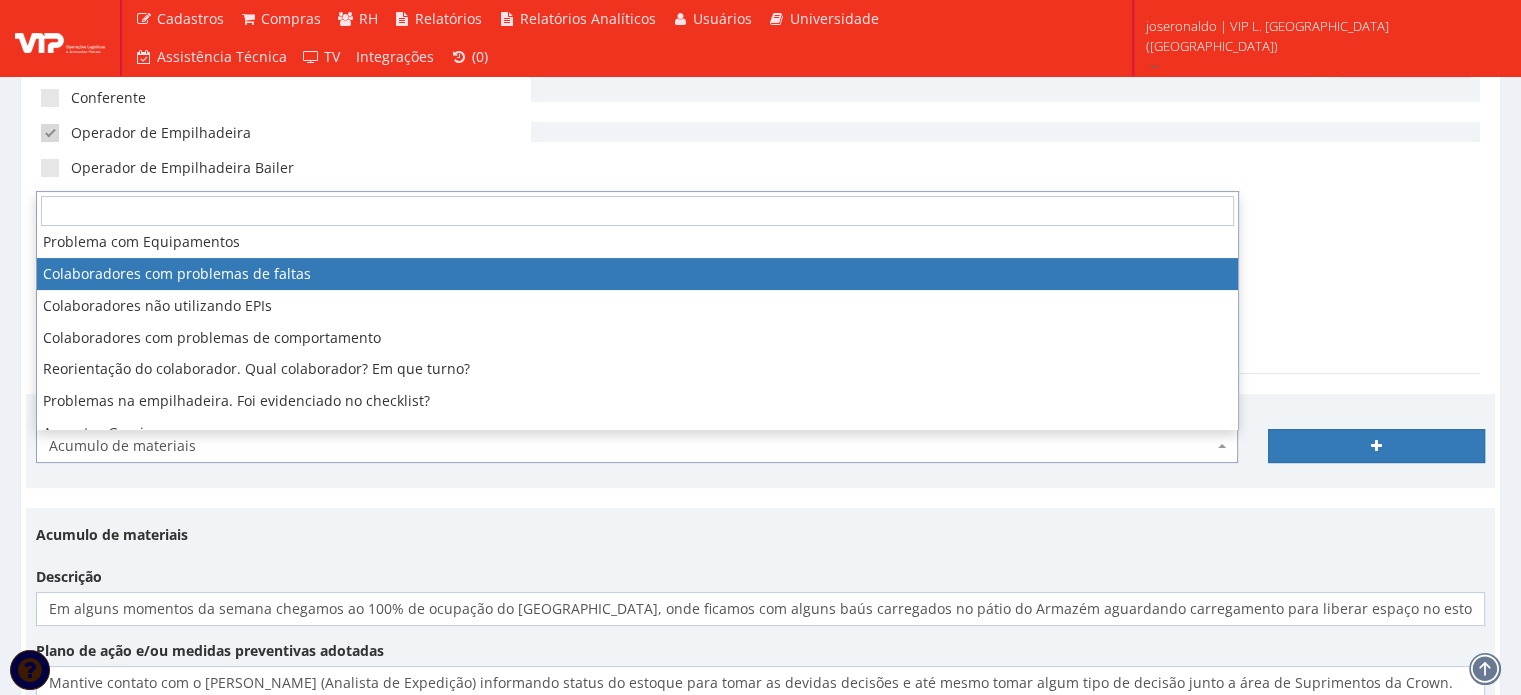 select on "problema_faltas" 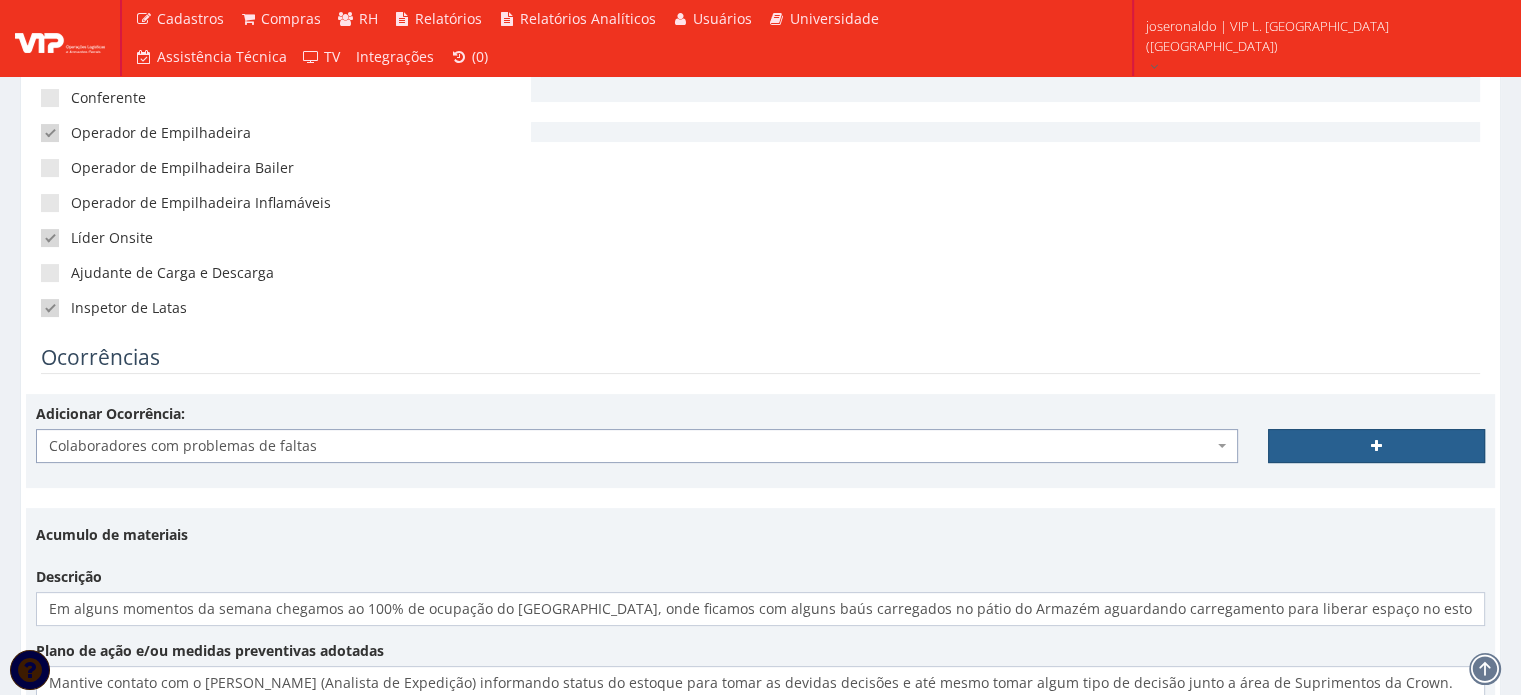 click at bounding box center (1376, 446) 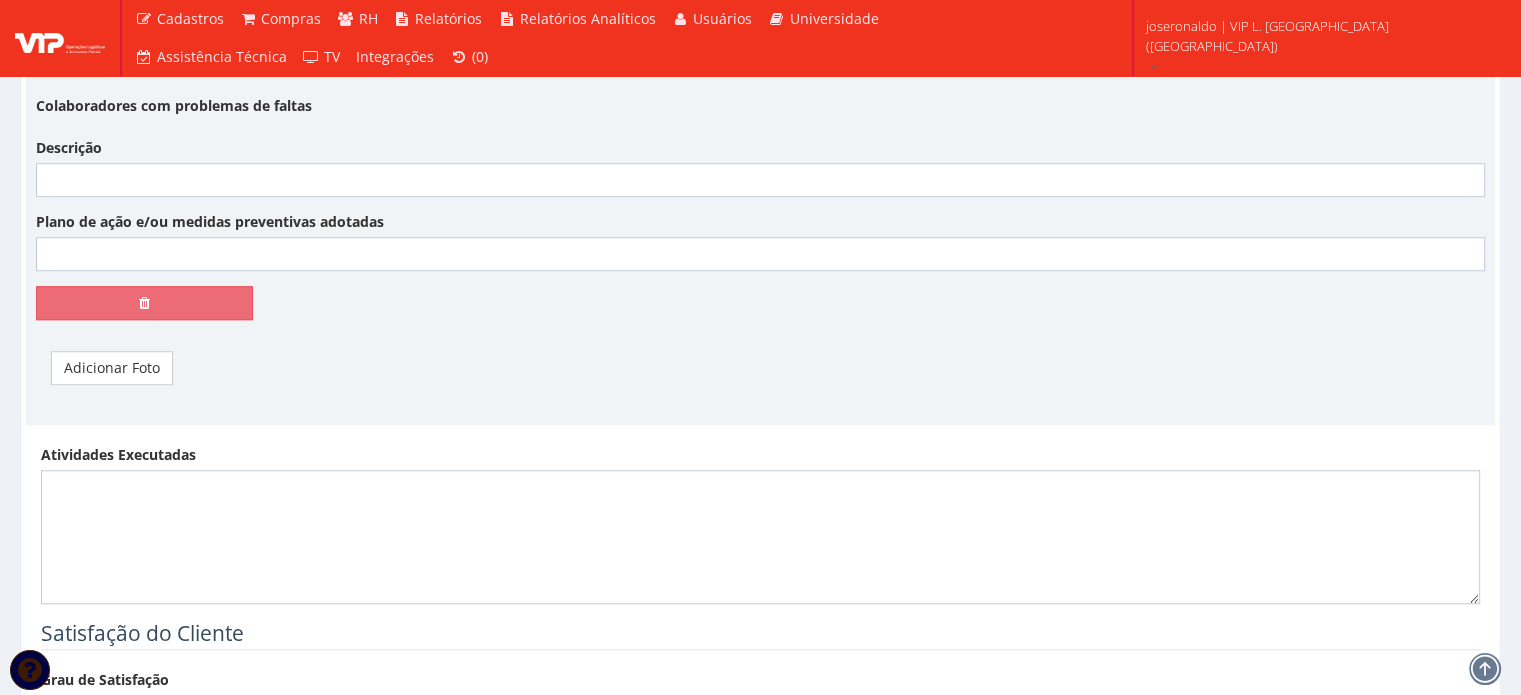 scroll, scrollTop: 1300, scrollLeft: 0, axis: vertical 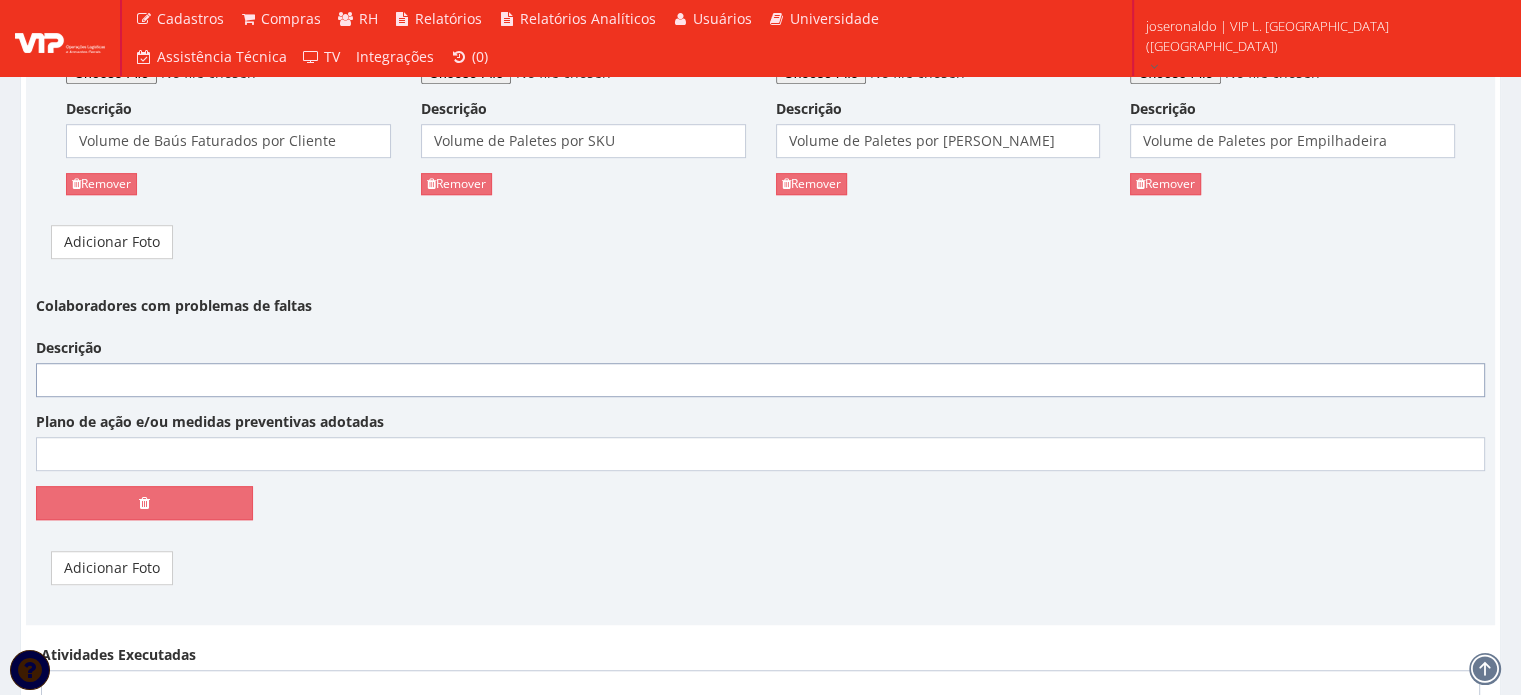 click on "Descrição" at bounding box center [760, 380] 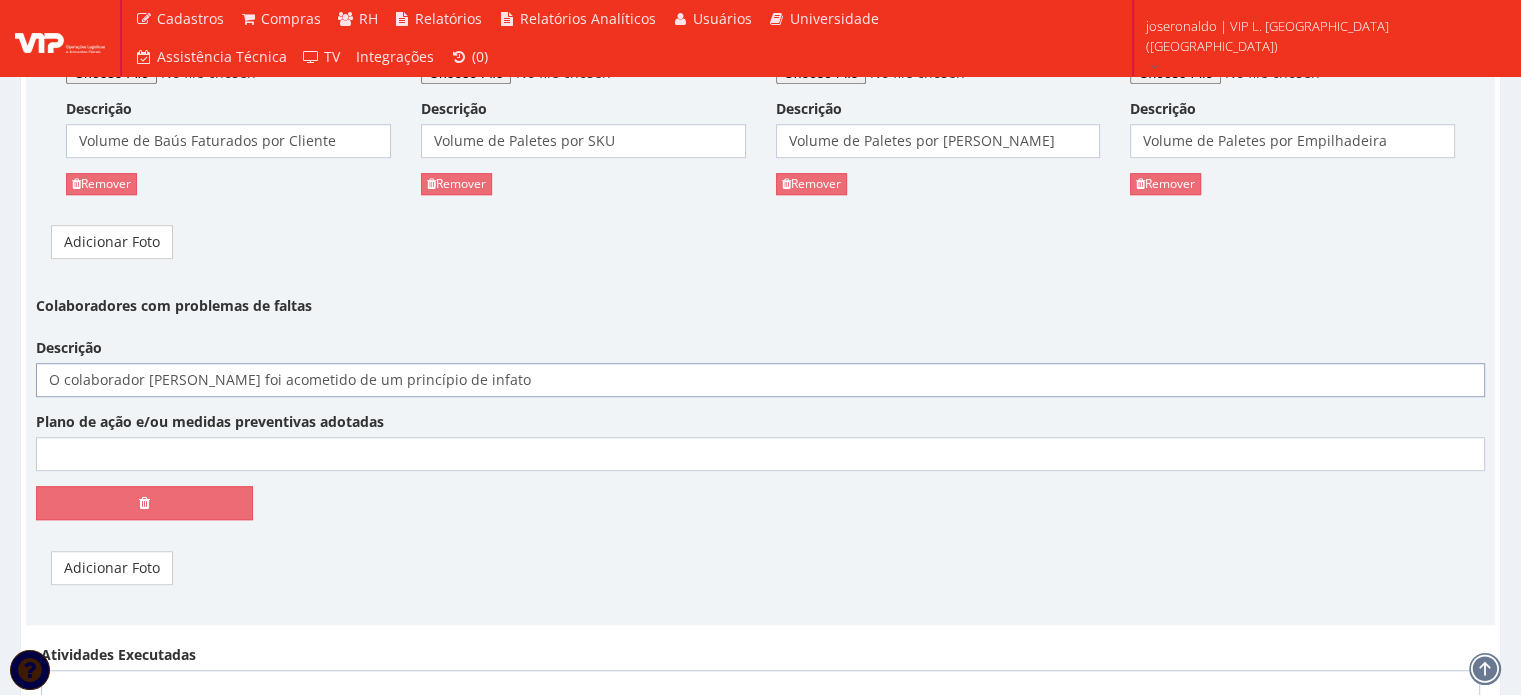 click on "O colaborador [PERSON_NAME] foi acometido de um princípio de infato" at bounding box center [760, 380] 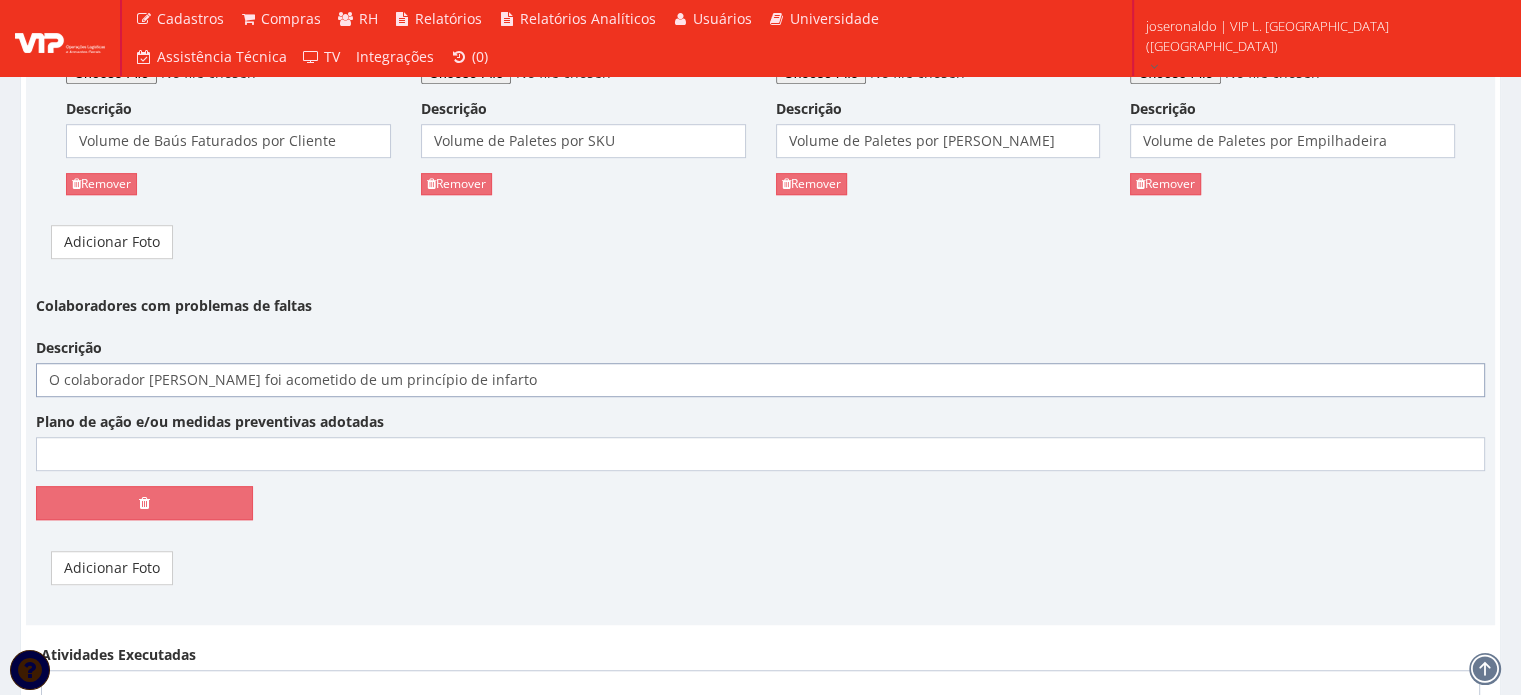 click on "O colaborador [PERSON_NAME] foi acometido de um princípio de infarto" at bounding box center (760, 380) 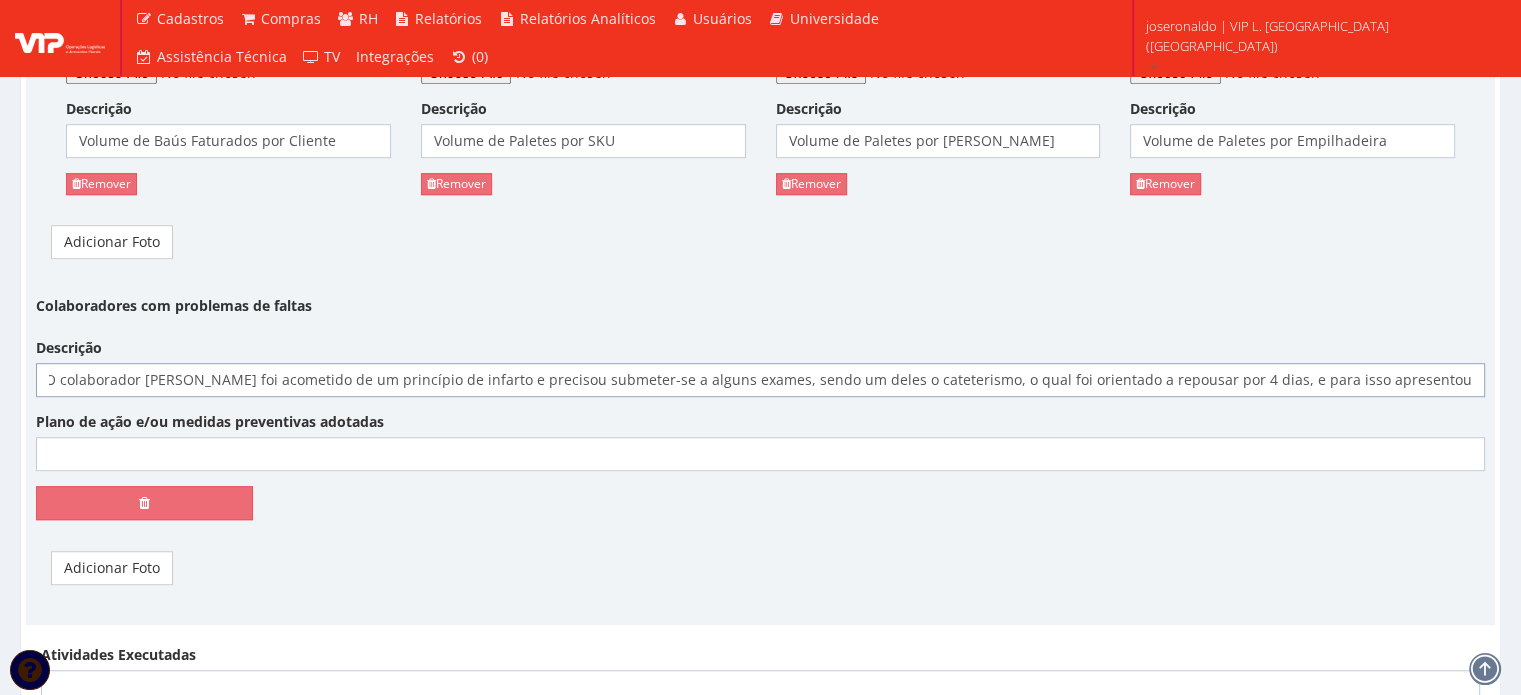 scroll, scrollTop: 0, scrollLeft: 8, axis: horizontal 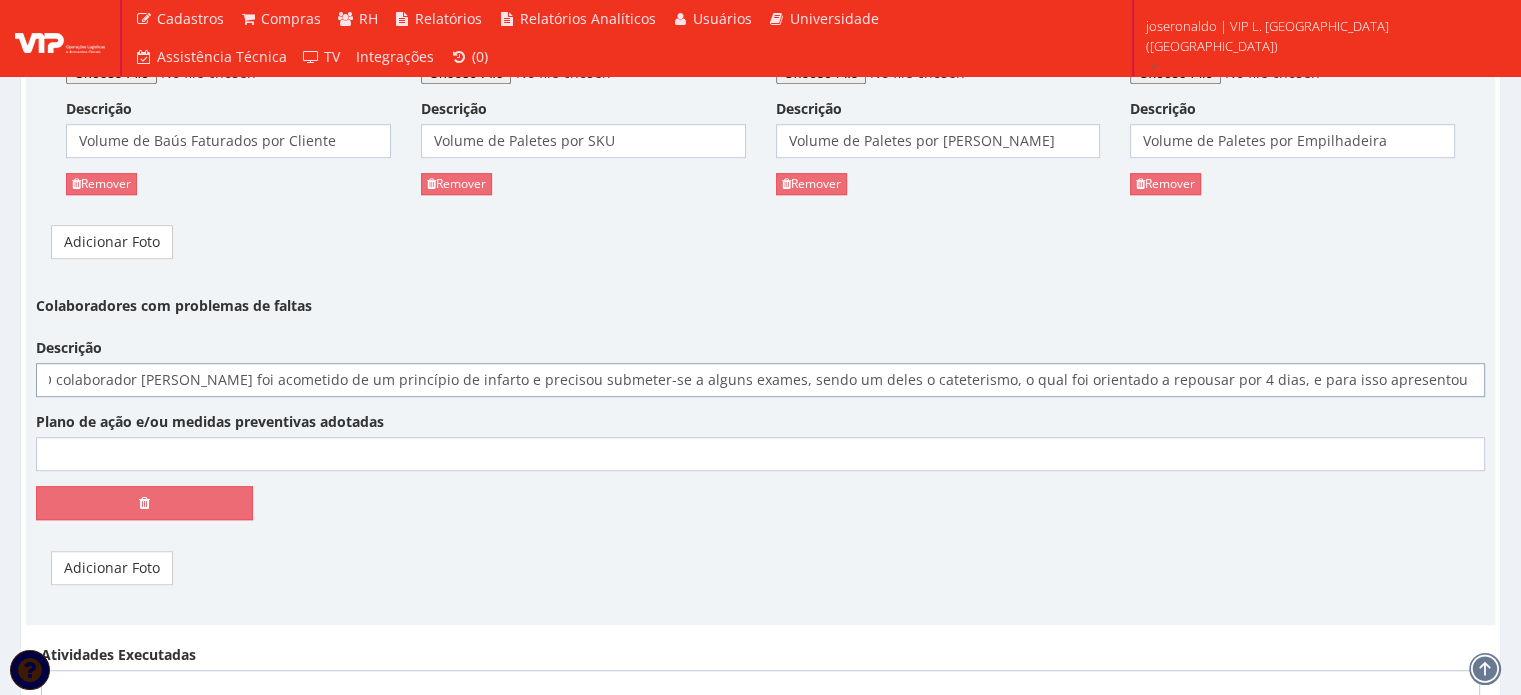 type on "O colaborador [PERSON_NAME] foi acometido de um princípio de infarto e precisou submeter-se a alguns exames, sendo um deles o cateterismo, o qual foi orientado a repousar por 4 dias, e para isso apresentou atestado médico." 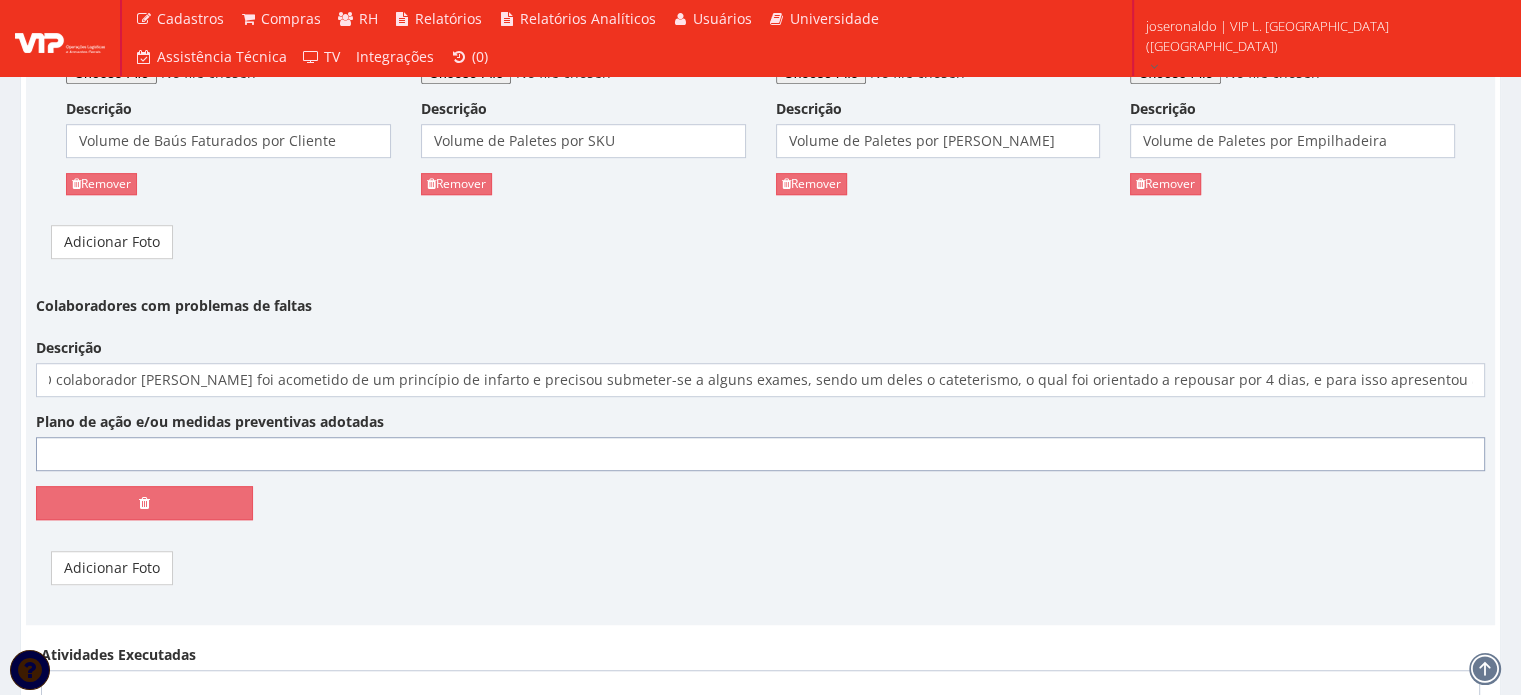 scroll, scrollTop: 0, scrollLeft: 0, axis: both 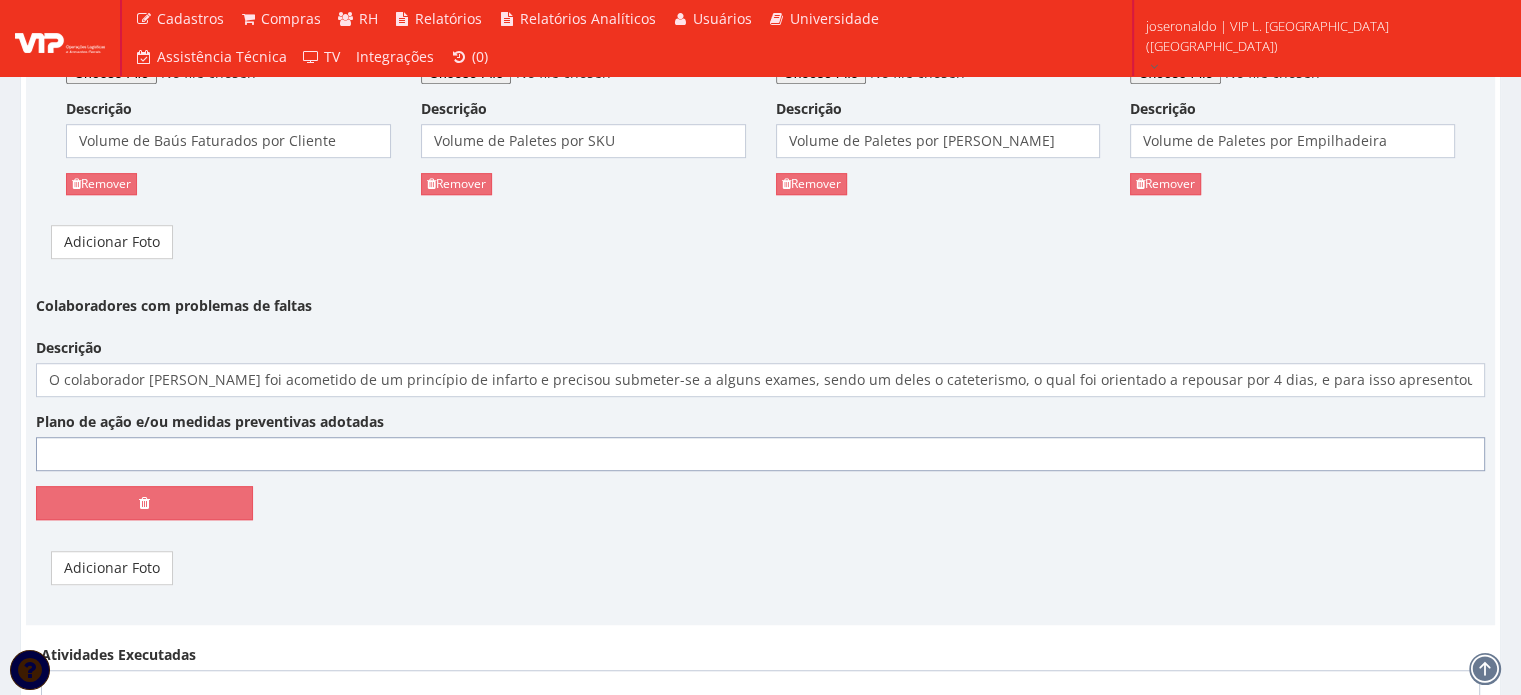 click on "Plano de ação e/ou medidas preventivas adotadas" at bounding box center (760, 454) 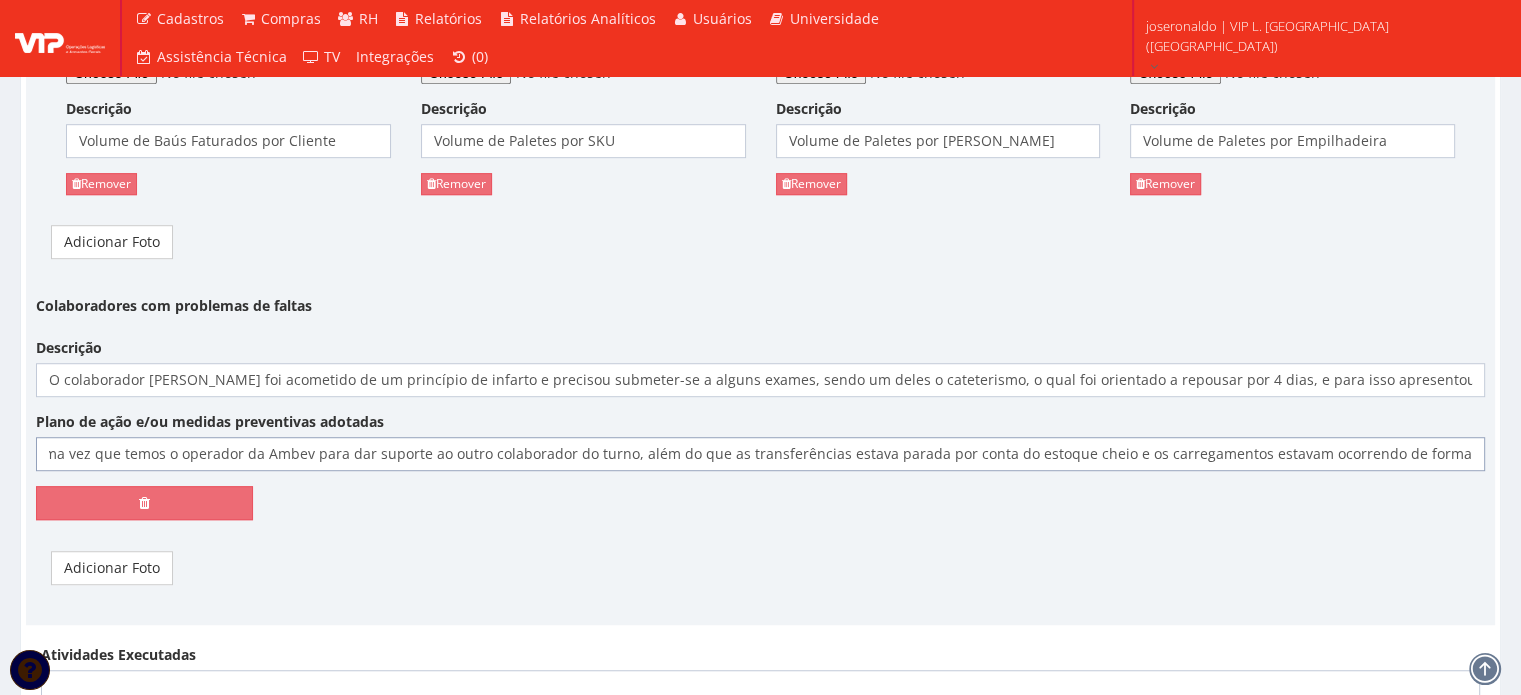 scroll, scrollTop: 0, scrollLeft: 475, axis: horizontal 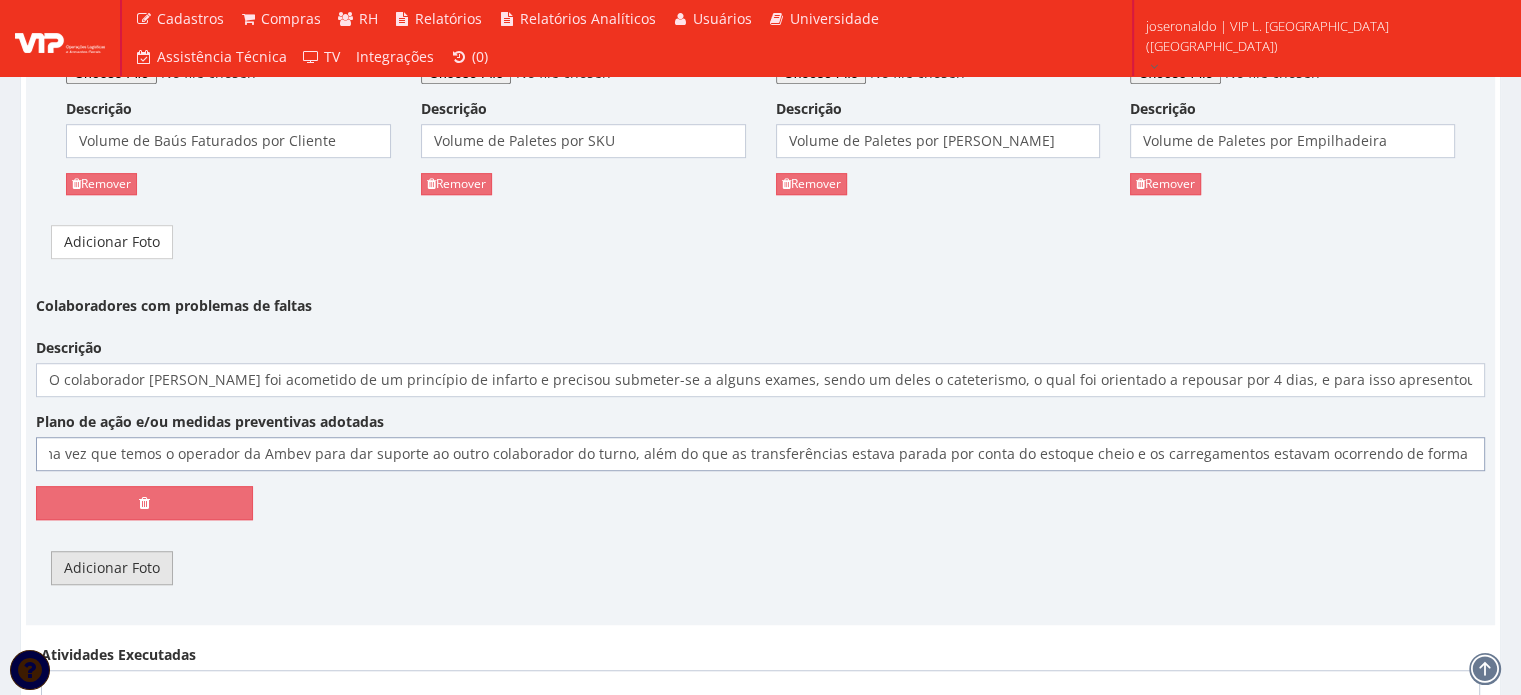 type on "Para substituí-lo não foi necessário contrar hora extra de operador, uma vez que temos o operador da Ambev para dar suporte ao outro colaborador do turno, além do que as transferências estava parada por conta do estoque cheio e os carregamentos estavam ocorrendo de forma morosa." 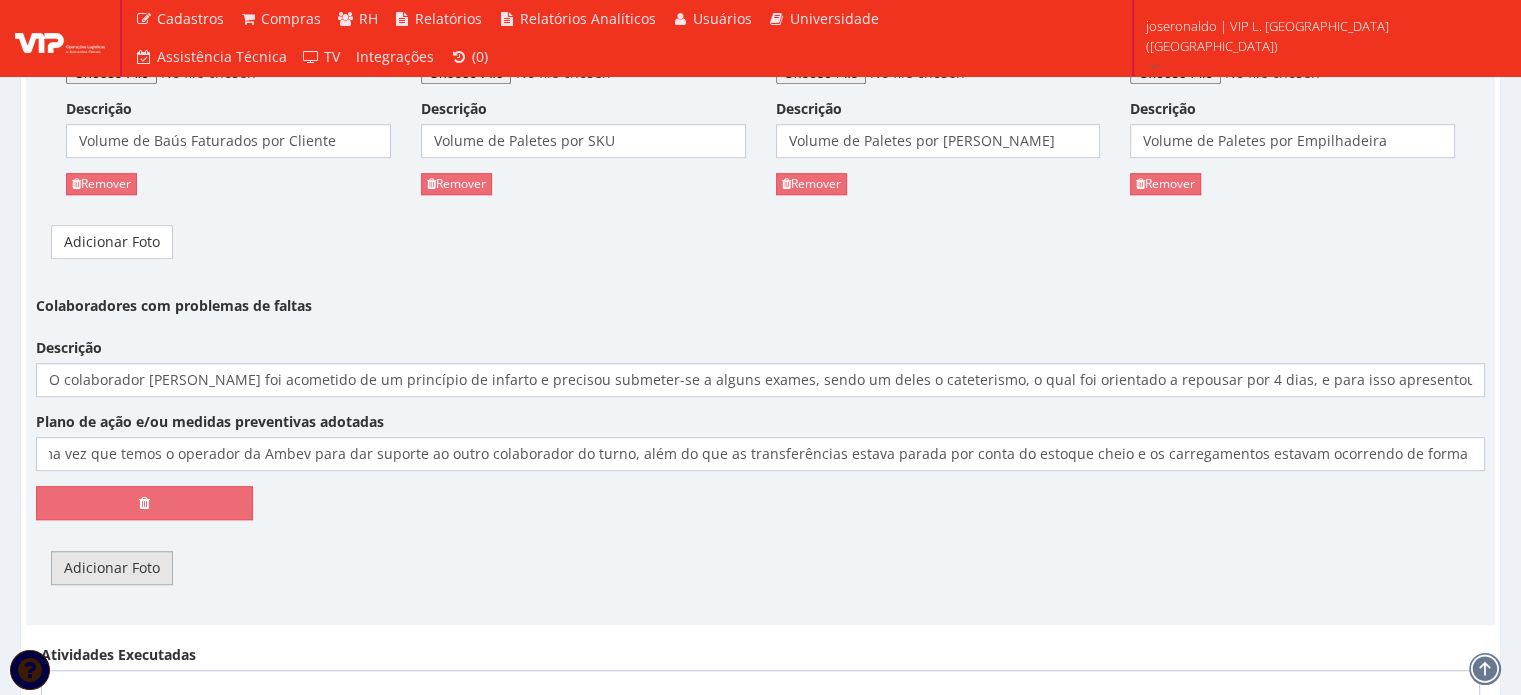 scroll, scrollTop: 0, scrollLeft: 0, axis: both 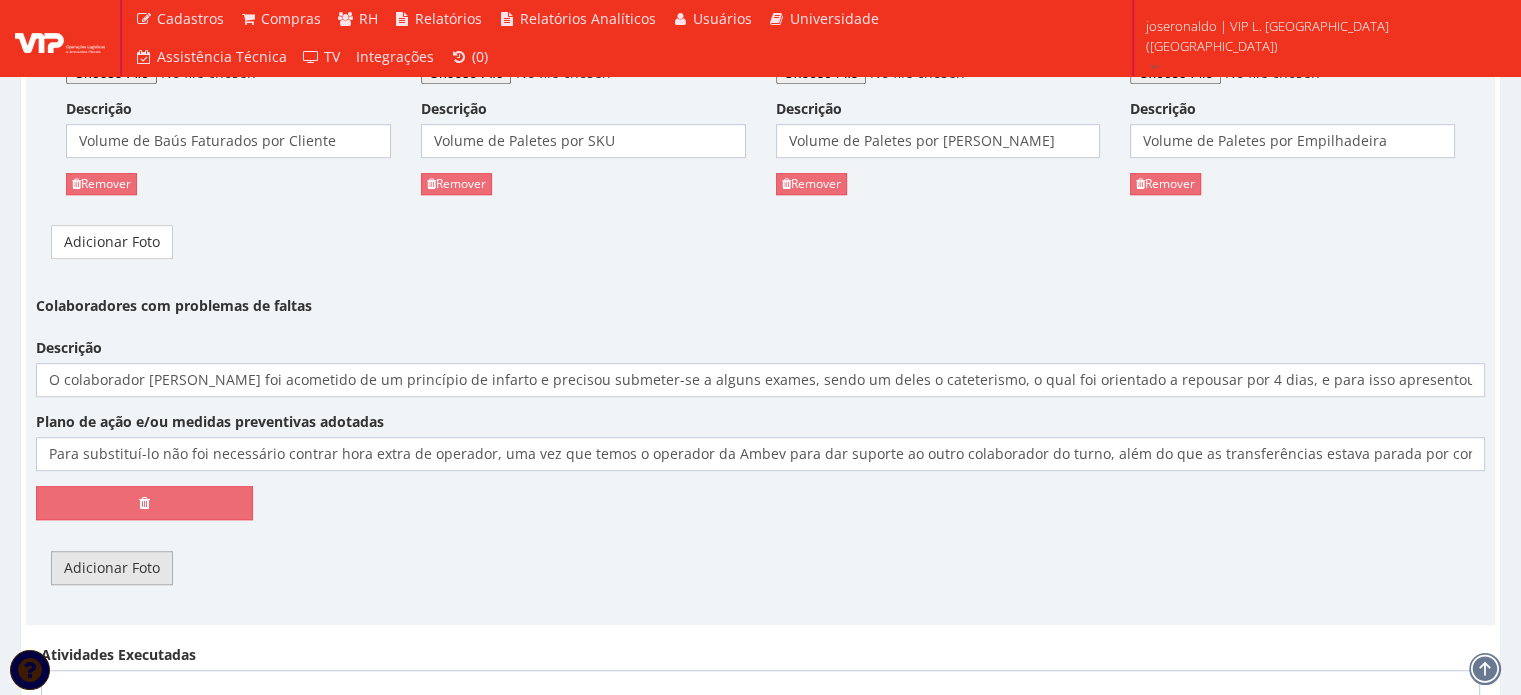 click on "Adicionar Foto" at bounding box center (112, 568) 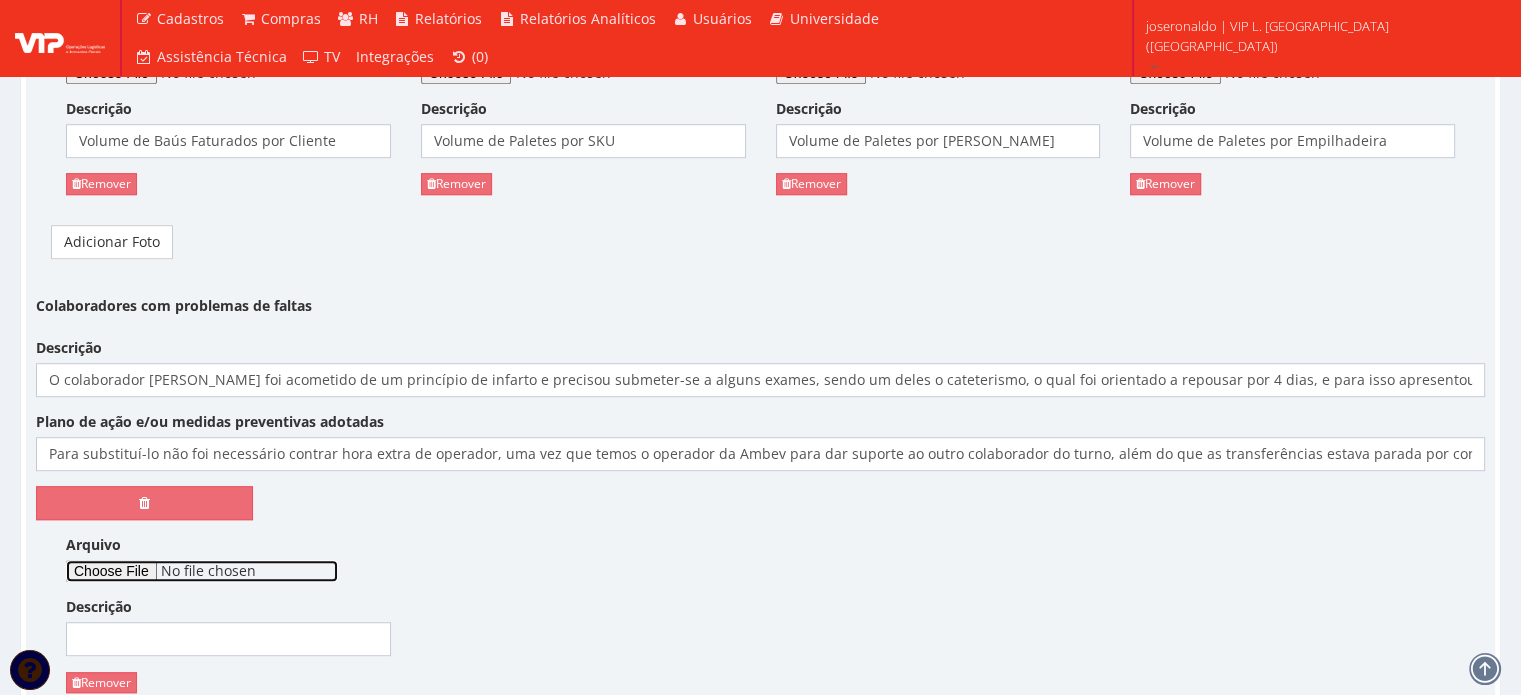 click on "Arquivo" at bounding box center (202, 571) 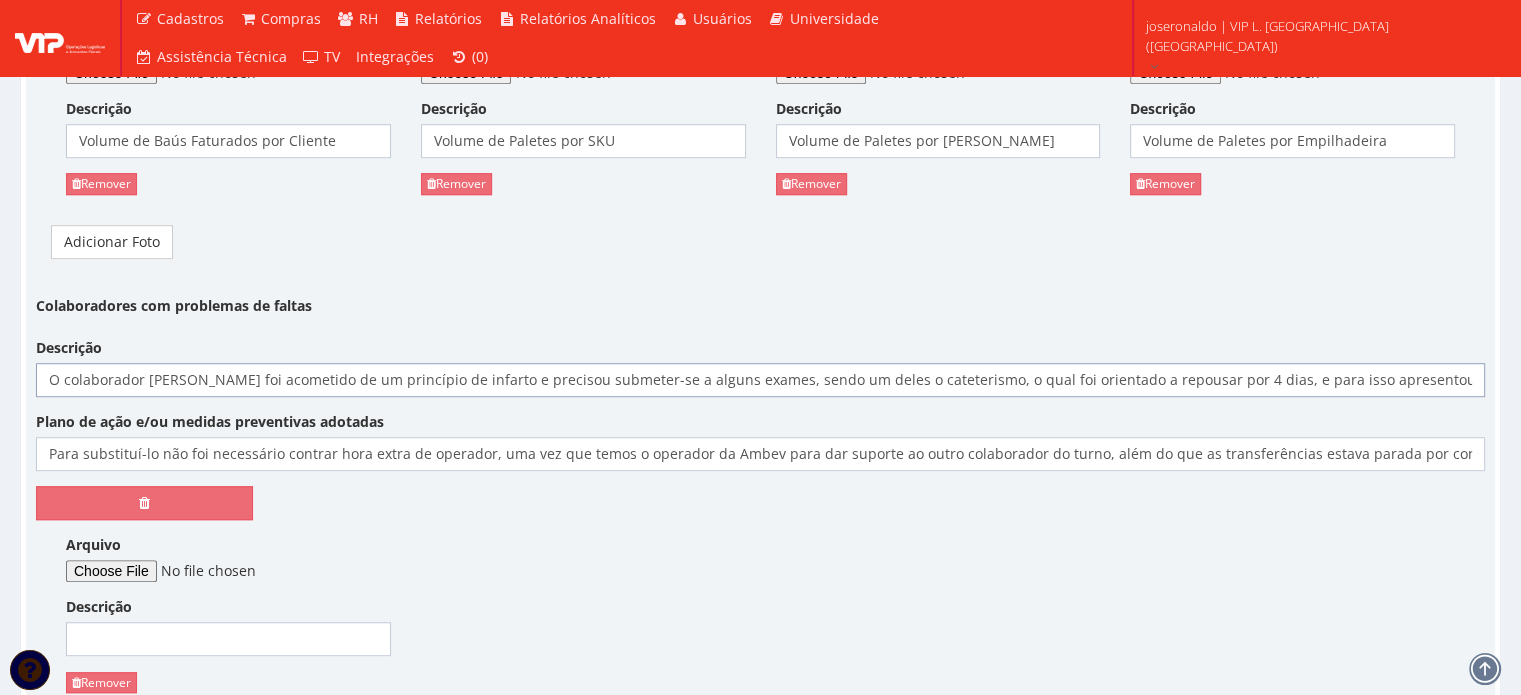 scroll, scrollTop: 0, scrollLeft: 8, axis: horizontal 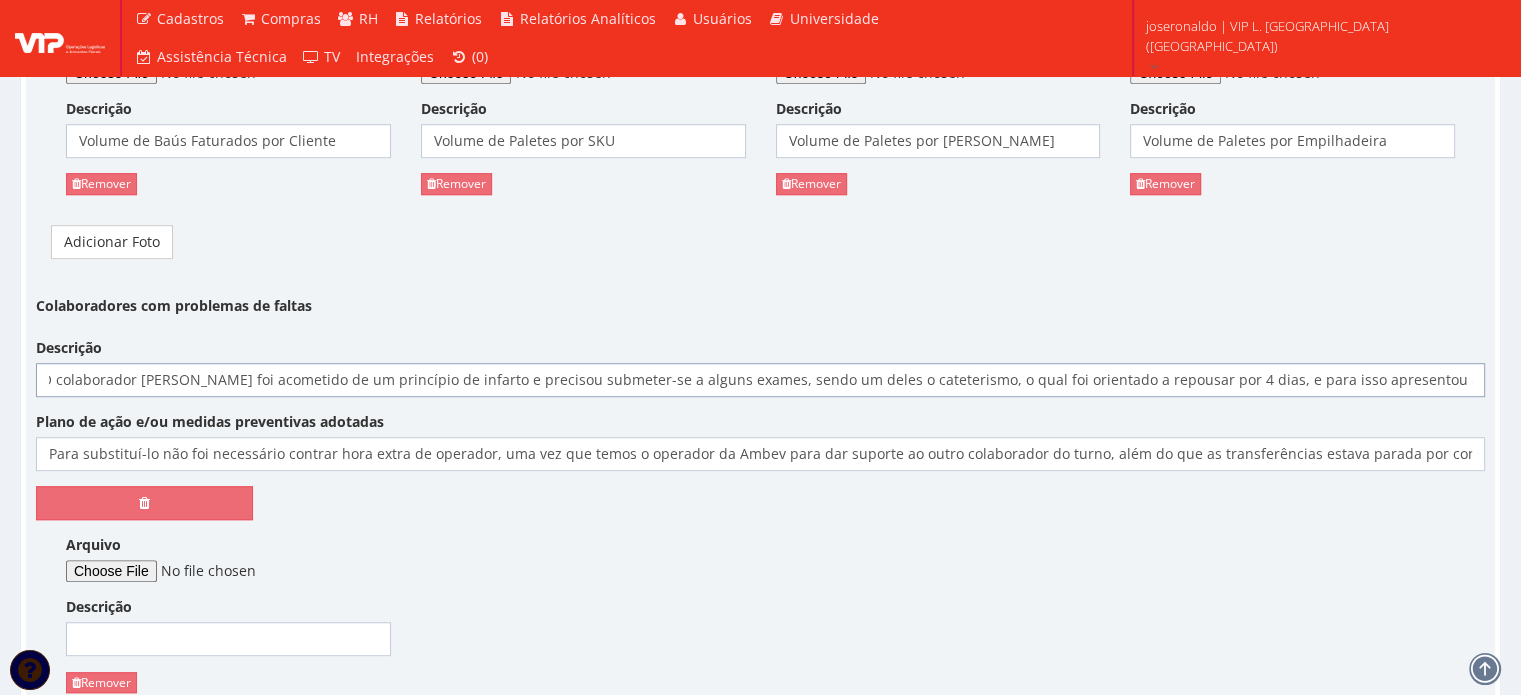 drag, startPoint x: 1443, startPoint y: 379, endPoint x: 1490, endPoint y: 382, distance: 47.095646 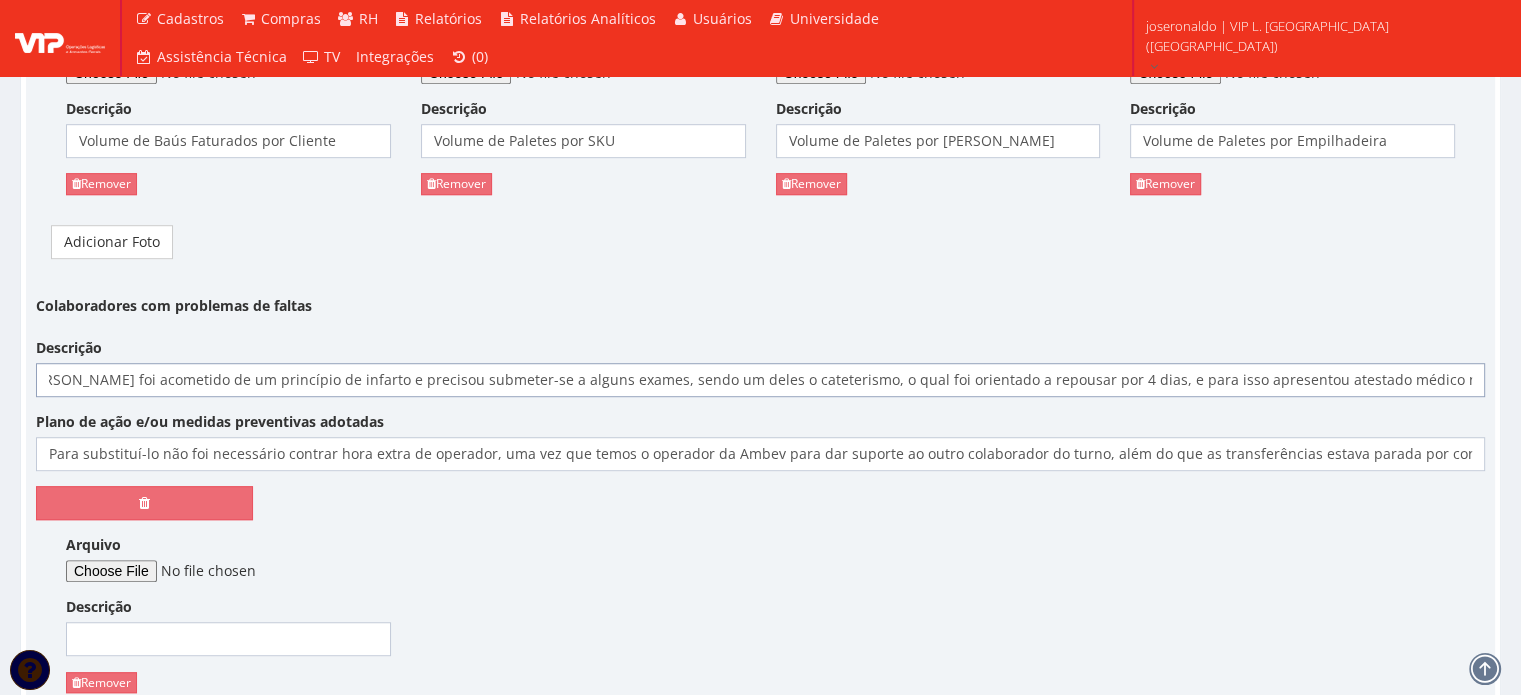 scroll, scrollTop: 0, scrollLeft: 130, axis: horizontal 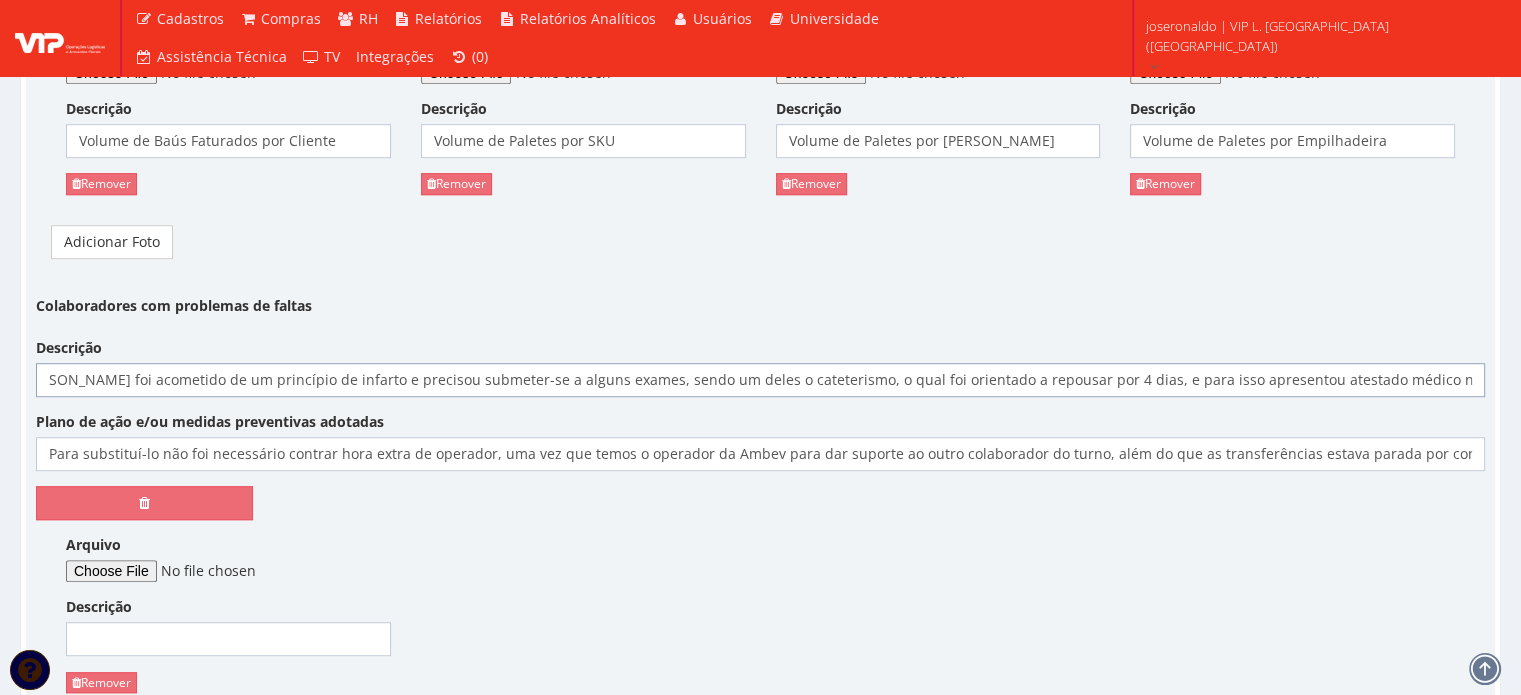 type on "O colaborador [PERSON_NAME] foi acometido de um princípio de infarto e precisou submeter-se a alguns exames, sendo um deles o cateterismo, o qual foi orientado a repousar por 4 dias, e para isso apresentou atestado médico no dia [DATE]." 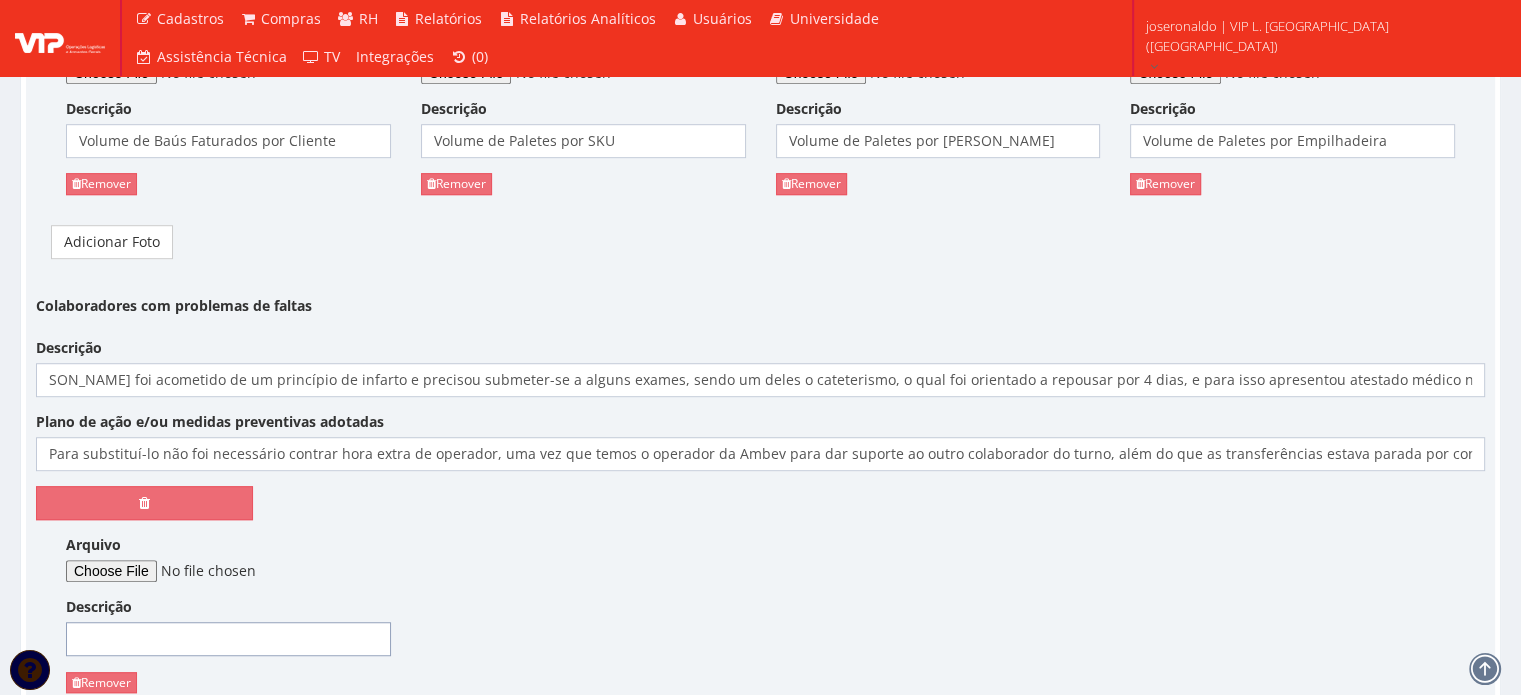 click on "Descrição" at bounding box center [228, 639] 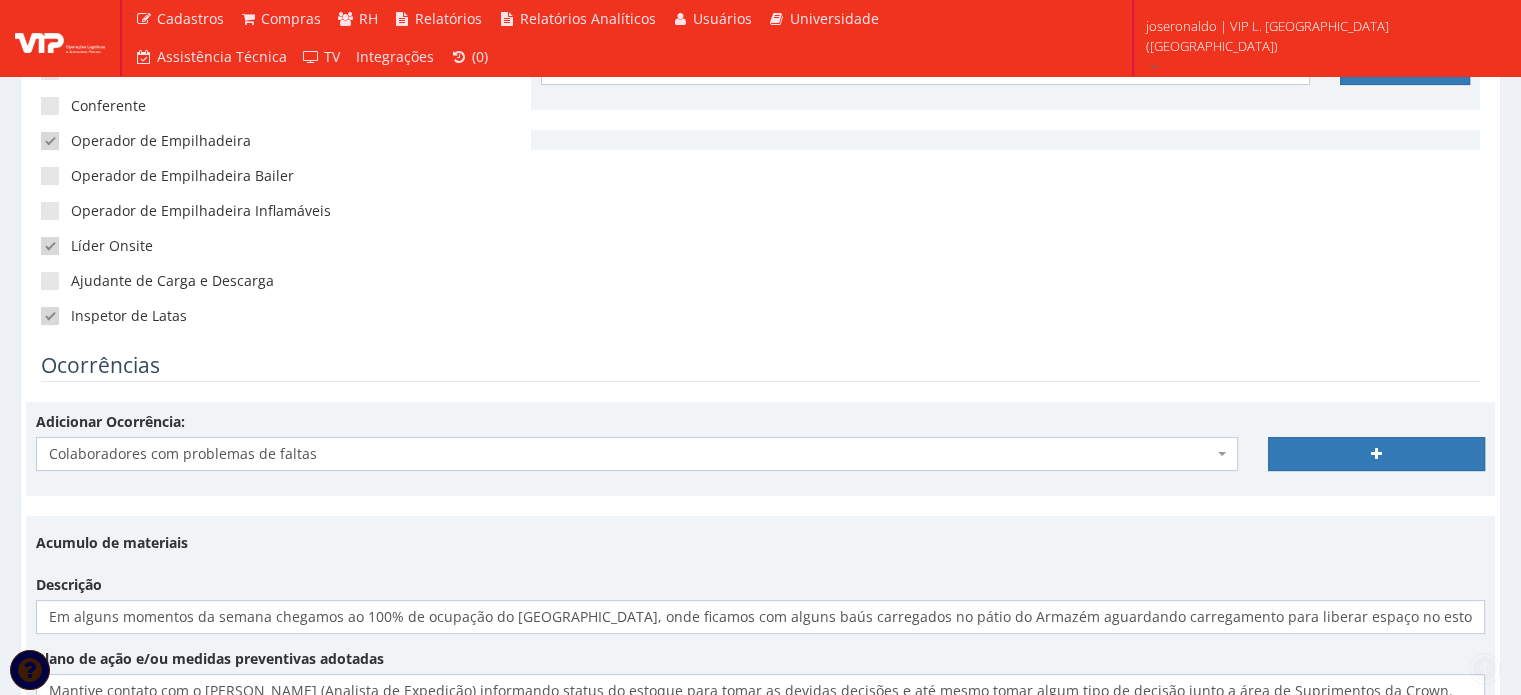 scroll, scrollTop: 400, scrollLeft: 0, axis: vertical 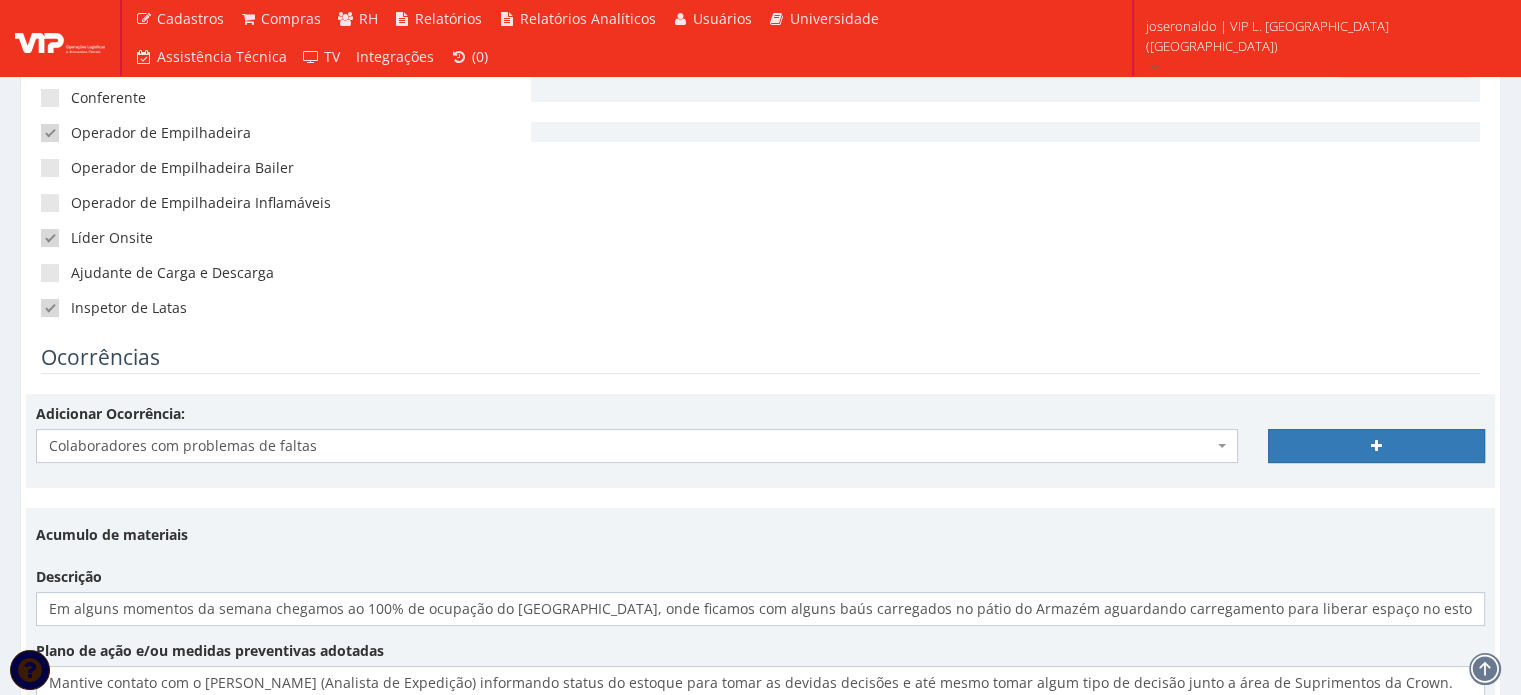 type on "Atestado apresentado" 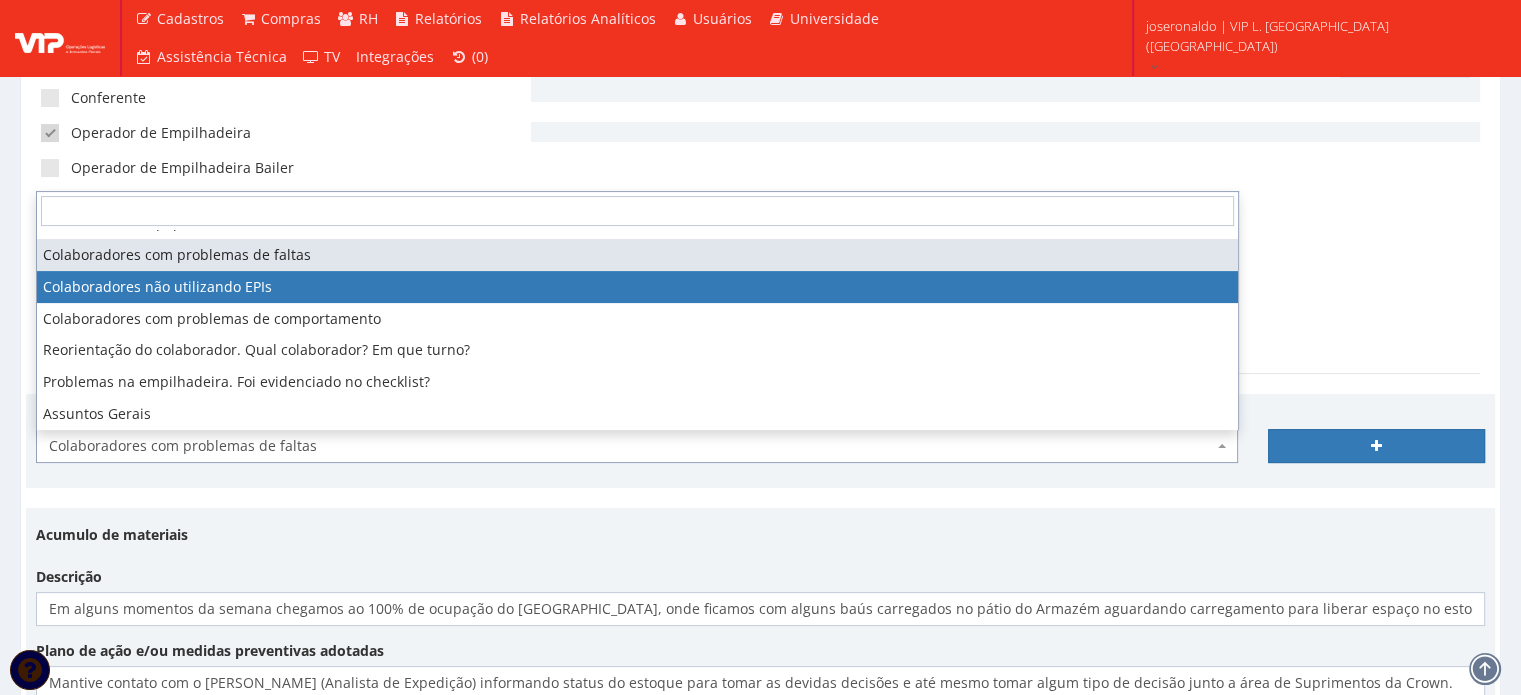 scroll, scrollTop: 120, scrollLeft: 0, axis: vertical 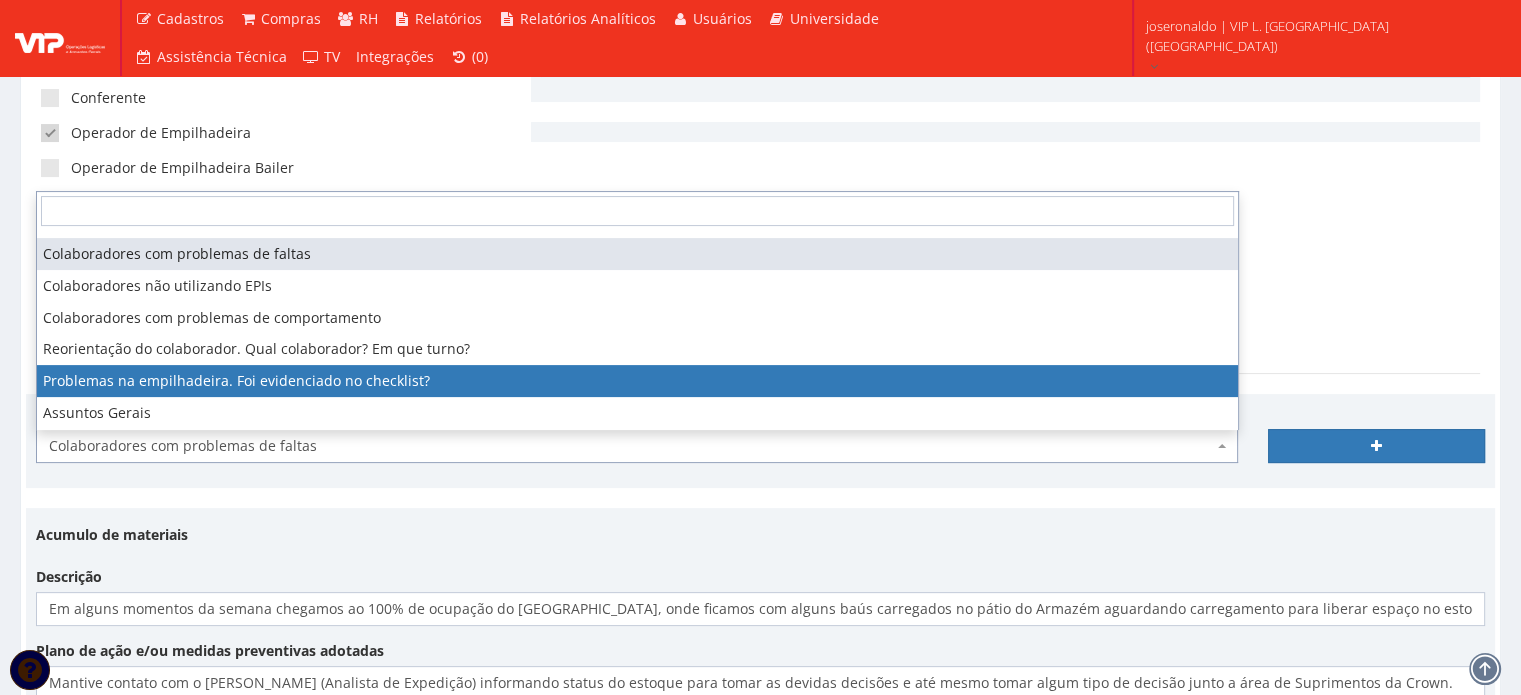 select on "problema_empilhadeira" 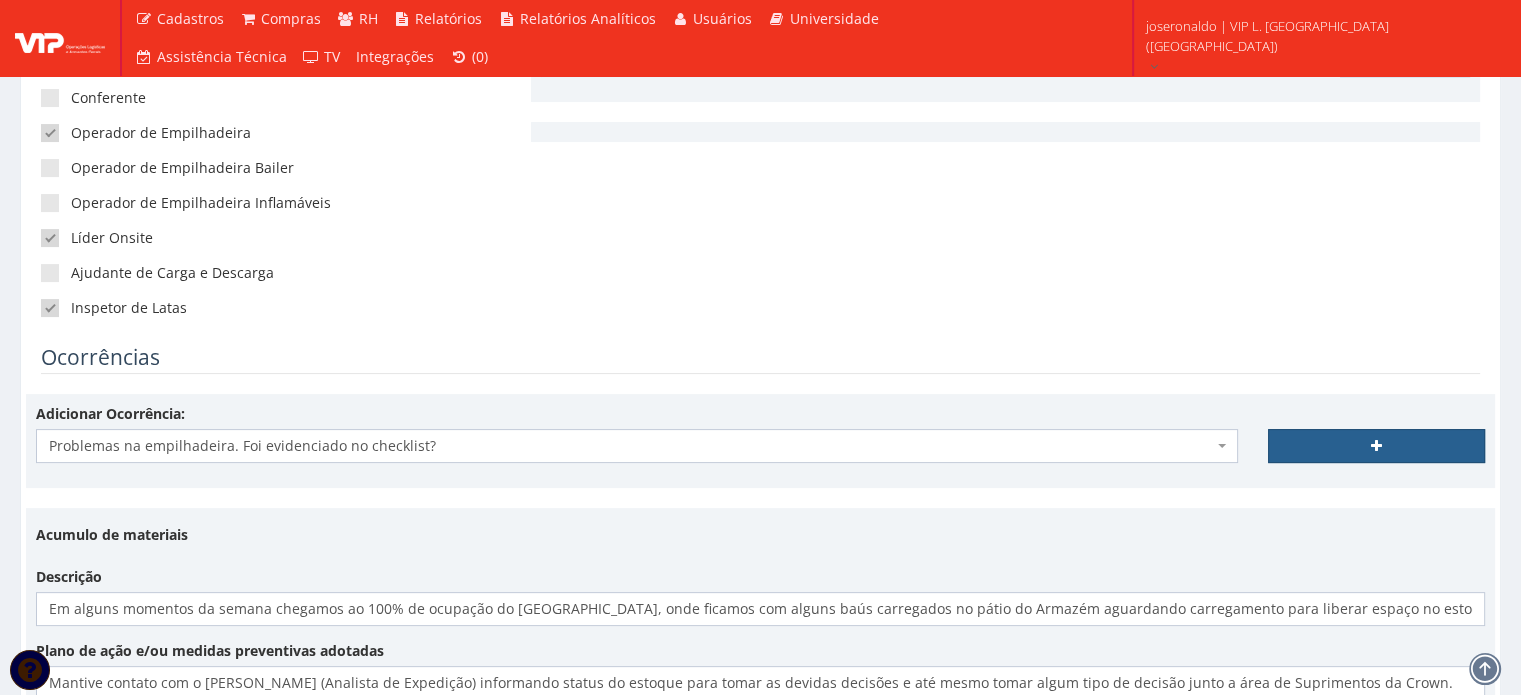 click at bounding box center (1376, 446) 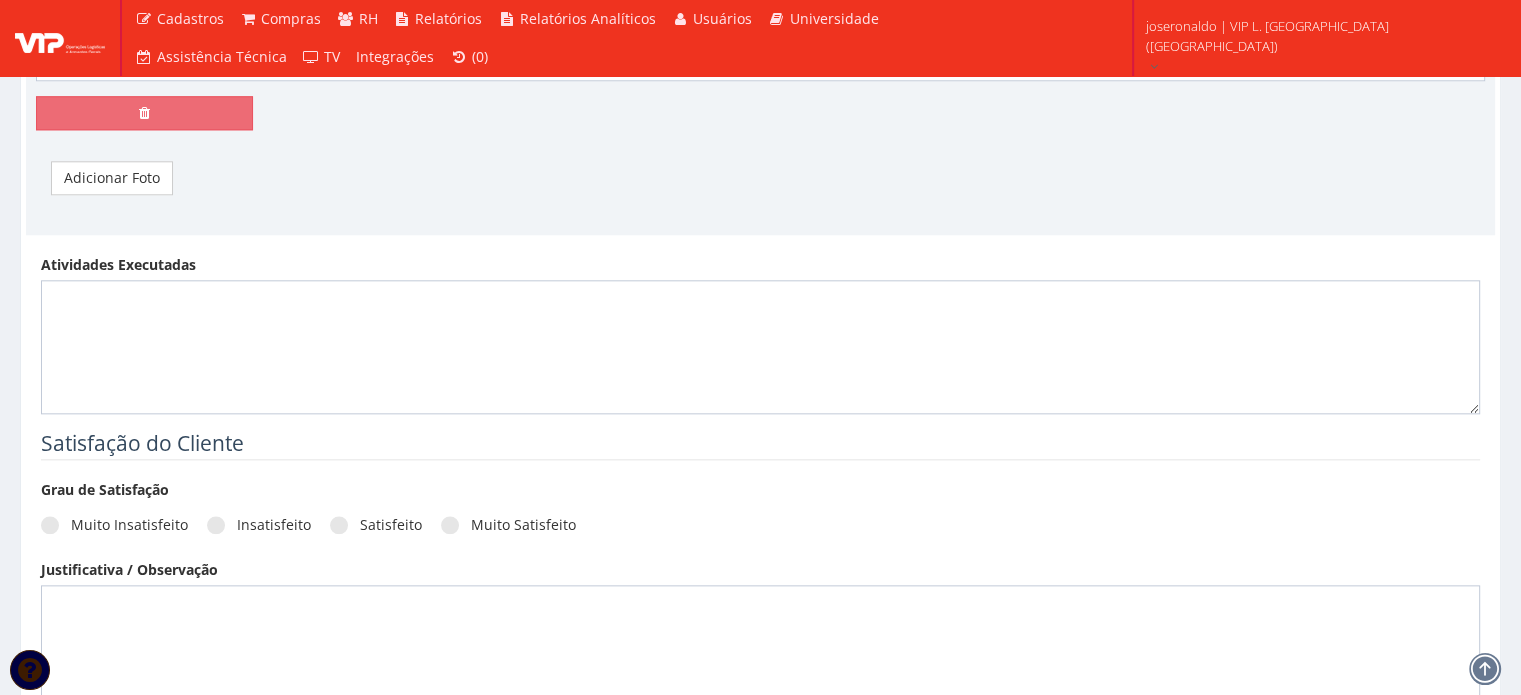 scroll, scrollTop: 1900, scrollLeft: 0, axis: vertical 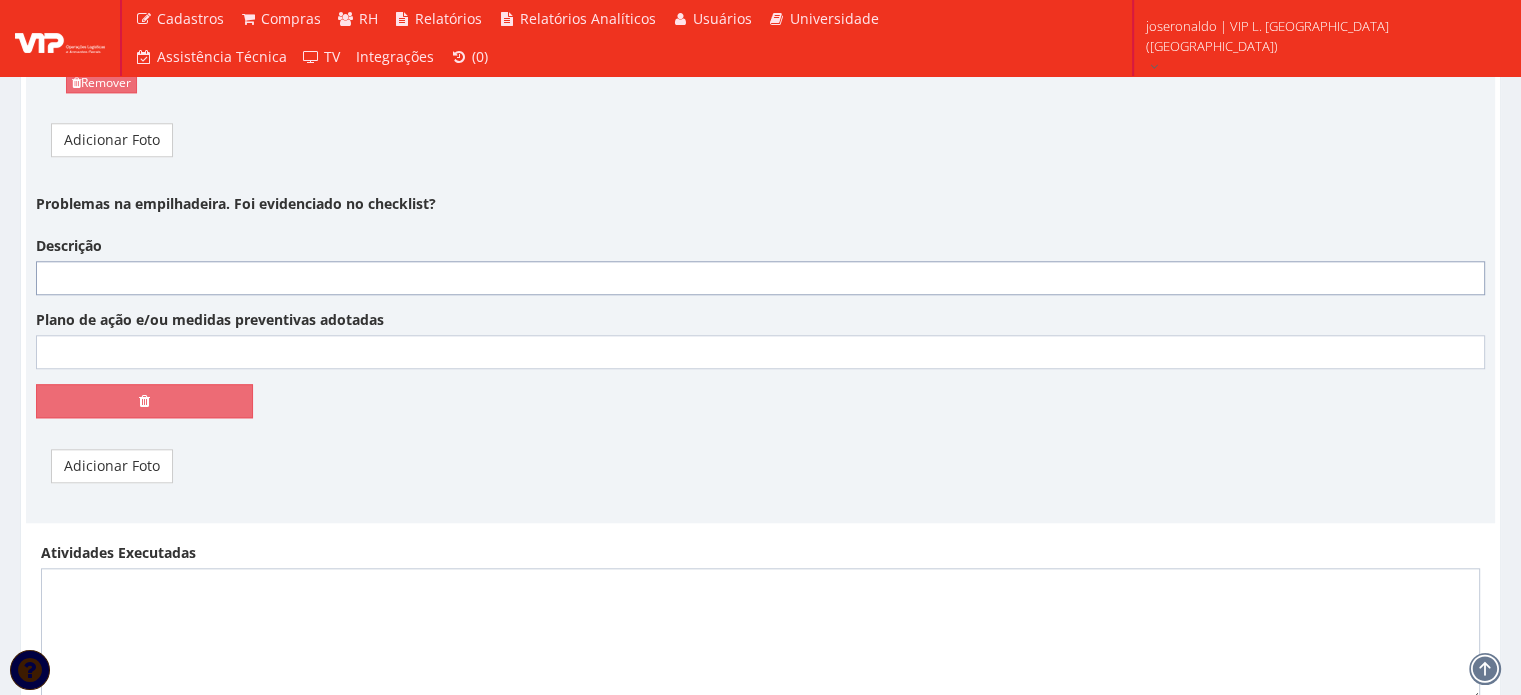 click on "Descrição" at bounding box center [760, 278] 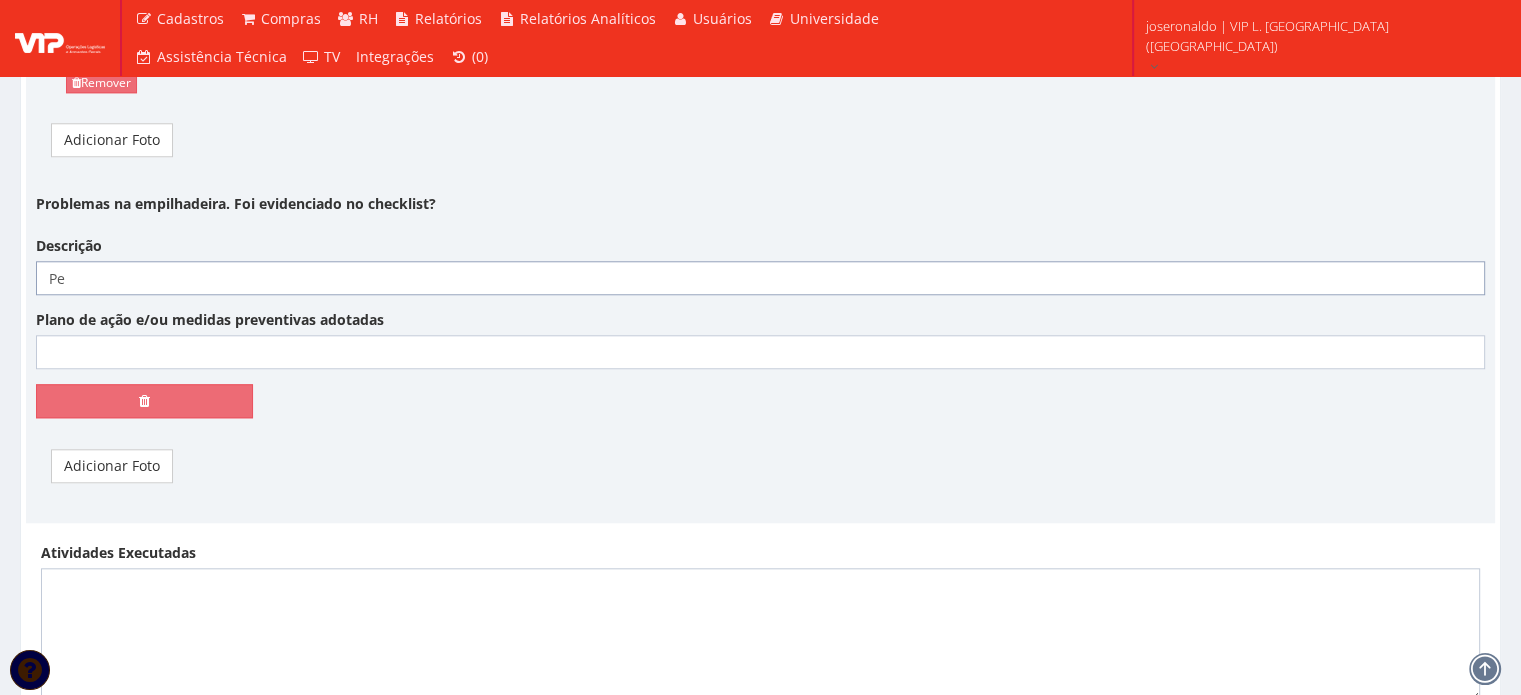 type on "P" 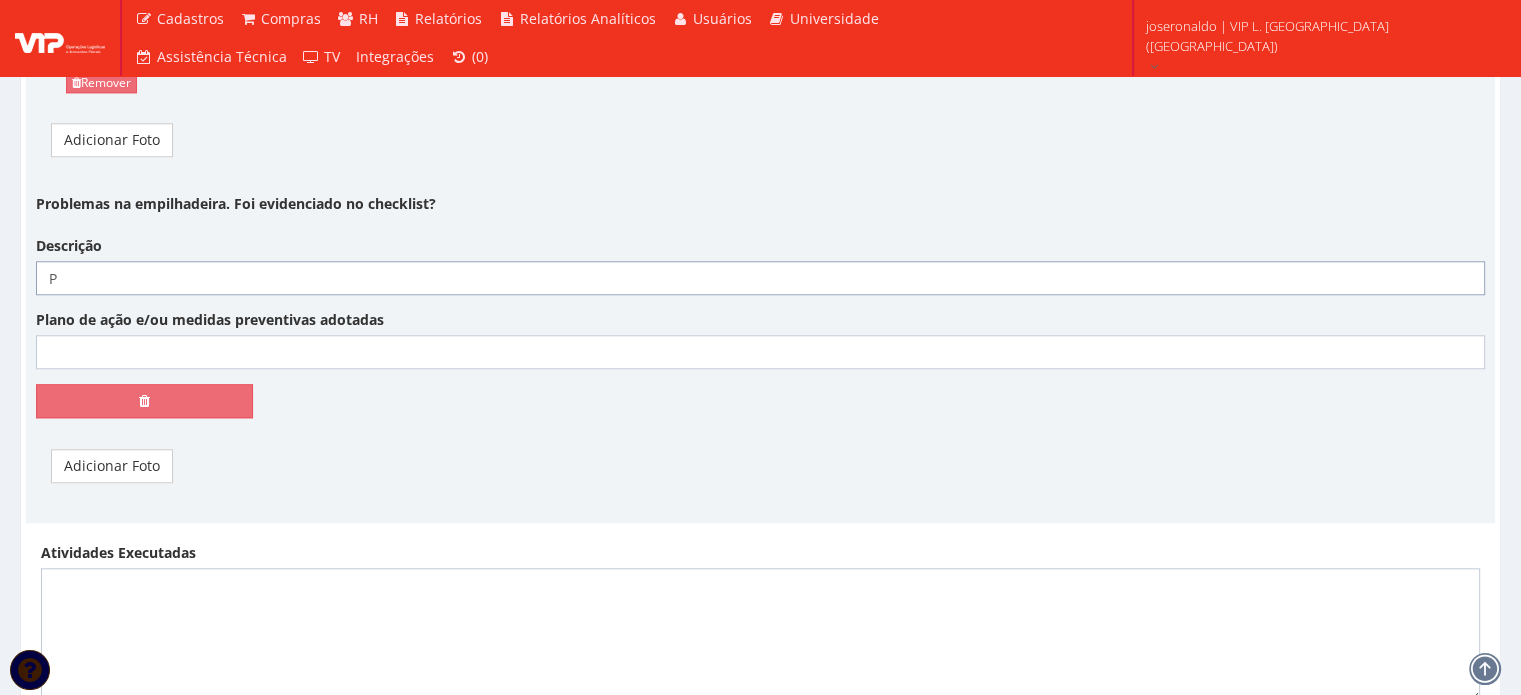 type 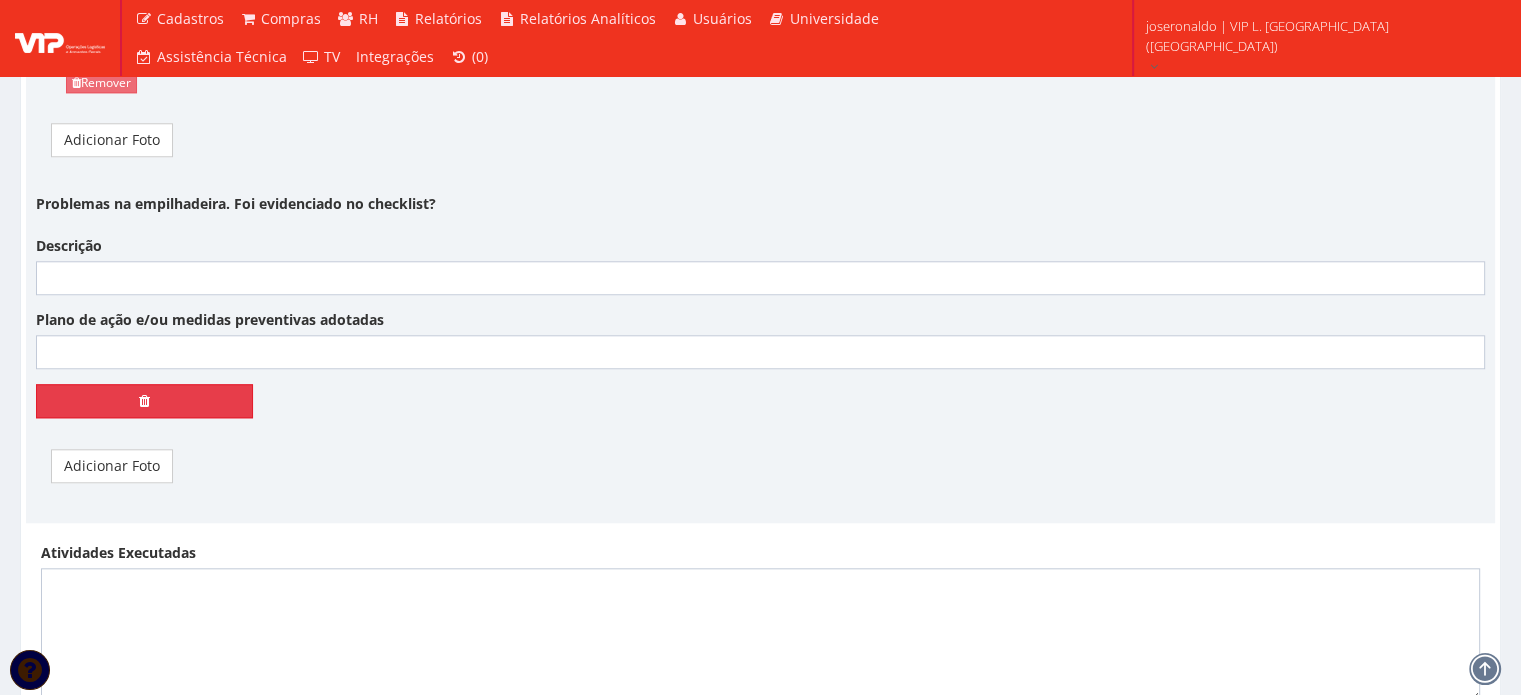 click at bounding box center [144, 401] 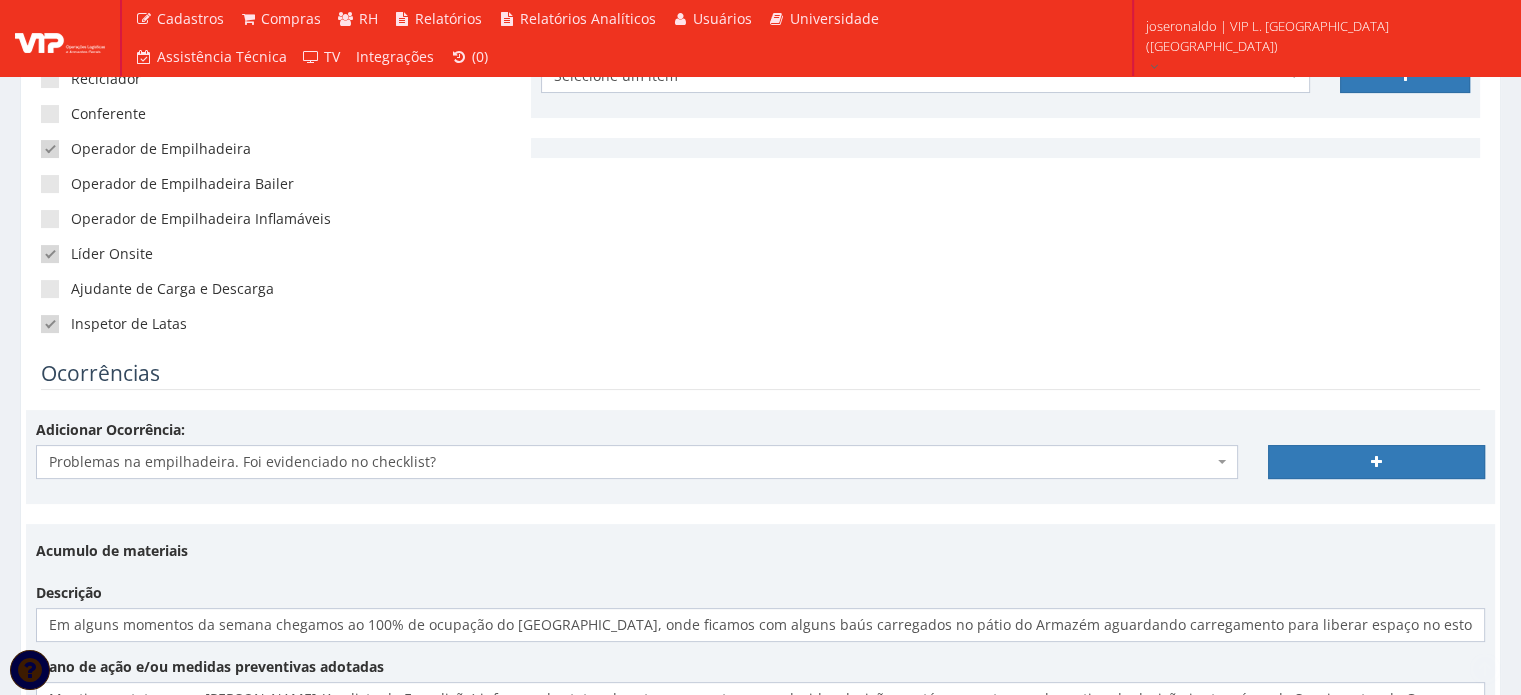scroll, scrollTop: 400, scrollLeft: 0, axis: vertical 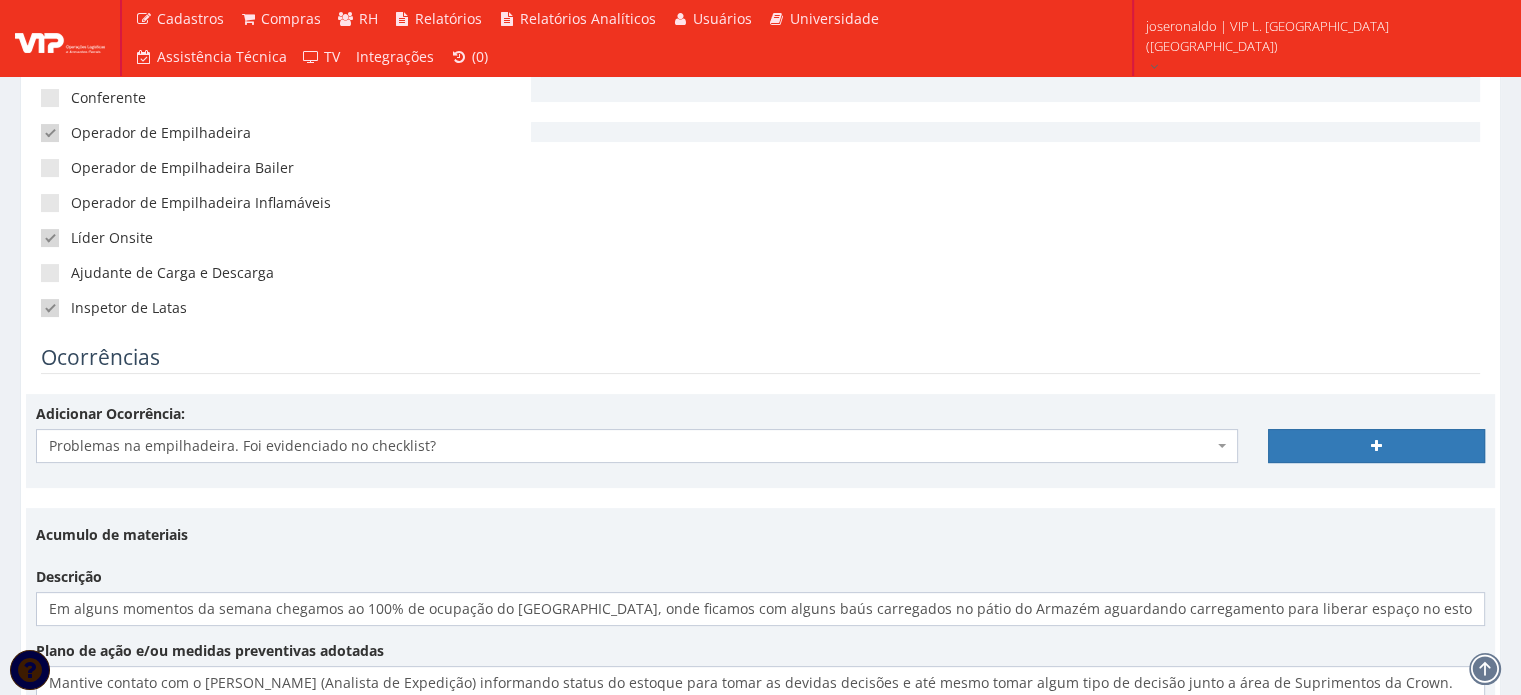 click on "Problemas na empilhadeira. Foi evidenciado no checklist?" at bounding box center (631, 446) 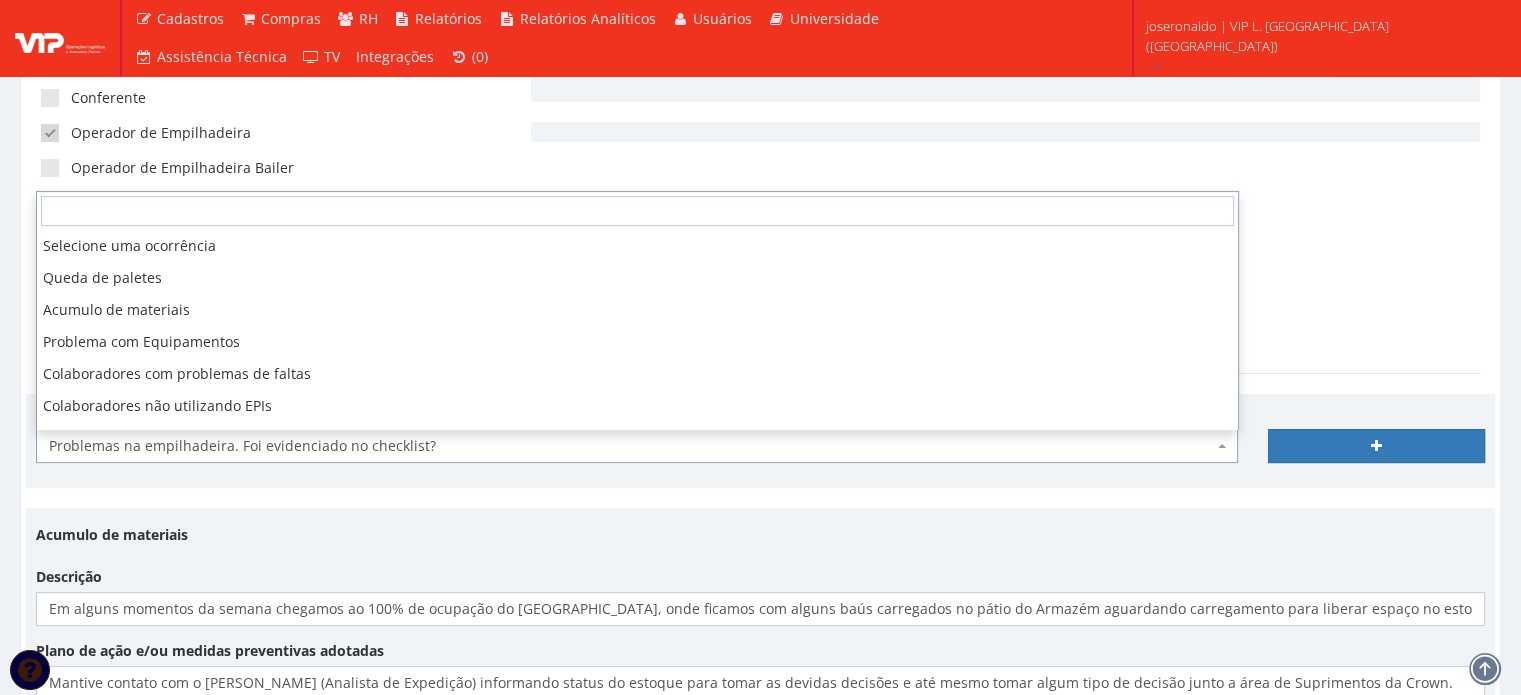 scroll, scrollTop: 120, scrollLeft: 0, axis: vertical 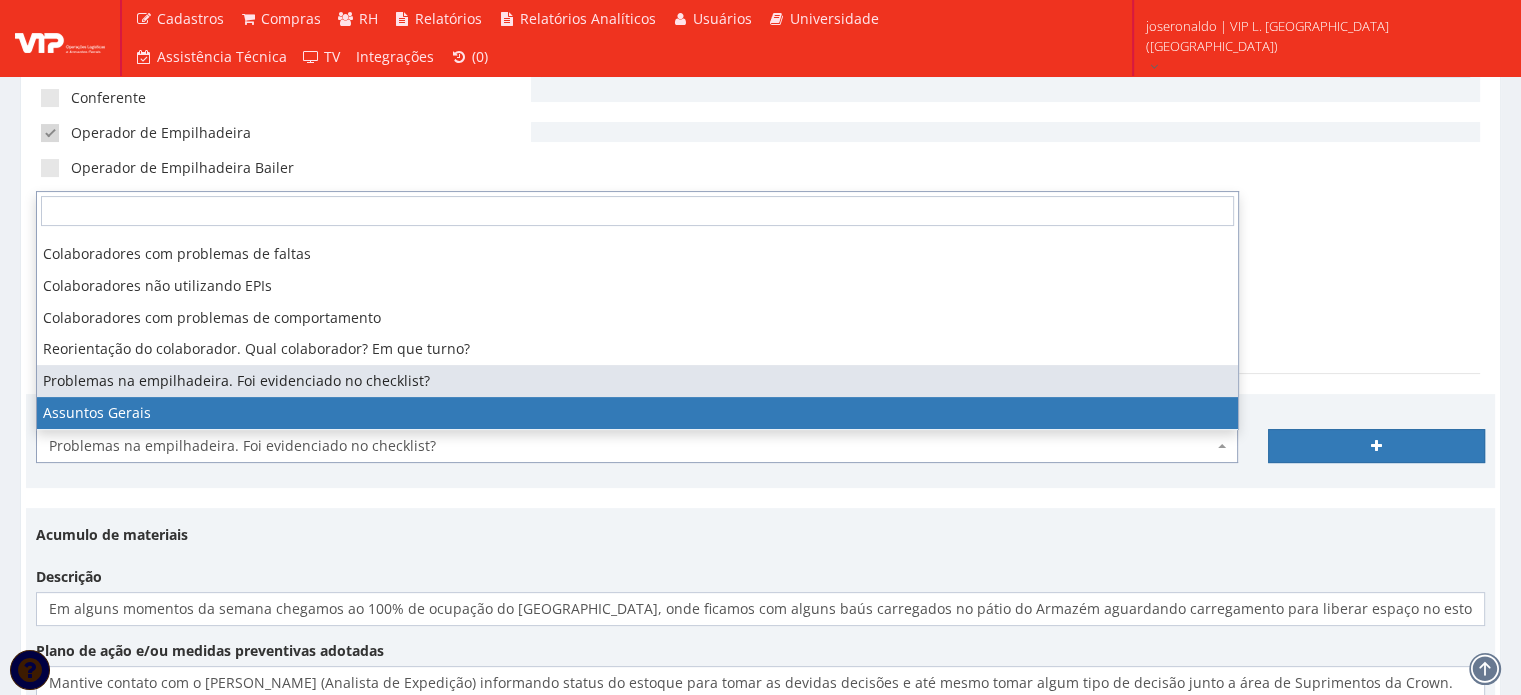 select on "assuntos_gerais" 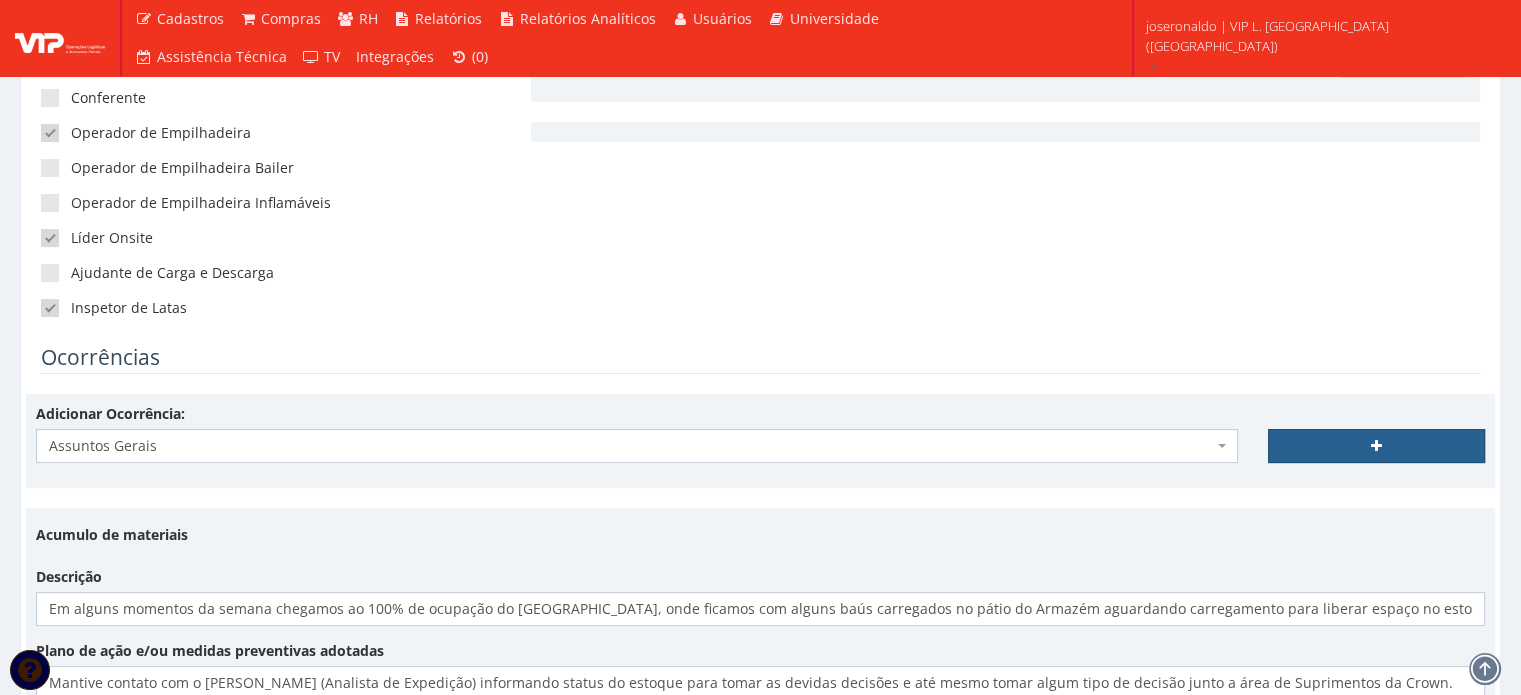 click at bounding box center (1376, 446) 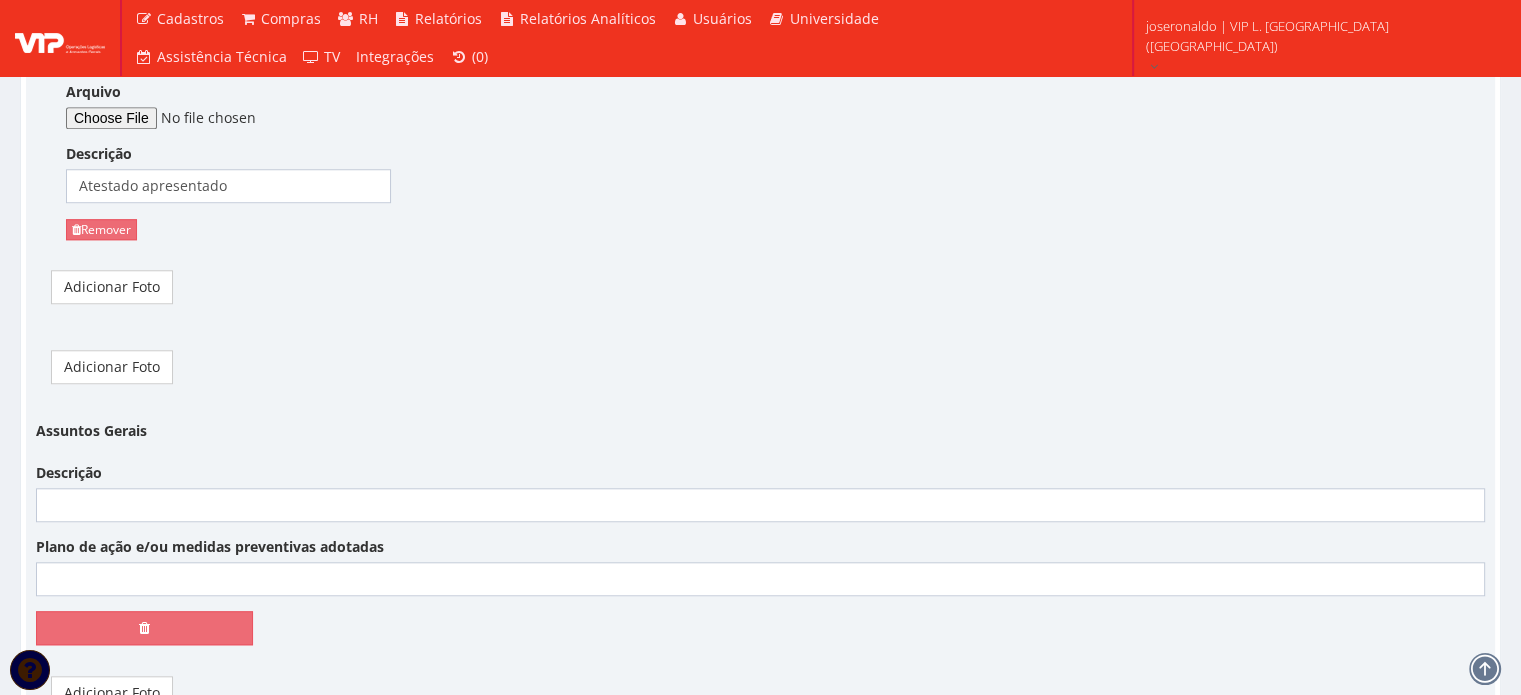scroll, scrollTop: 1875, scrollLeft: 0, axis: vertical 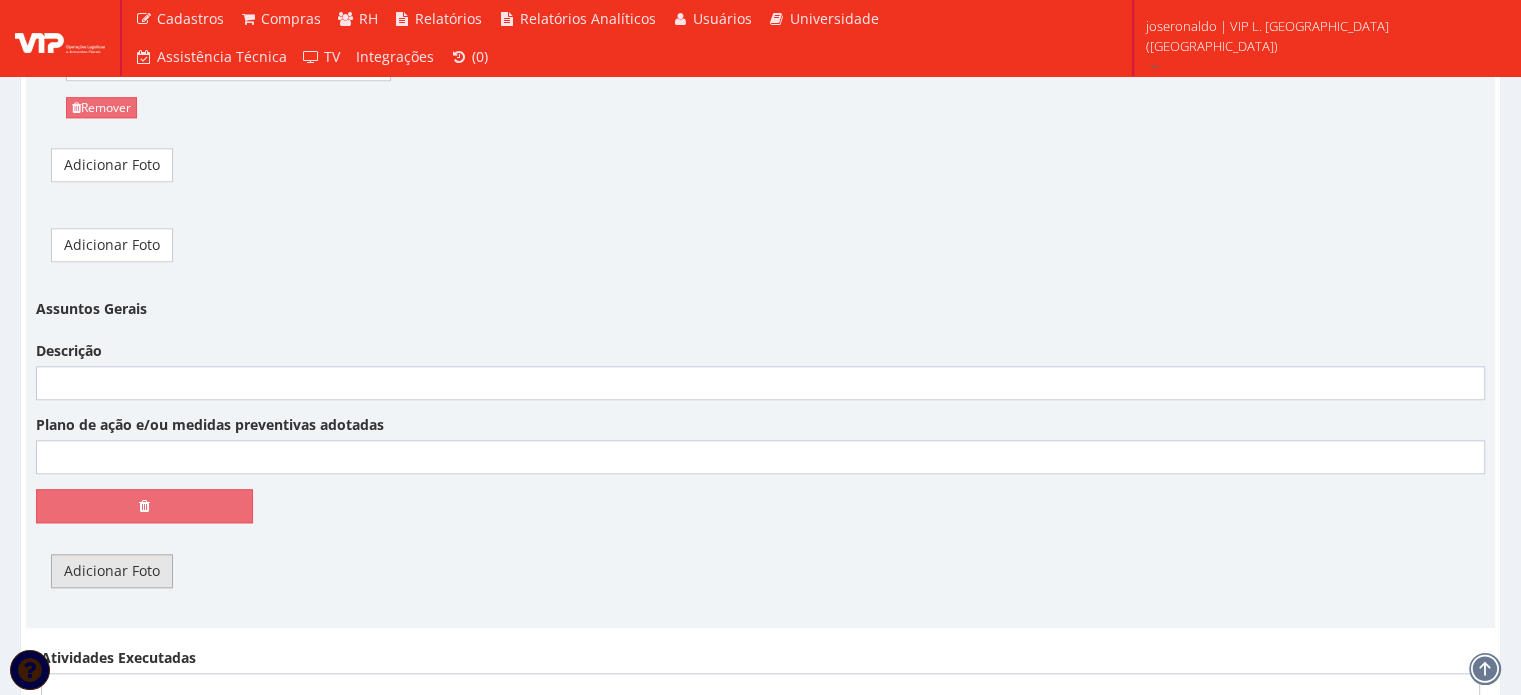 click on "Adicionar Foto" at bounding box center [112, 571] 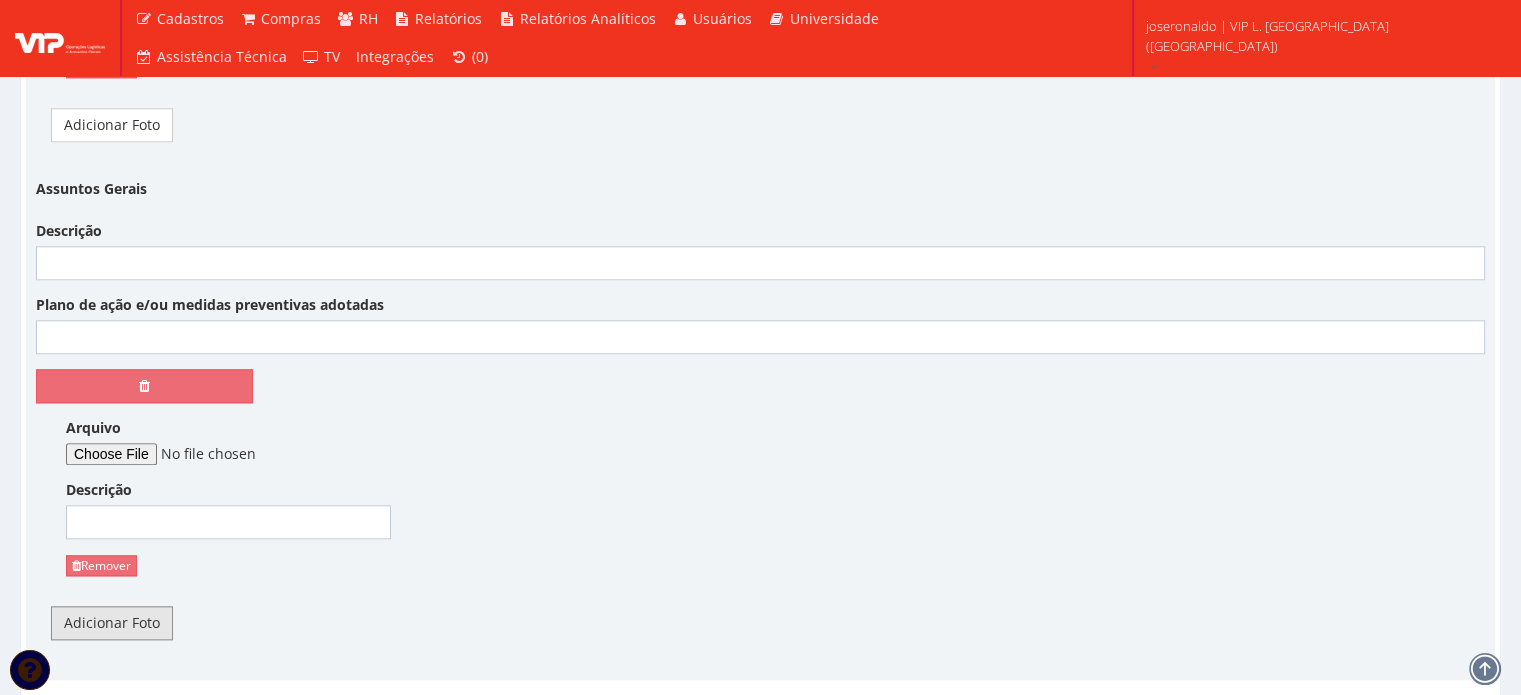 scroll, scrollTop: 2175, scrollLeft: 0, axis: vertical 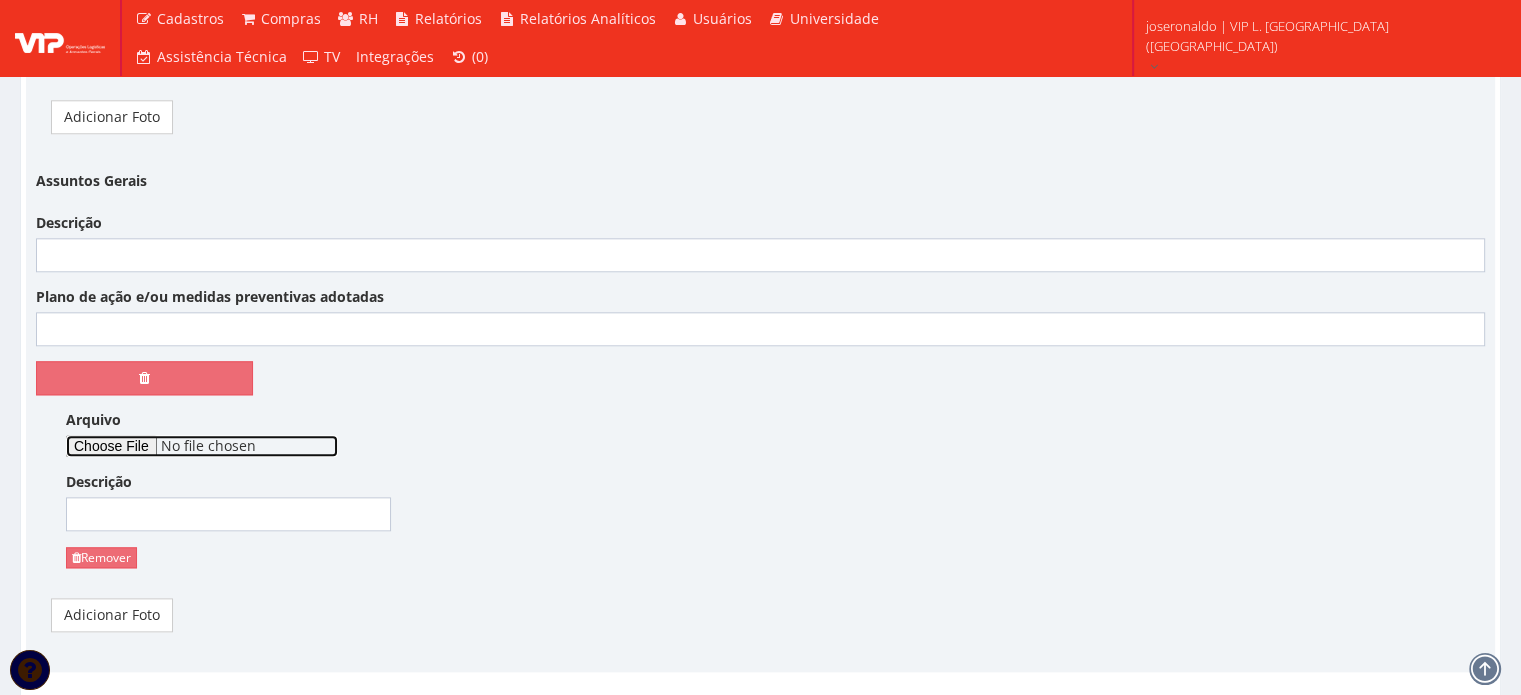 click on "Arquivo" at bounding box center (202, -52) 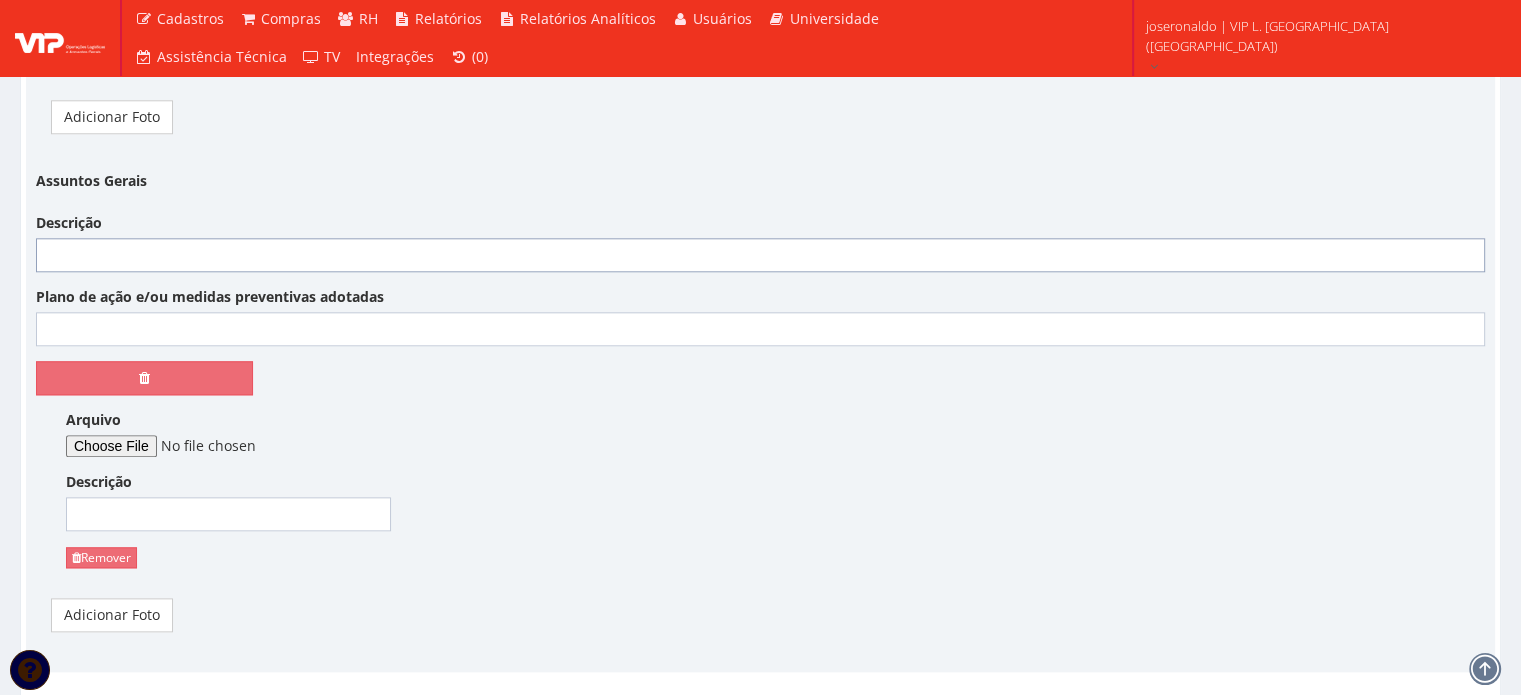 click on "Descrição" at bounding box center (760, 255) 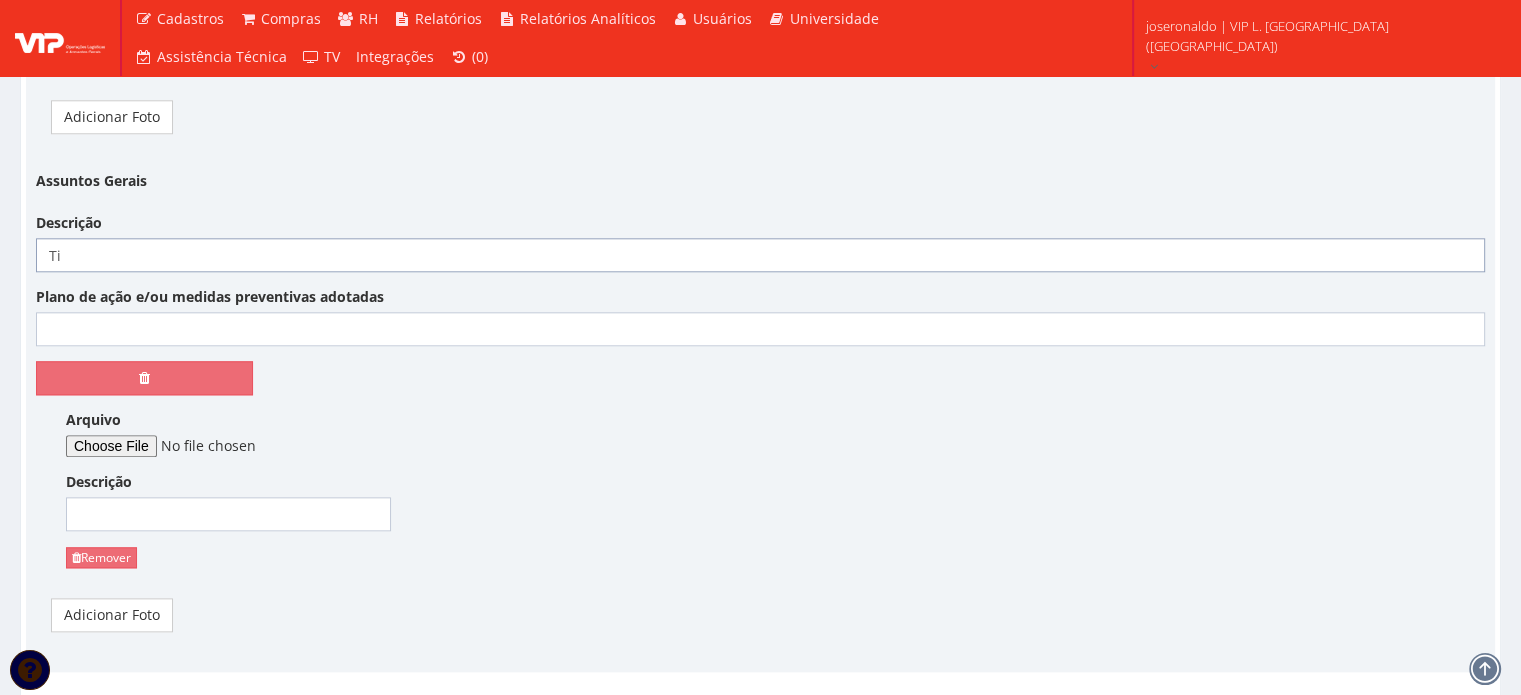 type on "T" 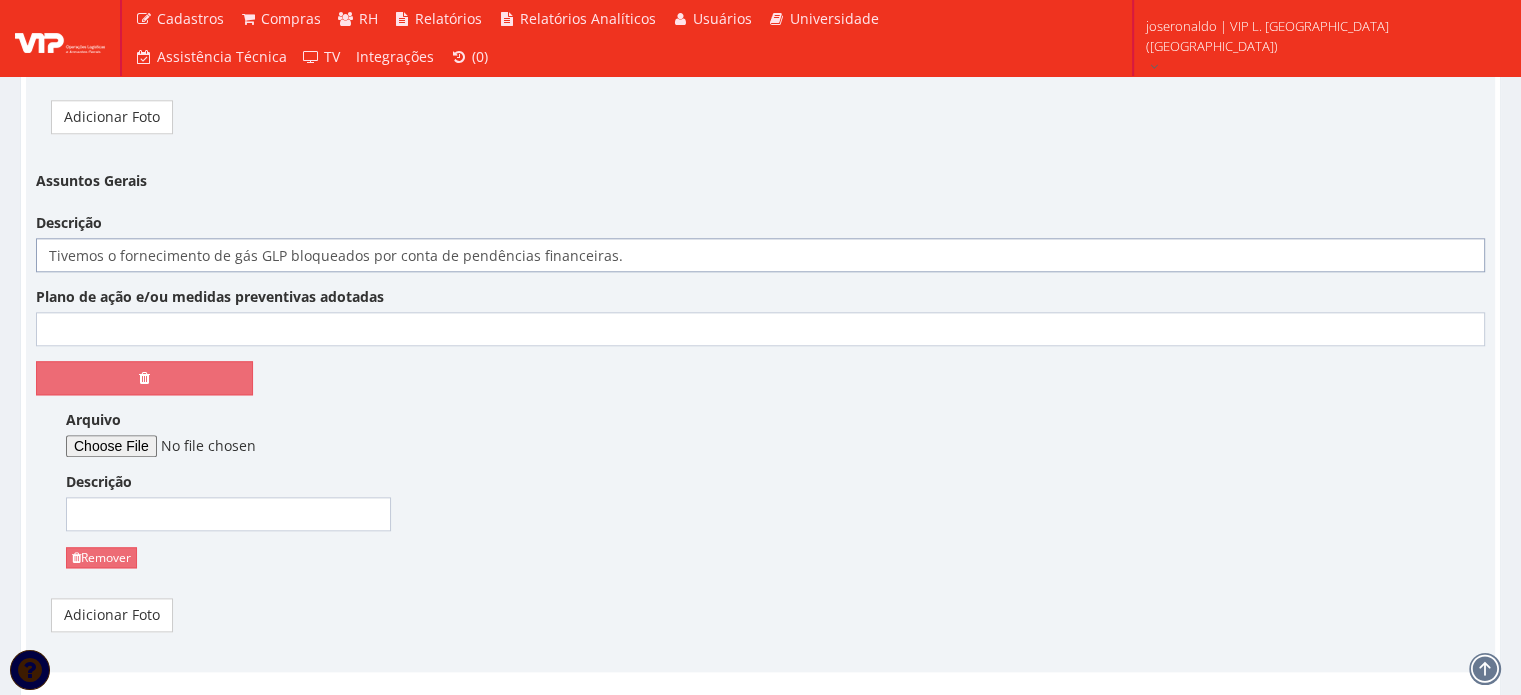 type on "Tivemos o fornecimento de gás GLP bloqueados por conta de pendências financeiras." 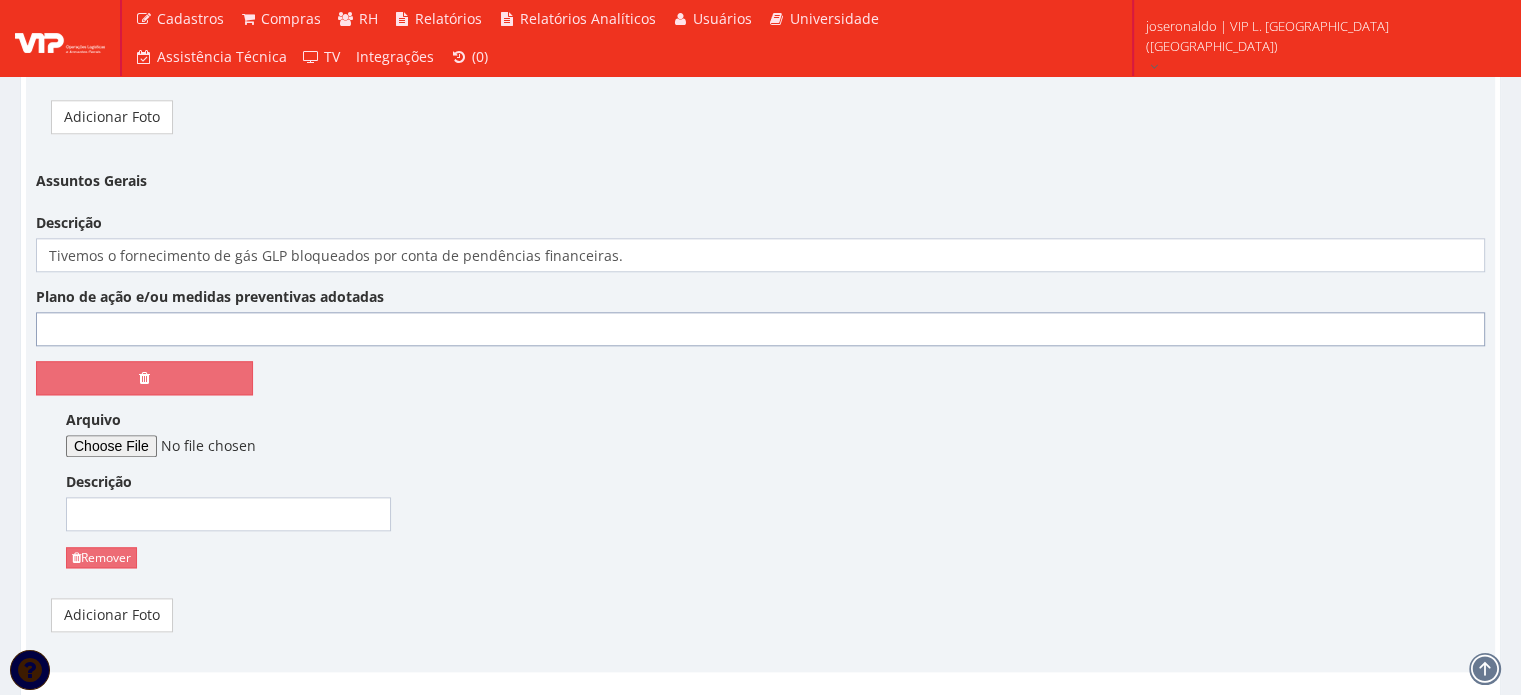 click on "Plano de ação e/ou medidas preventivas adotadas" at bounding box center (760, 329) 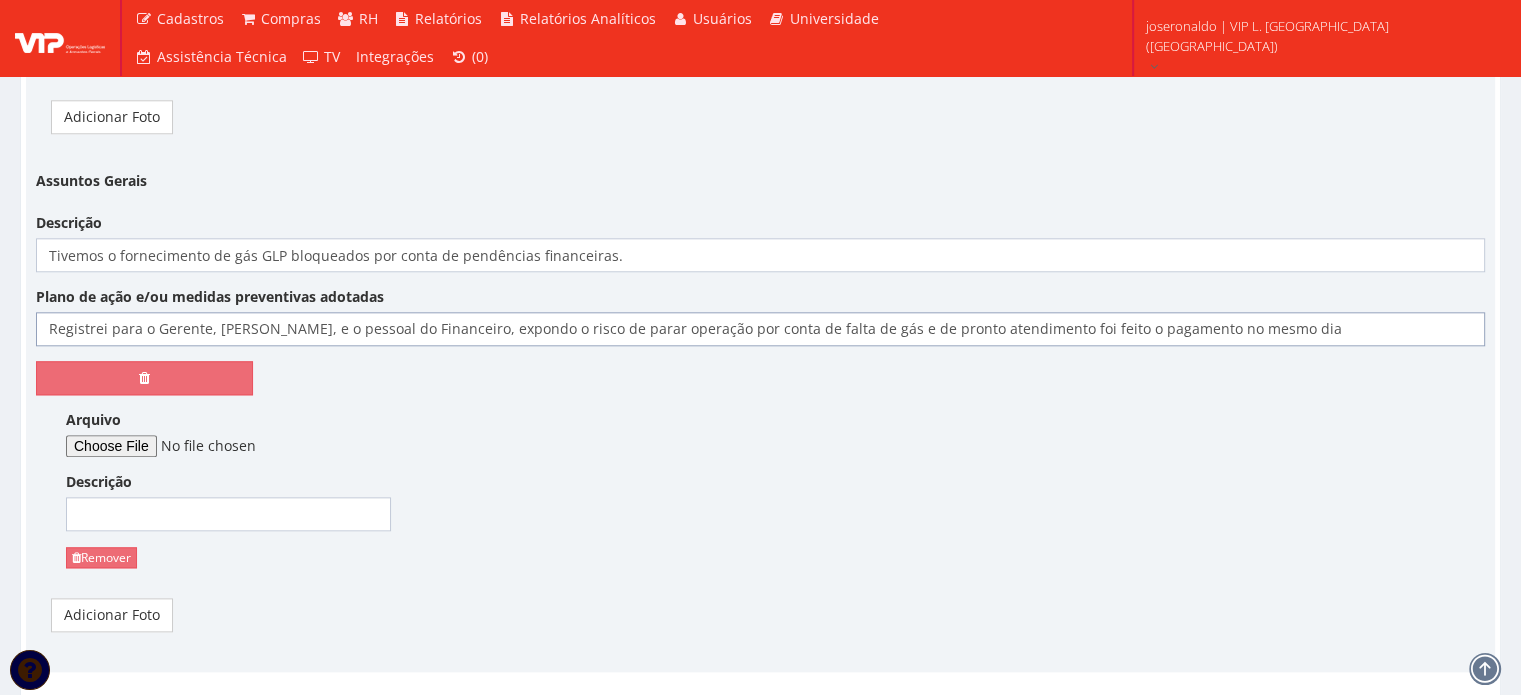 click on "Registrei para o Gerente, [PERSON_NAME], e o pessoal do Financeiro, expondo o risco de parar operação por conta de falta de gás e de pronto atendimento foi feito o pagamento no mesmo dia" at bounding box center [760, 329] 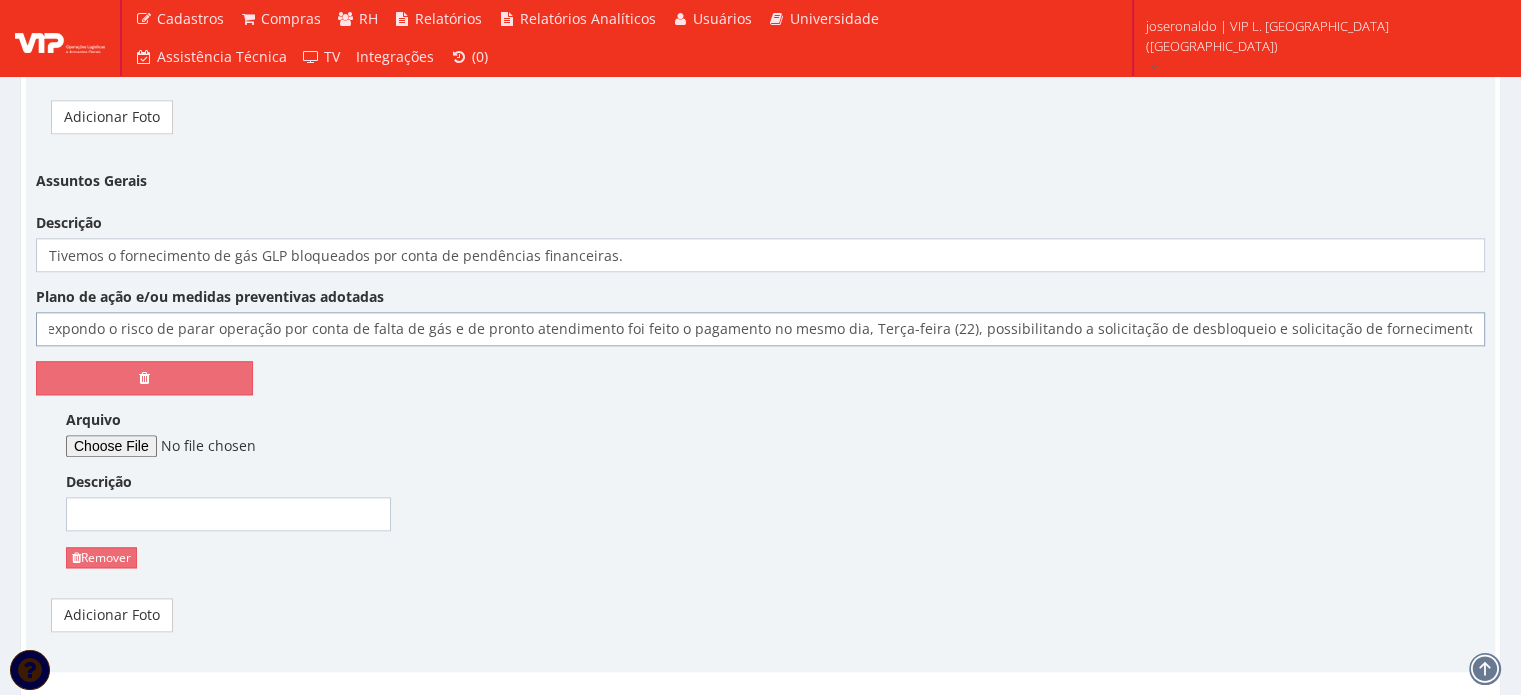 scroll, scrollTop: 0, scrollLeft: 476, axis: horizontal 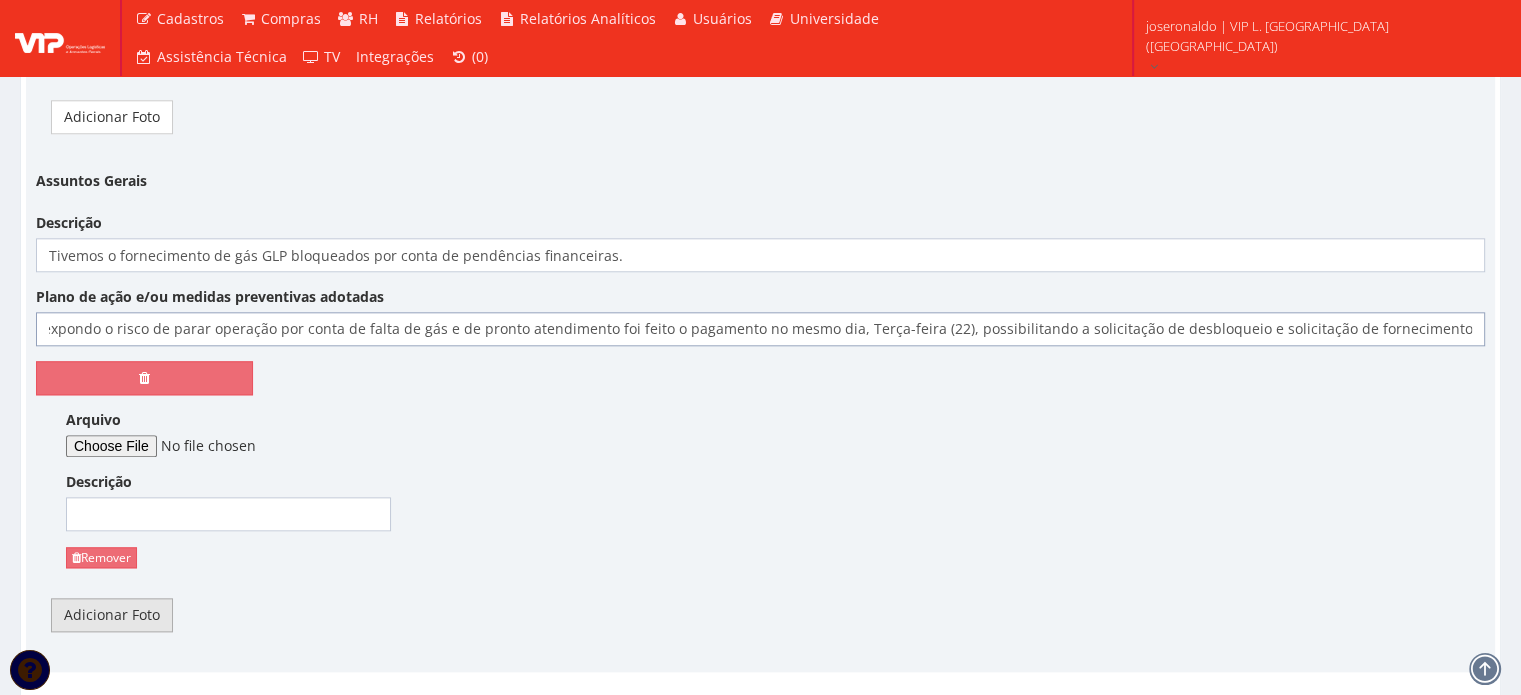type on "Registrei para o Gerente, [PERSON_NAME], e o pessoal do Financeiro, expondo o risco de parar operação por conta de falta de gás e de pronto atendimento foi feito o pagamento no mesmo dia, Terça-feira (22), possibilitando a solicitação de desbloqueio e solicitação de fornecimento extra." 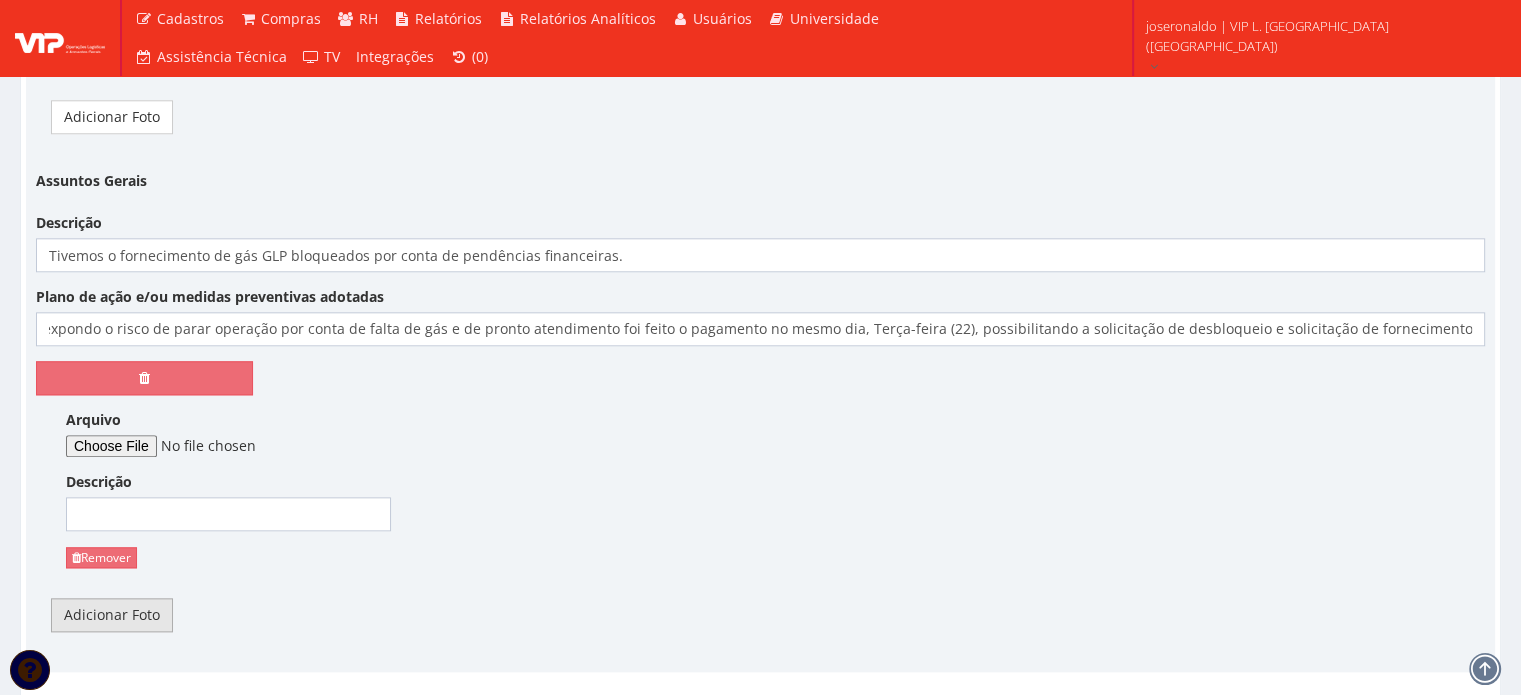 click on "Adicionar Foto" at bounding box center (112, 615) 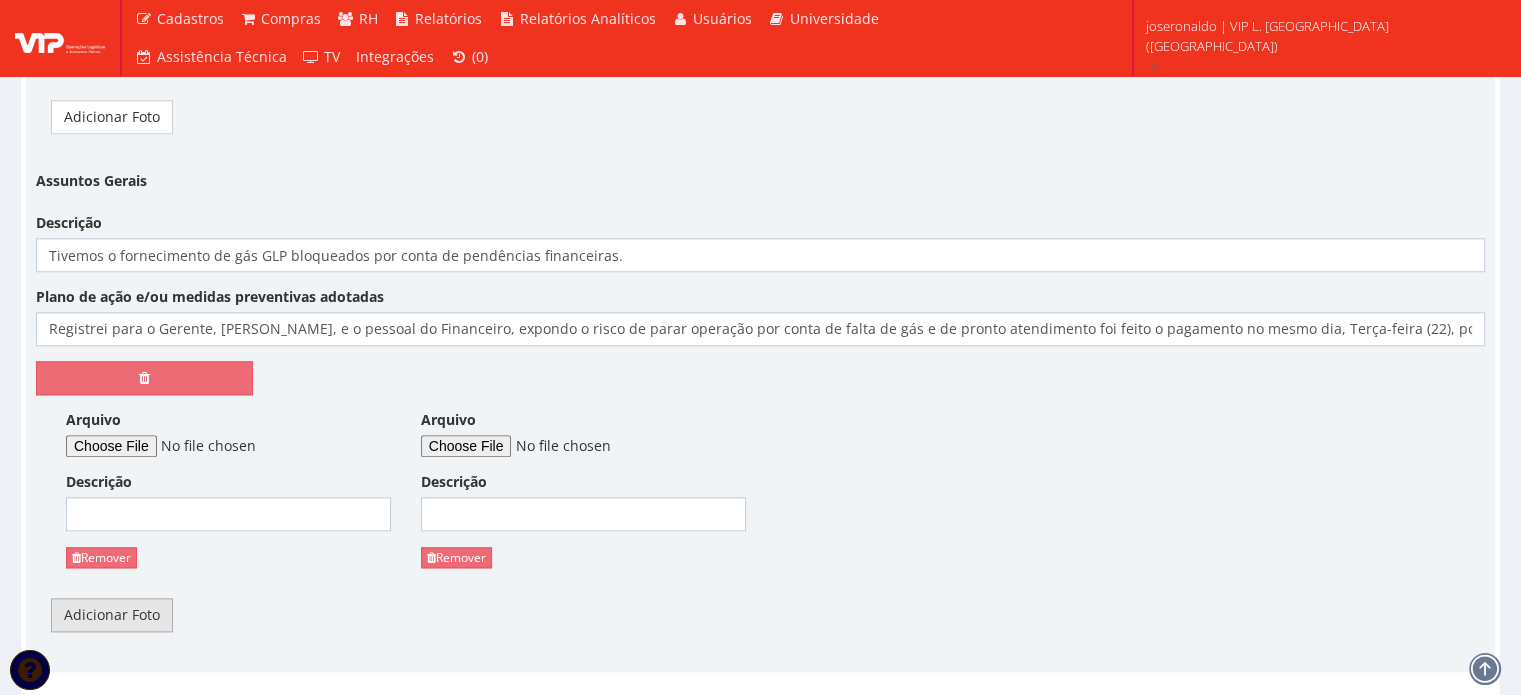 click on "Adicionar Foto" at bounding box center (112, 615) 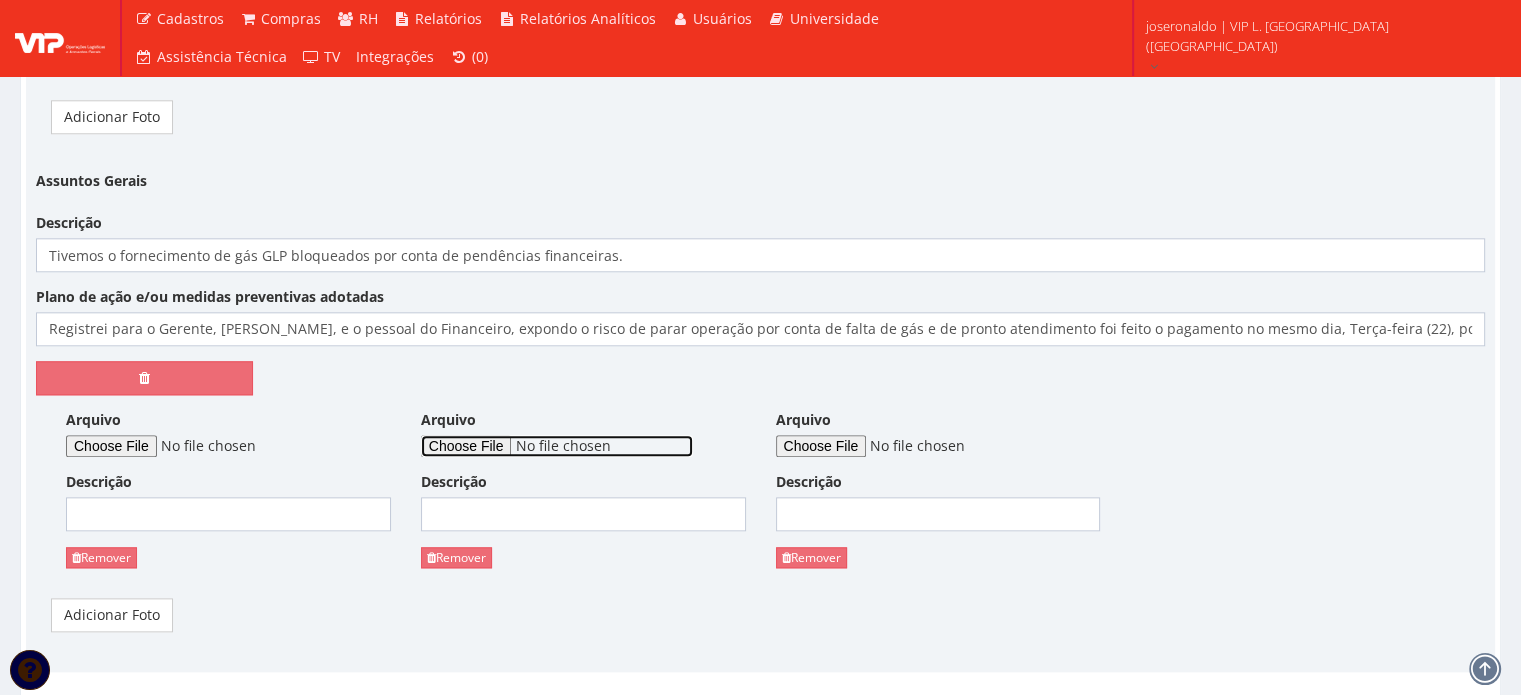 click on "Arquivo" at bounding box center [557, -52] 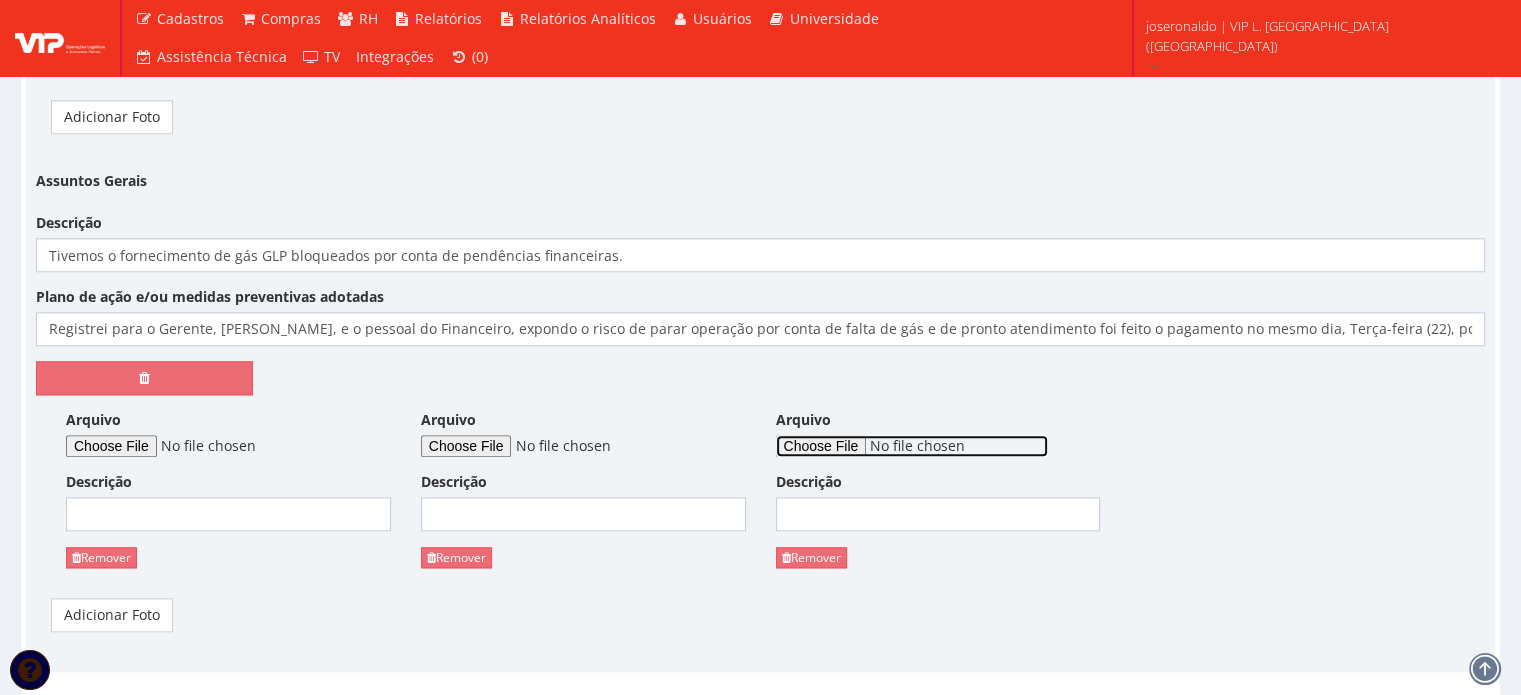 click on "Arquivo" at bounding box center (912, -52) 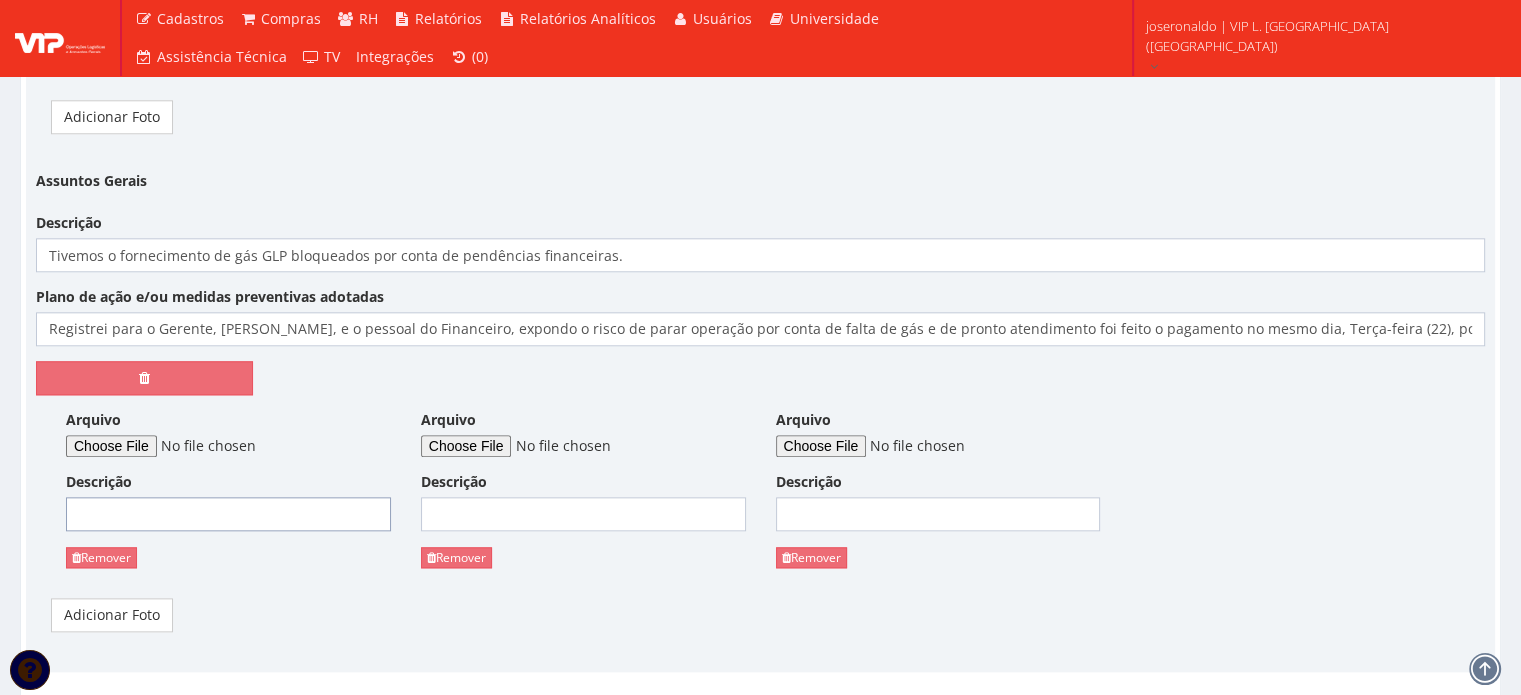 click on "Descrição" at bounding box center [228, 16] 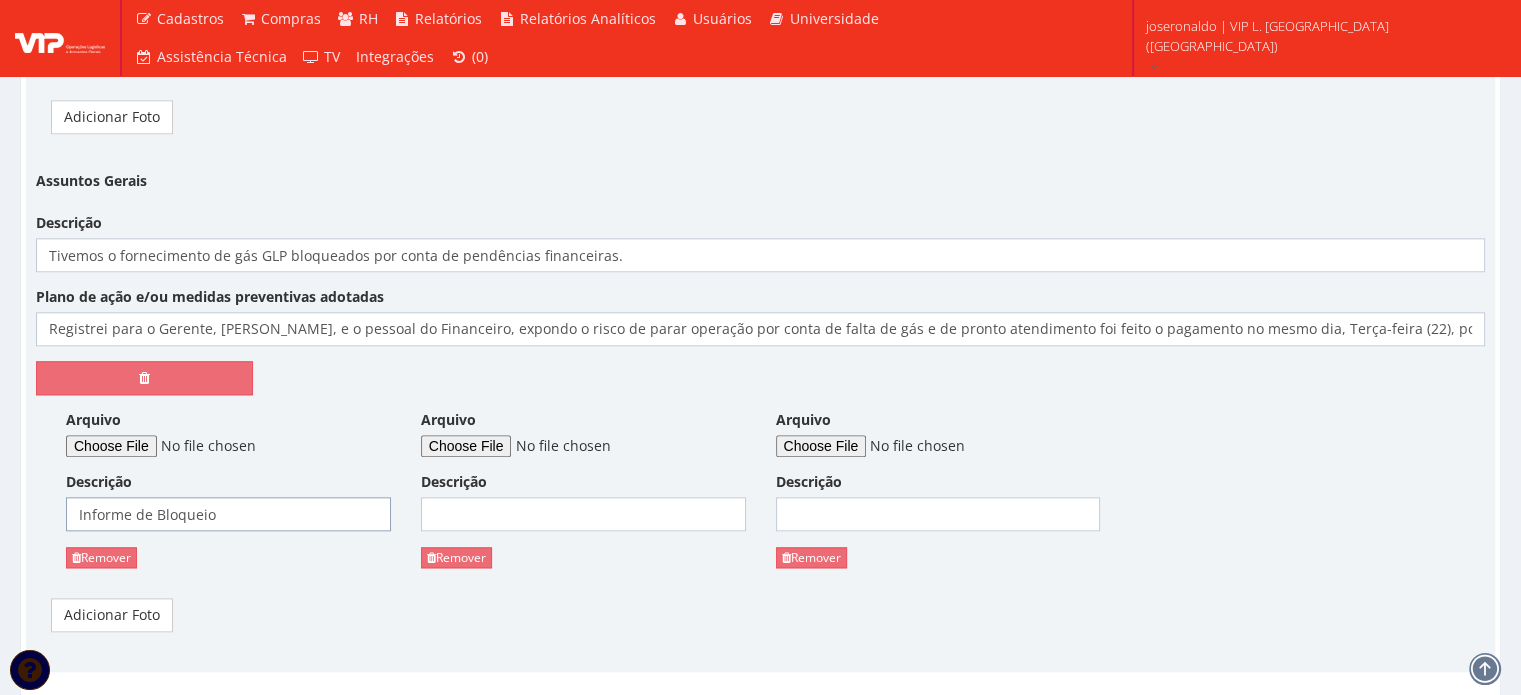 type on "Informe de Bloqueio" 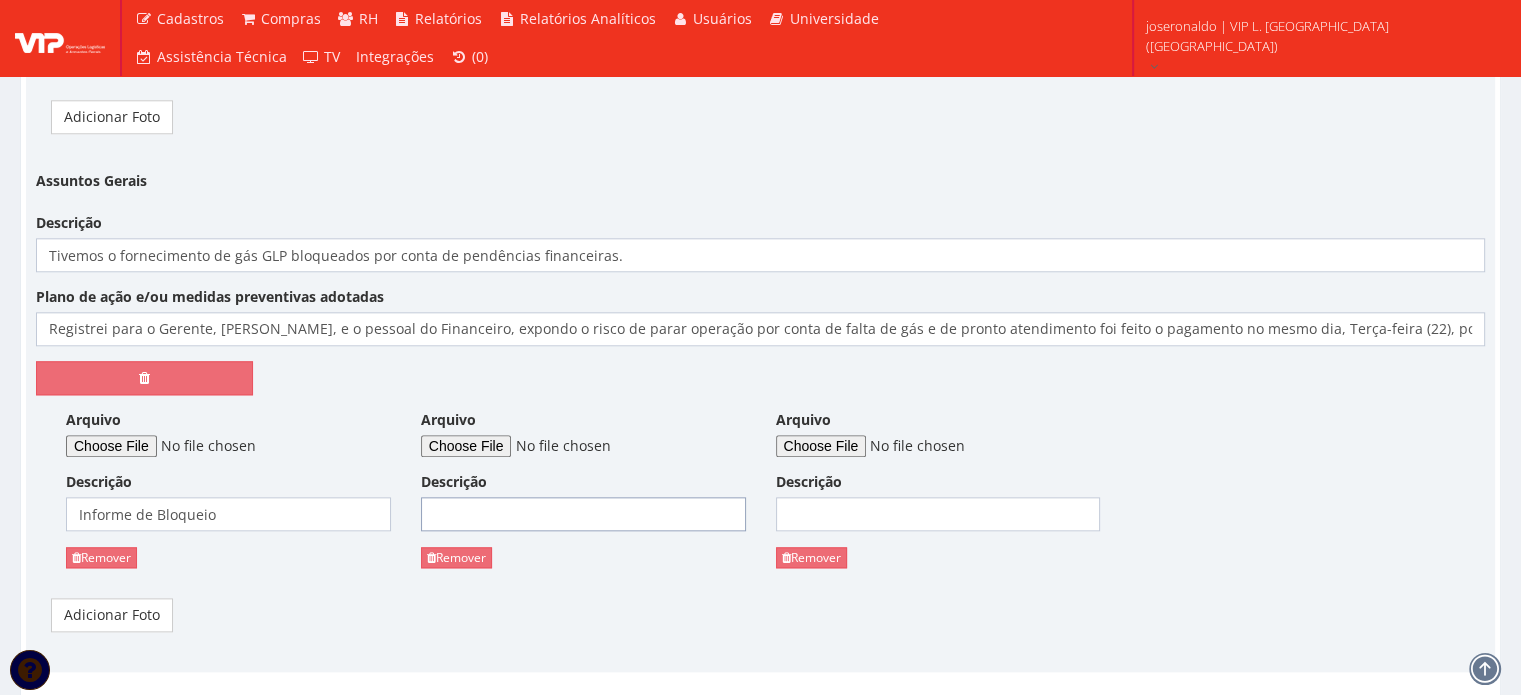 click on "Descrição" at bounding box center (583, 16) 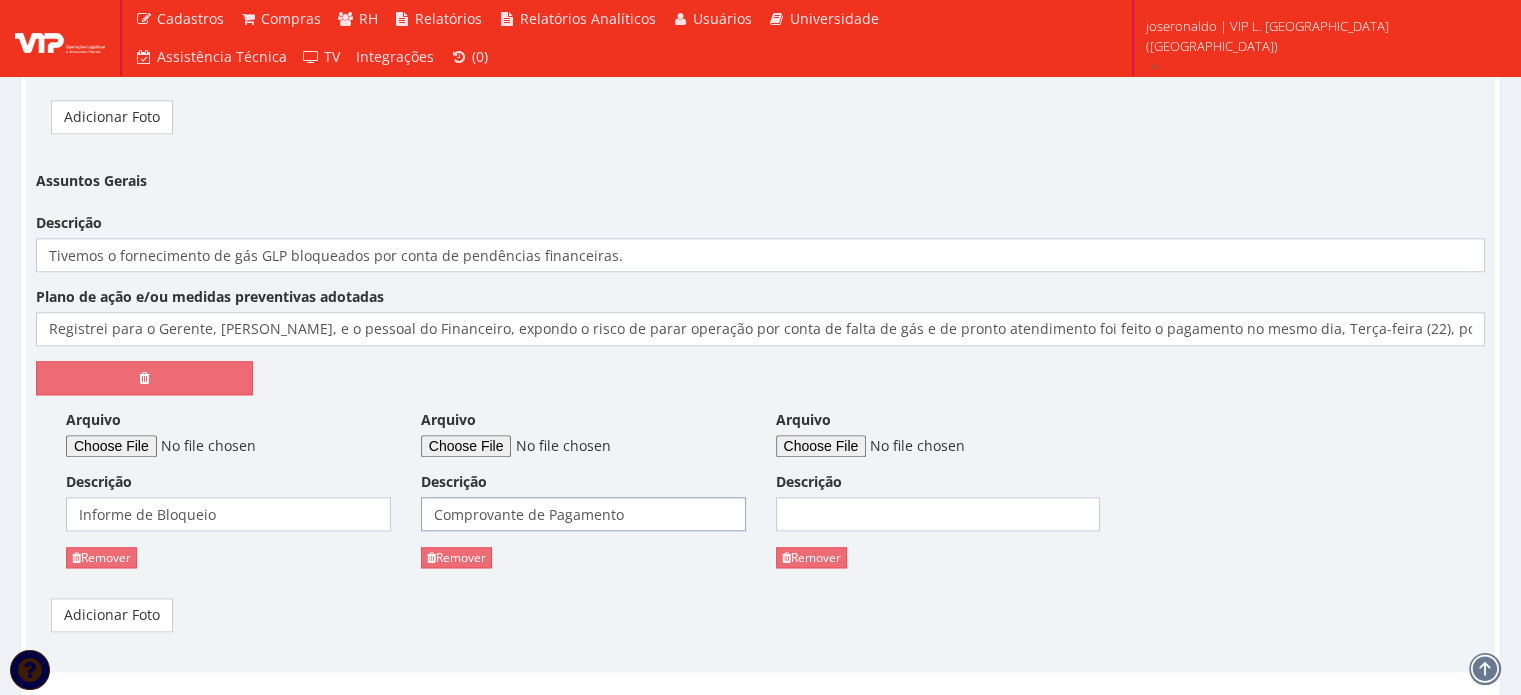 drag, startPoint x: 626, startPoint y: 513, endPoint x: 427, endPoint y: 518, distance: 199.0628 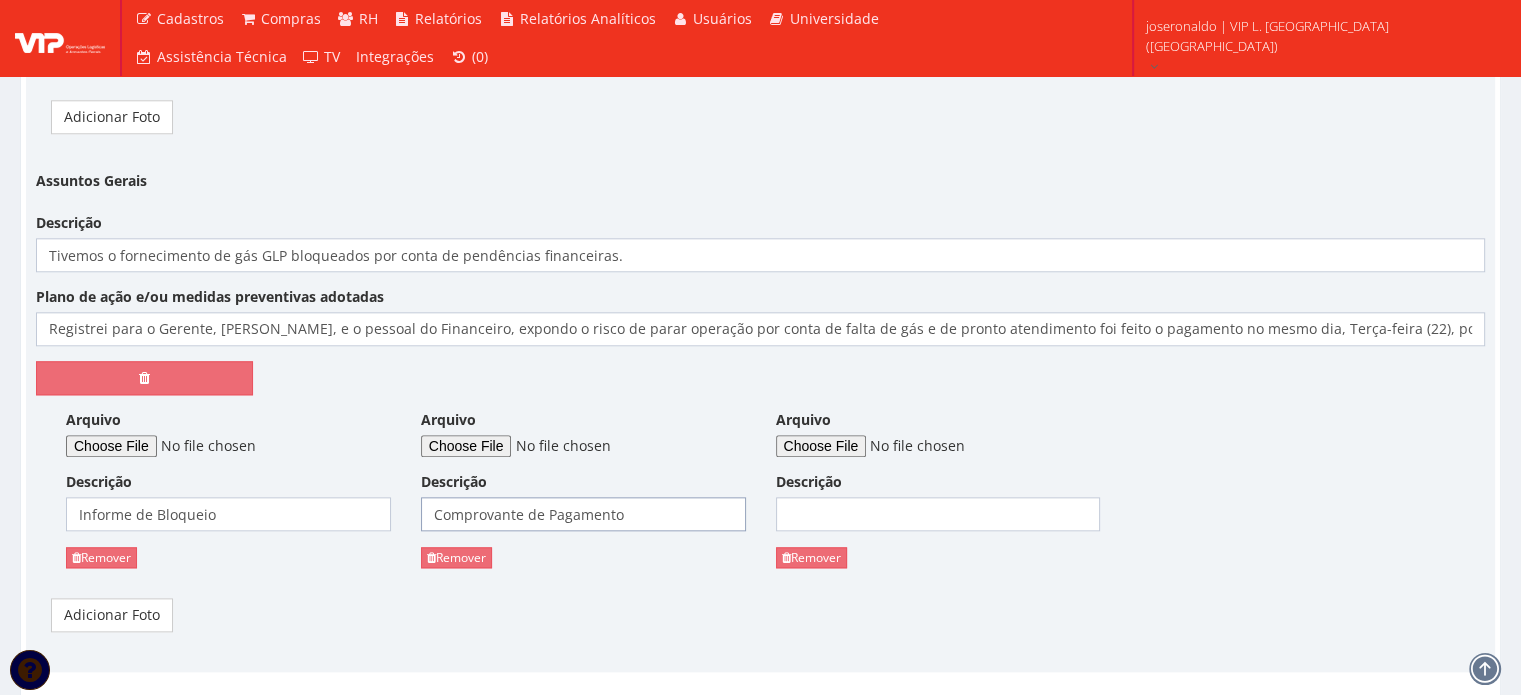 click on "Comprovante de Pagamento" at bounding box center [583, 16] 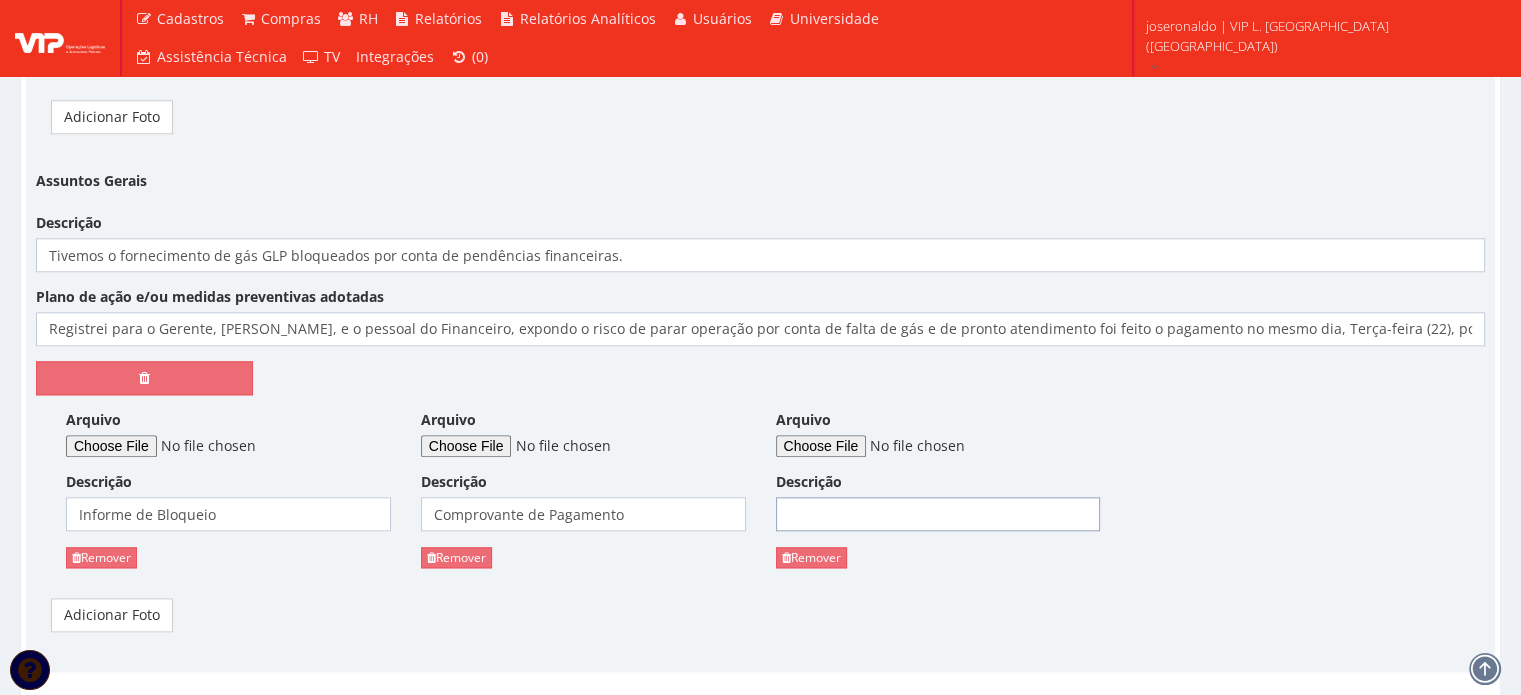 click on "Descrição" at bounding box center [938, 16] 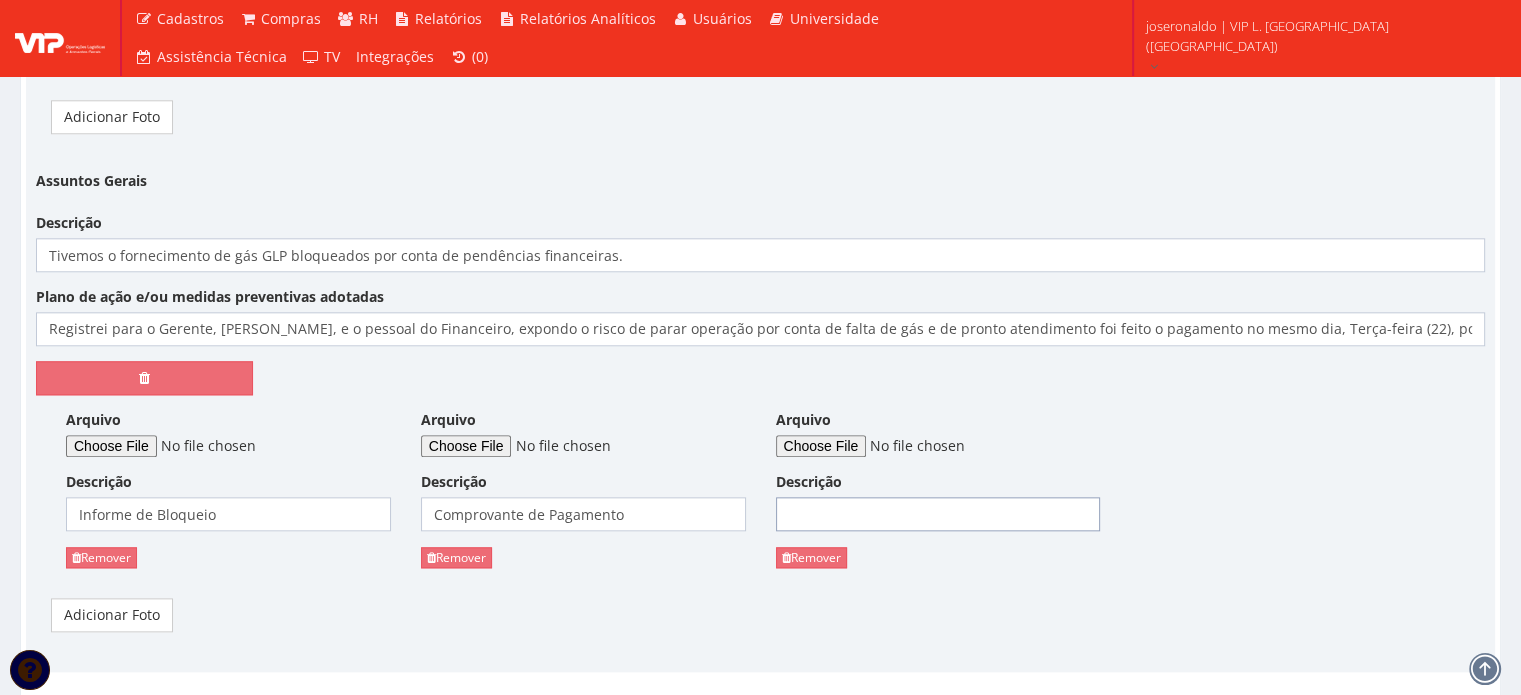 paste on "Comprovante de Pagamento" 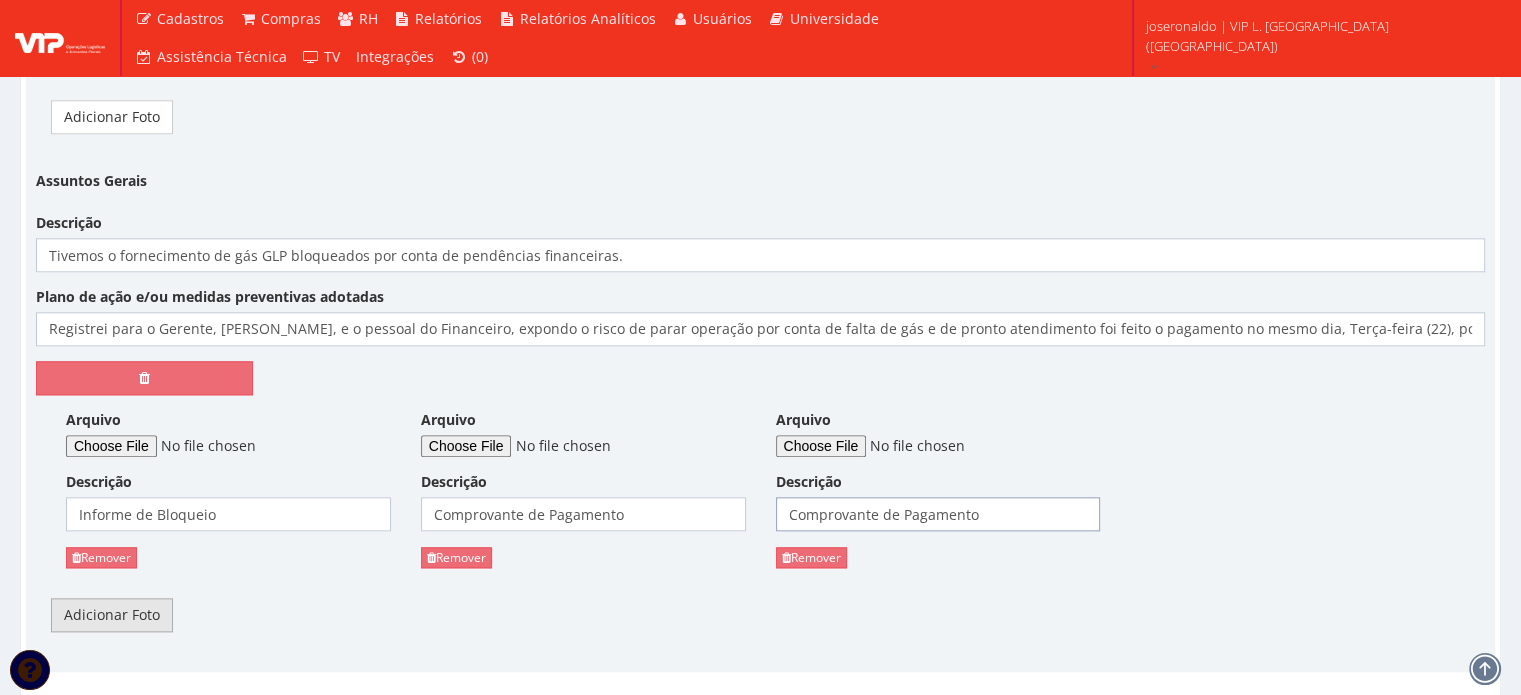 type on "Comprovante de Pagamento" 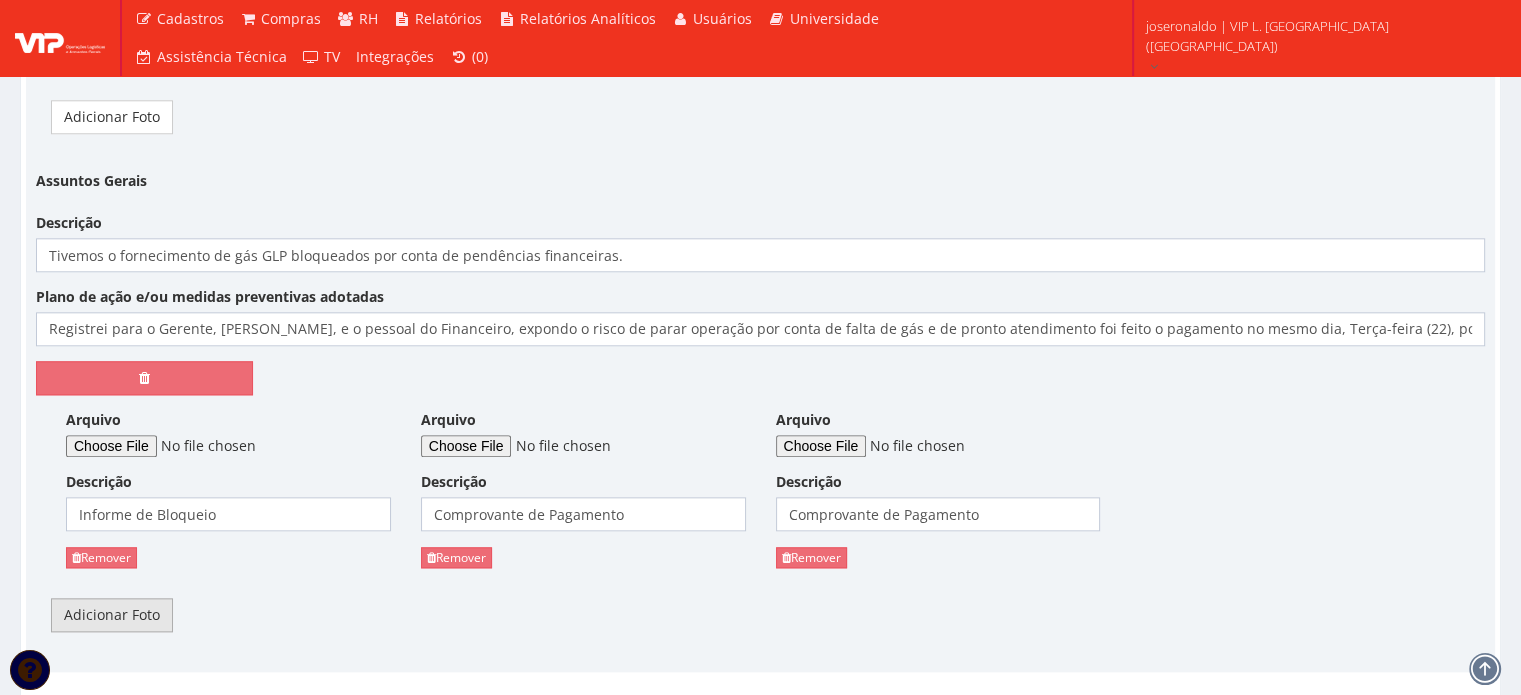 click on "Adicionar Foto" at bounding box center (112, 615) 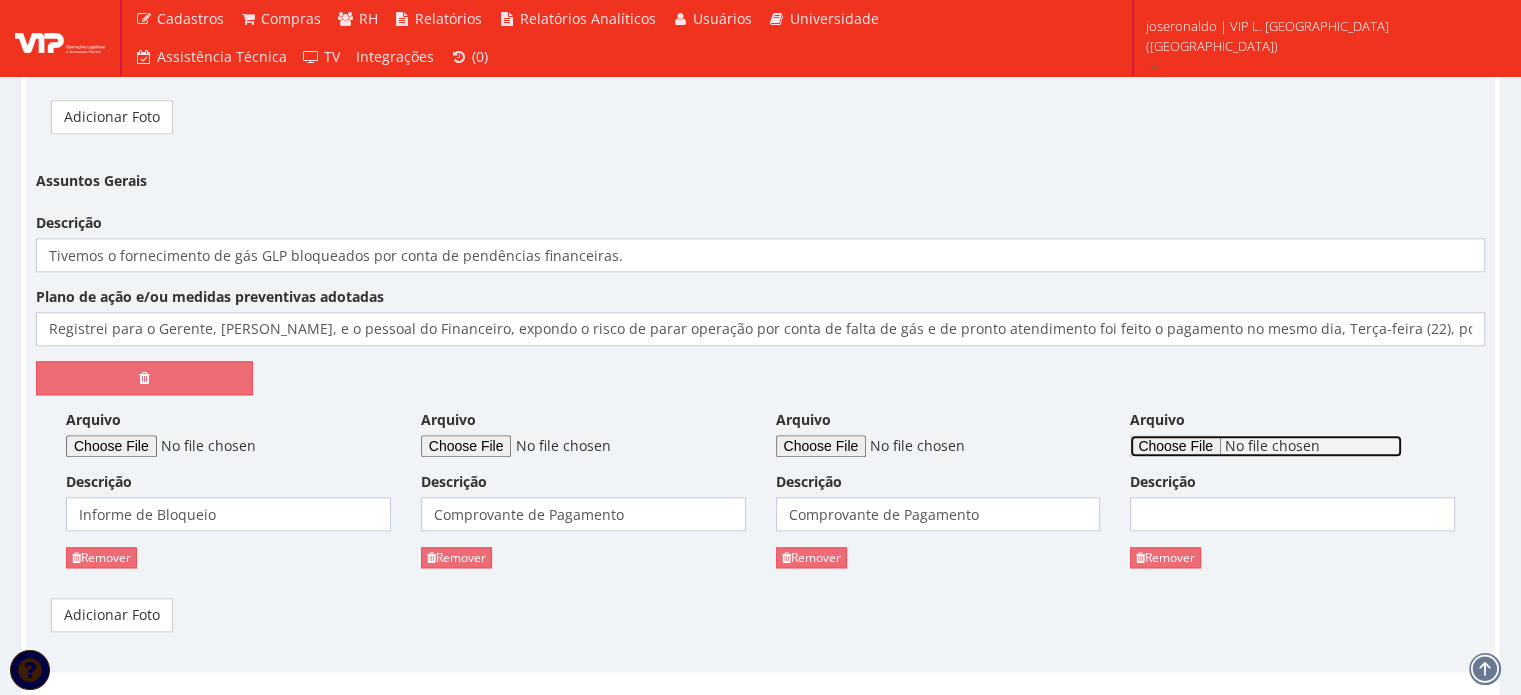 click on "Arquivo" at bounding box center (1266, -52) 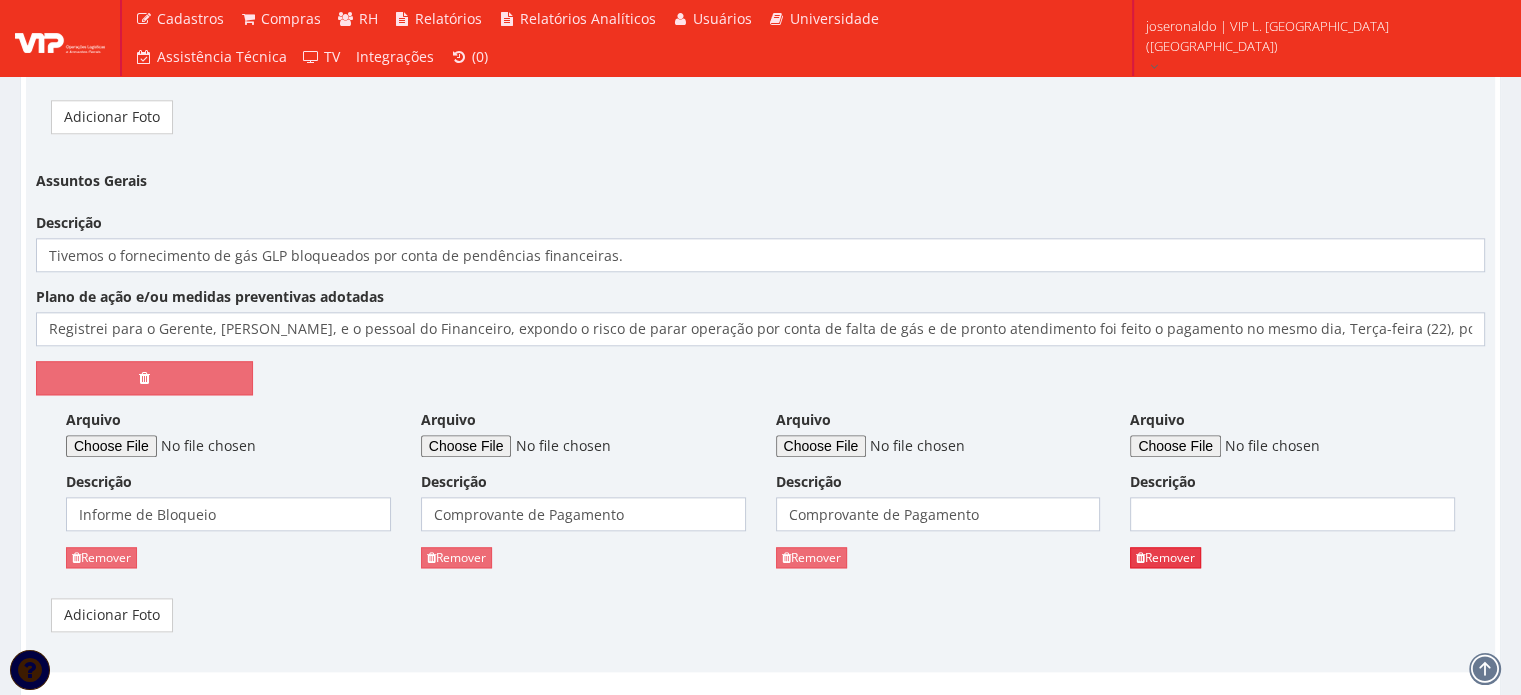 click on "Remover" at bounding box center [1165, 557] 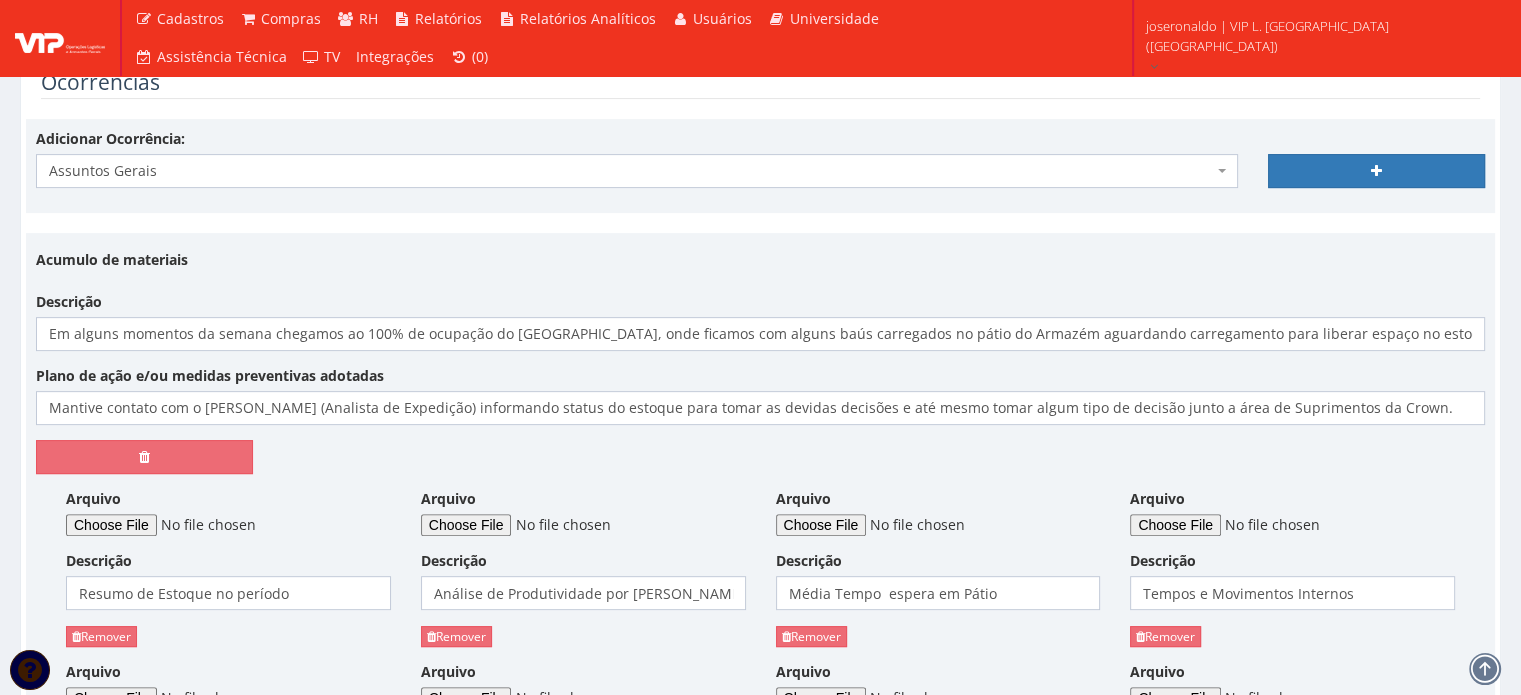 scroll, scrollTop: 275, scrollLeft: 0, axis: vertical 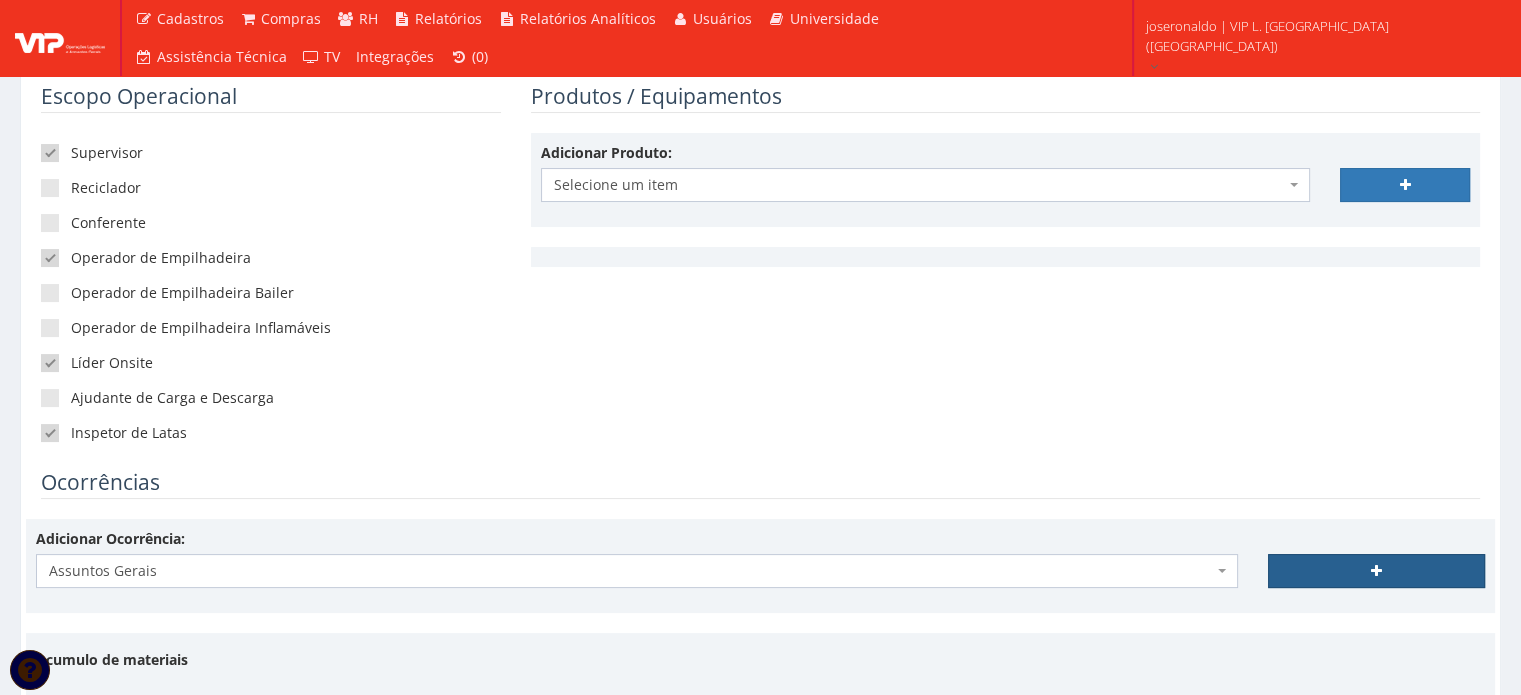 click at bounding box center [1376, 571] 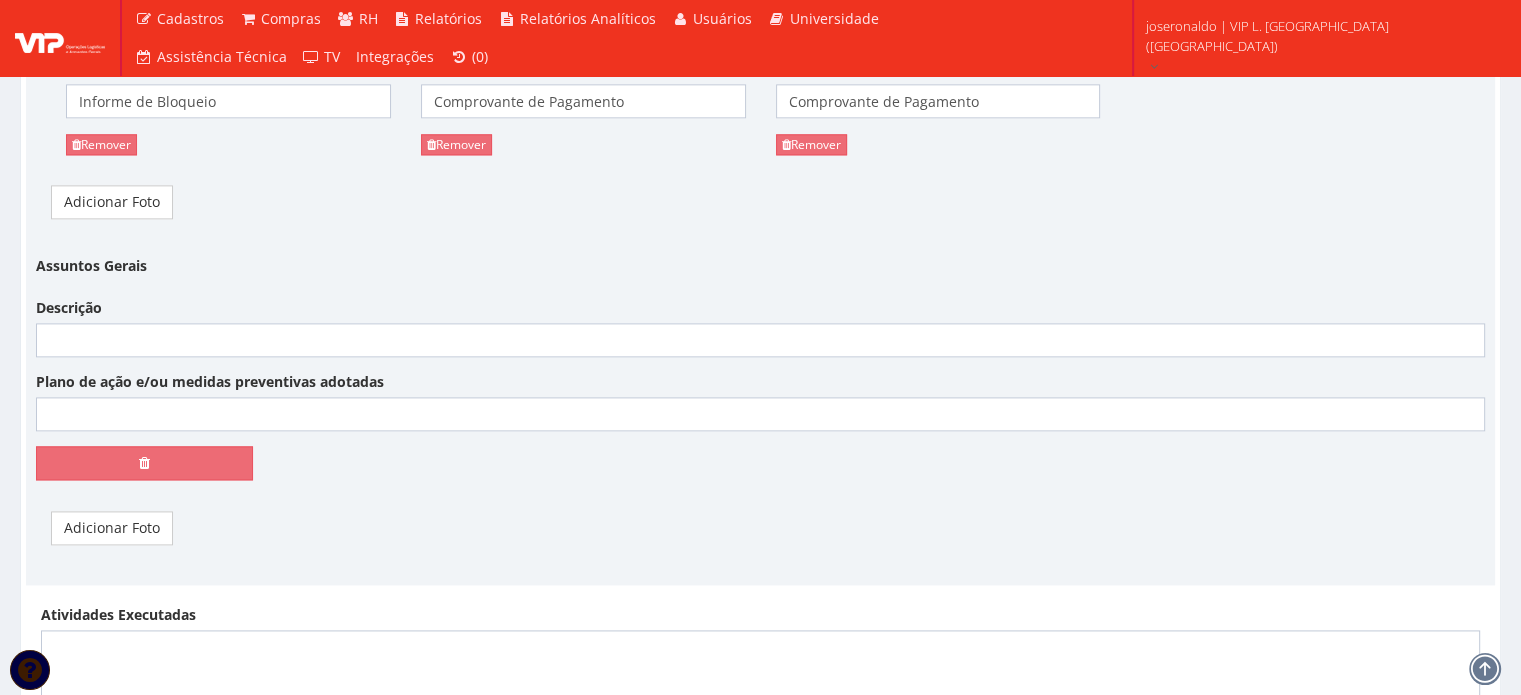 scroll, scrollTop: 2544, scrollLeft: 0, axis: vertical 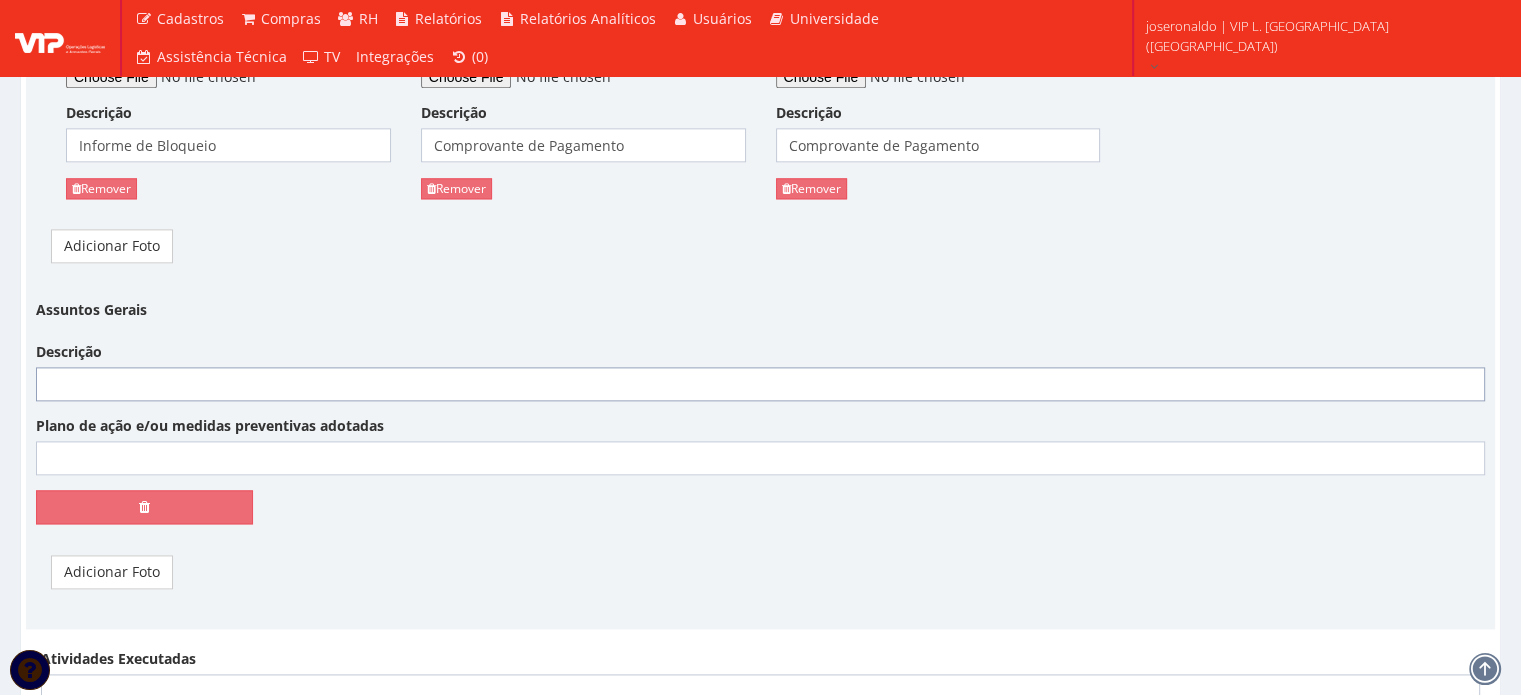 click on "Descrição" at bounding box center [760, 384] 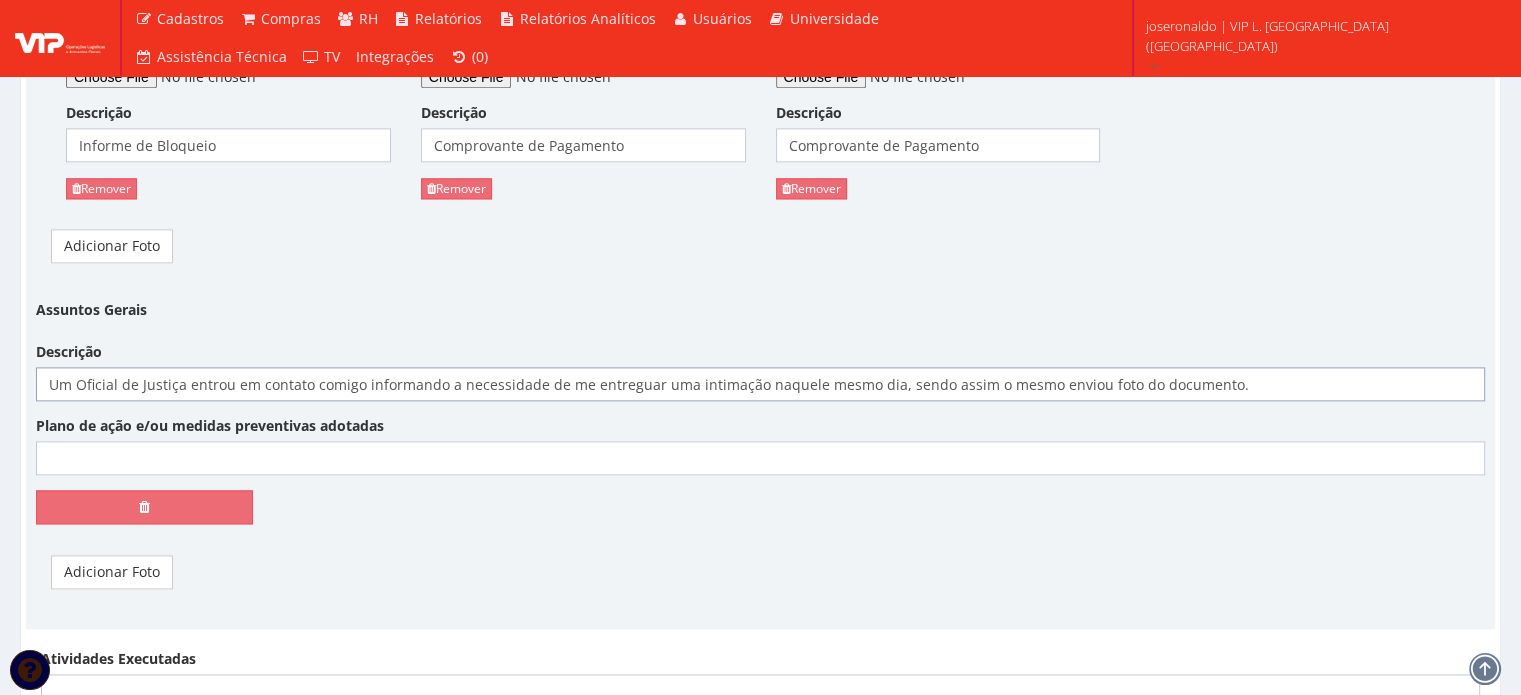 type on "Um Oficial de Justiça entrou em contato comigo informando a necessidade de me entreguar uma intimação naquele mesmo dia, sendo assim o mesmo enviou foto do documento." 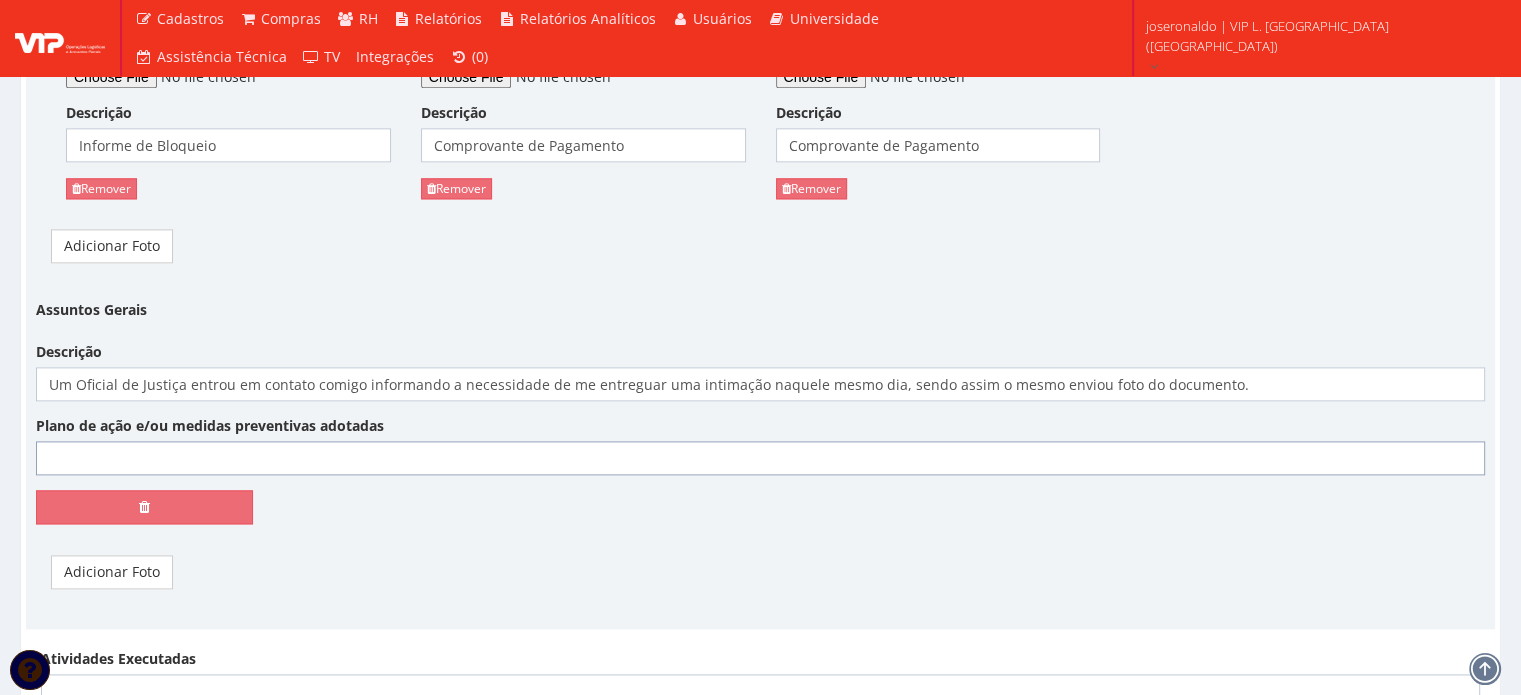 click on "Plano de ação e/ou medidas preventivas adotadas" at bounding box center (760, 458) 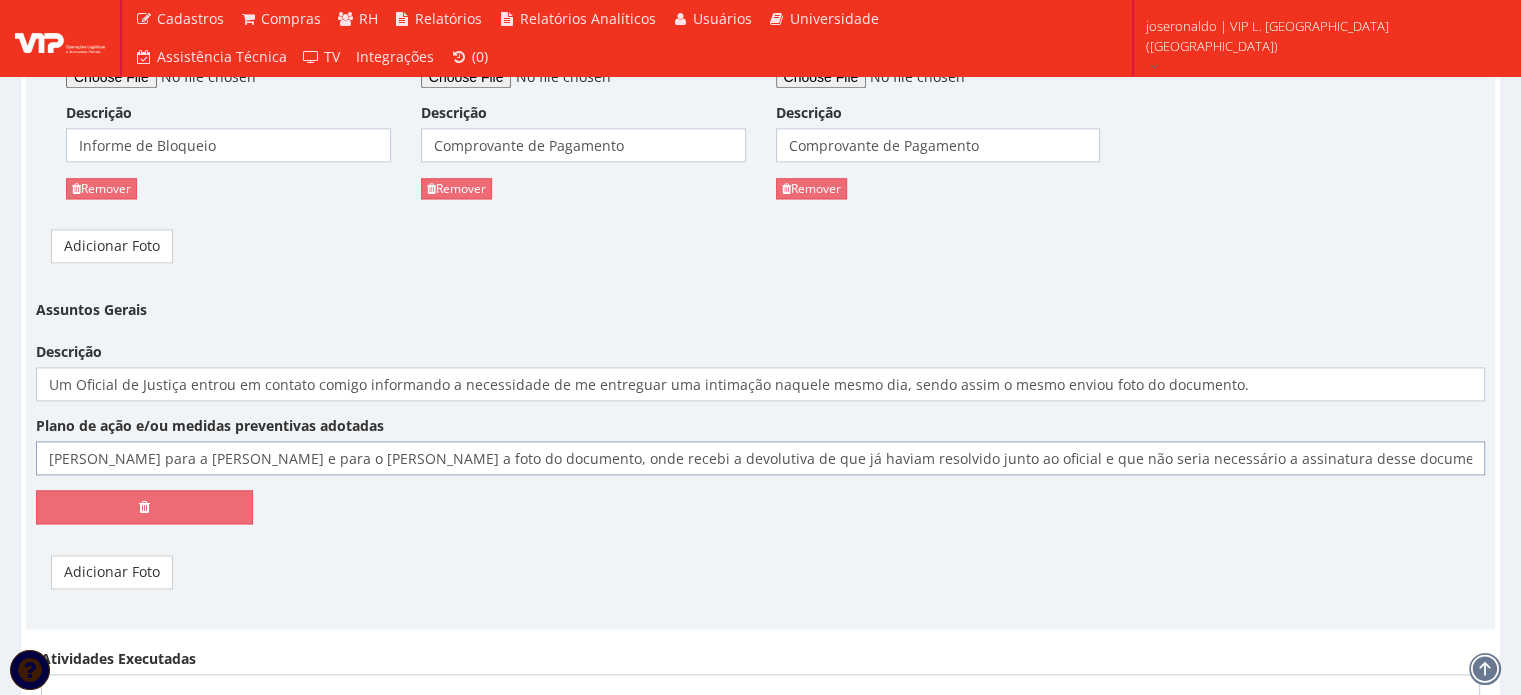click on "[PERSON_NAME] para a [PERSON_NAME] e para o [PERSON_NAME] a foto do documento, onde recebi a devolutiva de que já haviam resolvido junto ao oficial e que não seria necessário a assinatura desse documento." at bounding box center (760, 458) 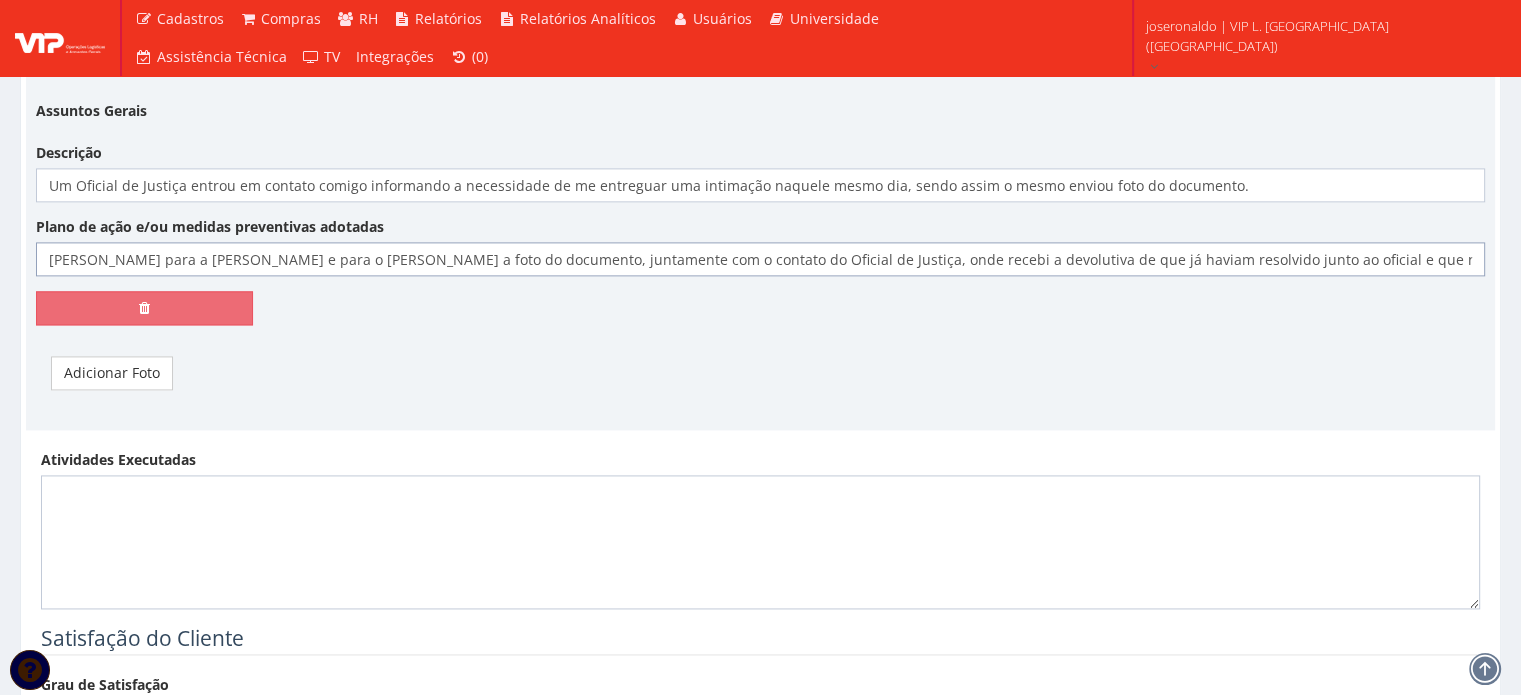 scroll, scrollTop: 2744, scrollLeft: 0, axis: vertical 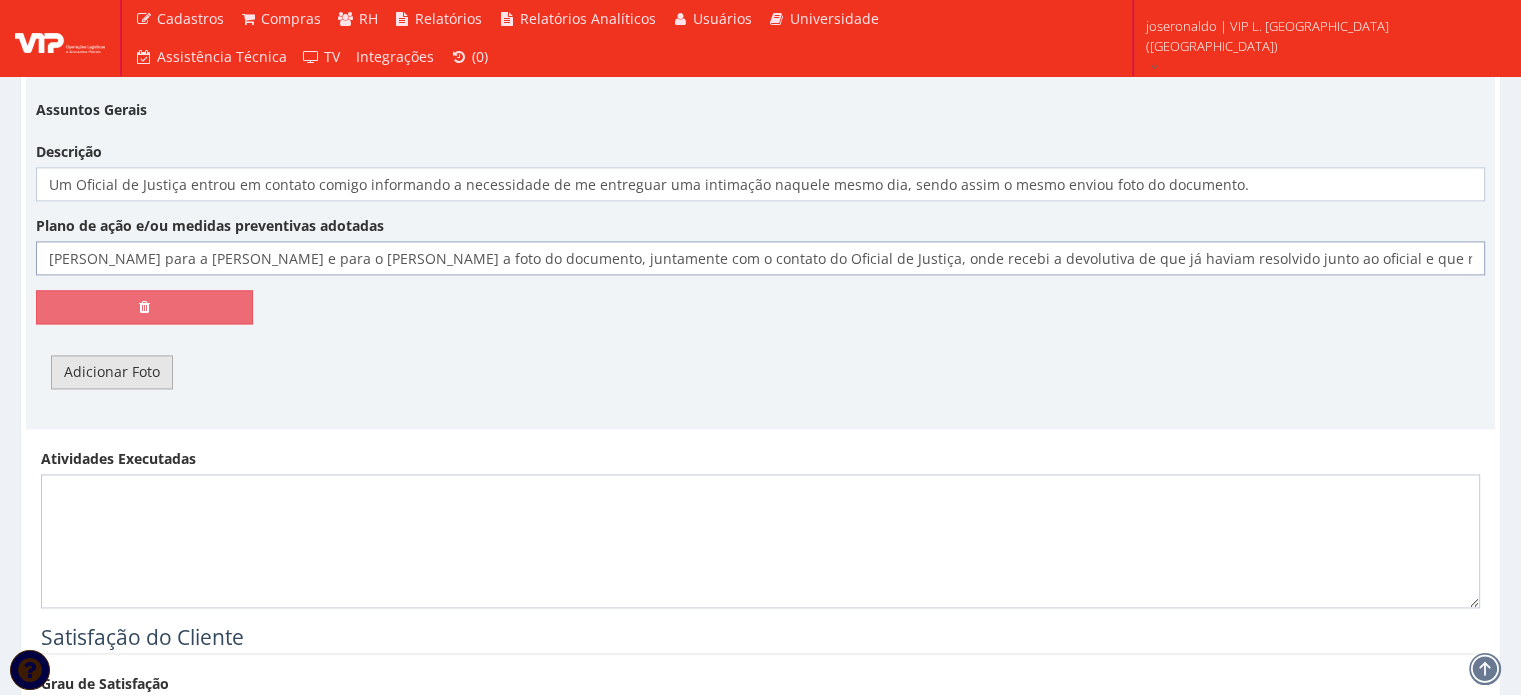 type on "[PERSON_NAME] para a [PERSON_NAME] e para o [PERSON_NAME] a foto do documento, juntamente com o contato do Oficial de Justiça, onde recebi a devolutiva de que já haviam resolvido junto ao oficial e que não seria necessário a assinatura desse documento." 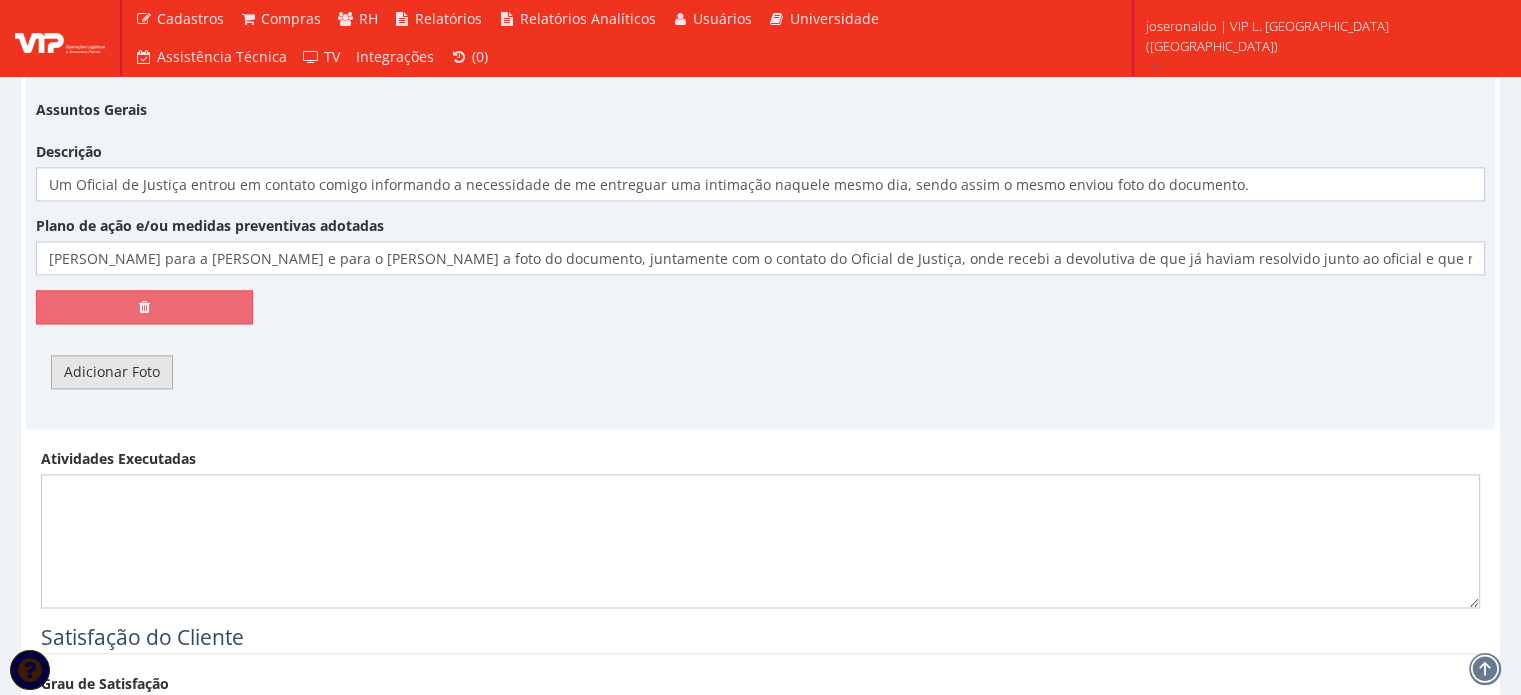 click on "Adicionar Foto" at bounding box center [112, 372] 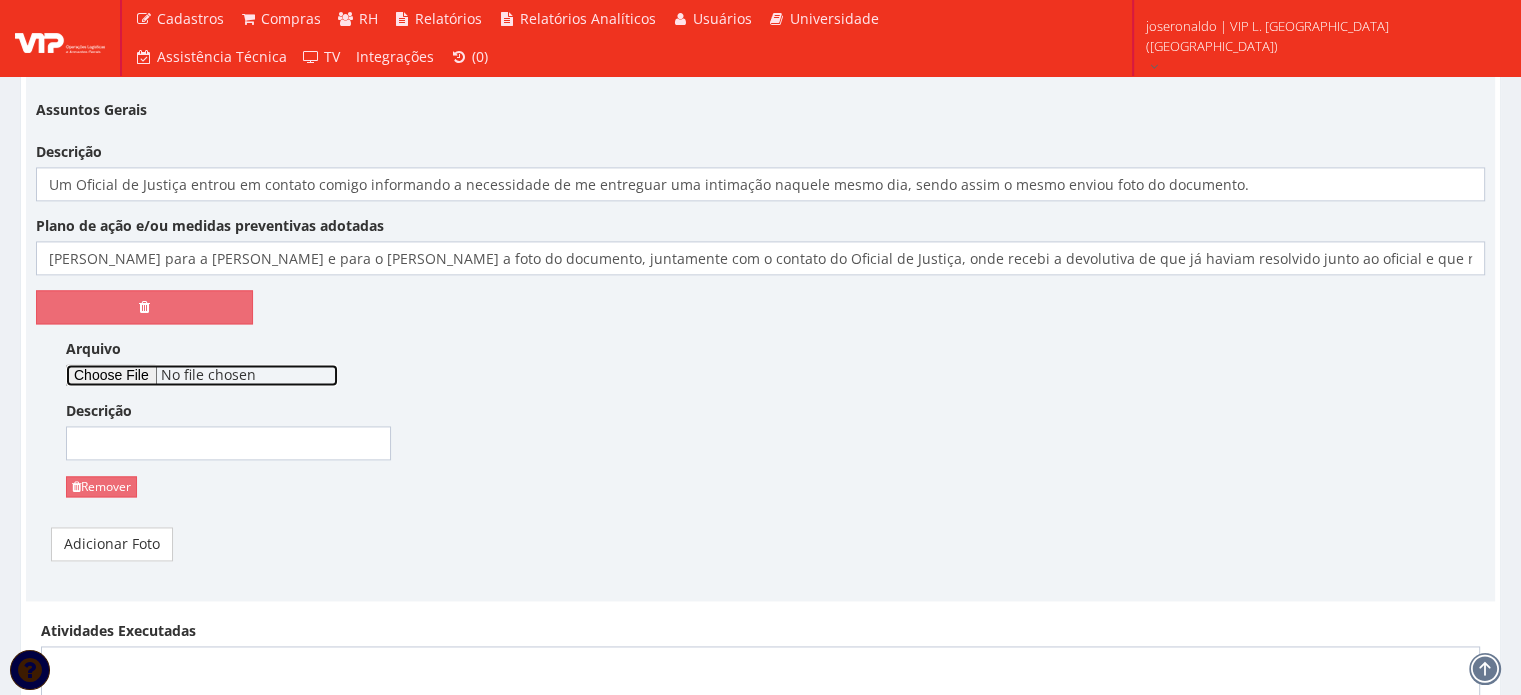click on "Arquivo" at bounding box center (202, 375) 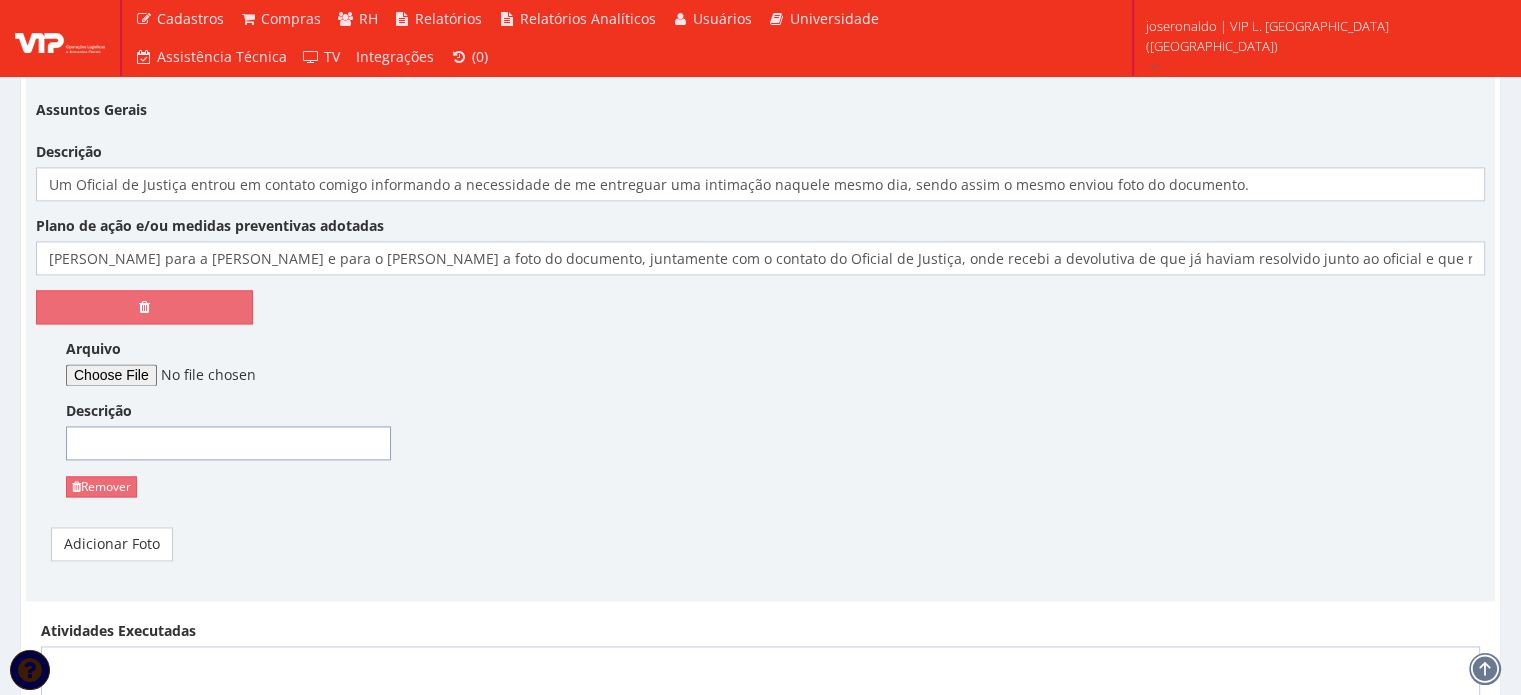 click on "Descrição" at bounding box center [228, 443] 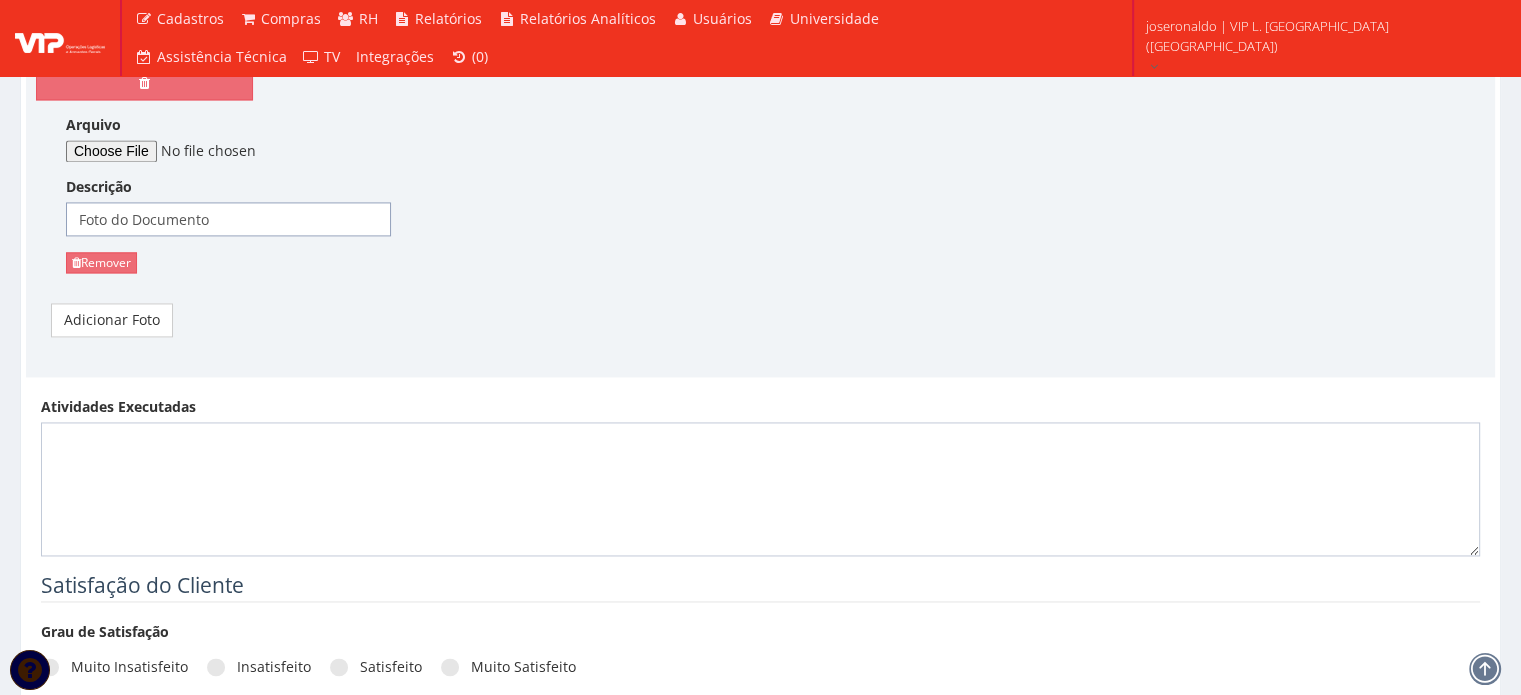 scroll, scrollTop: 3044, scrollLeft: 0, axis: vertical 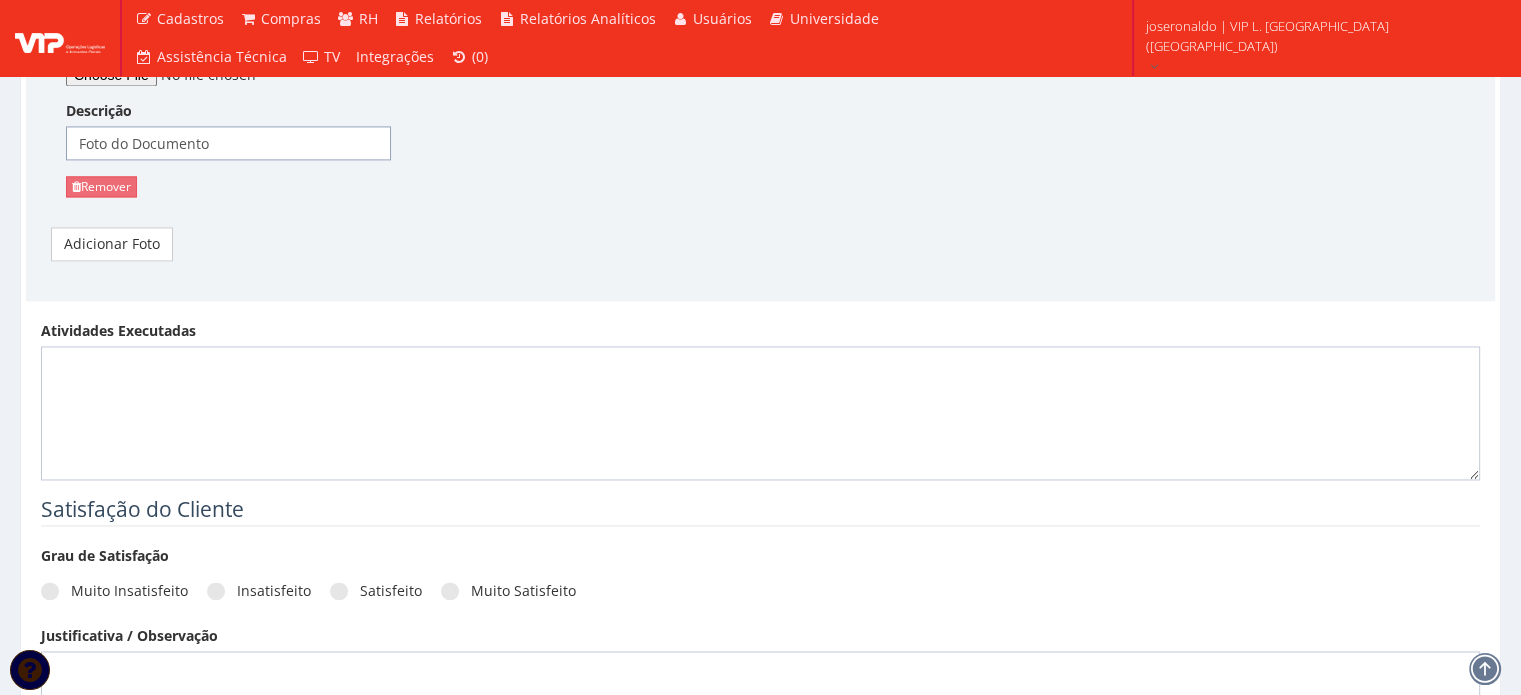 type on "Foto do Documento" 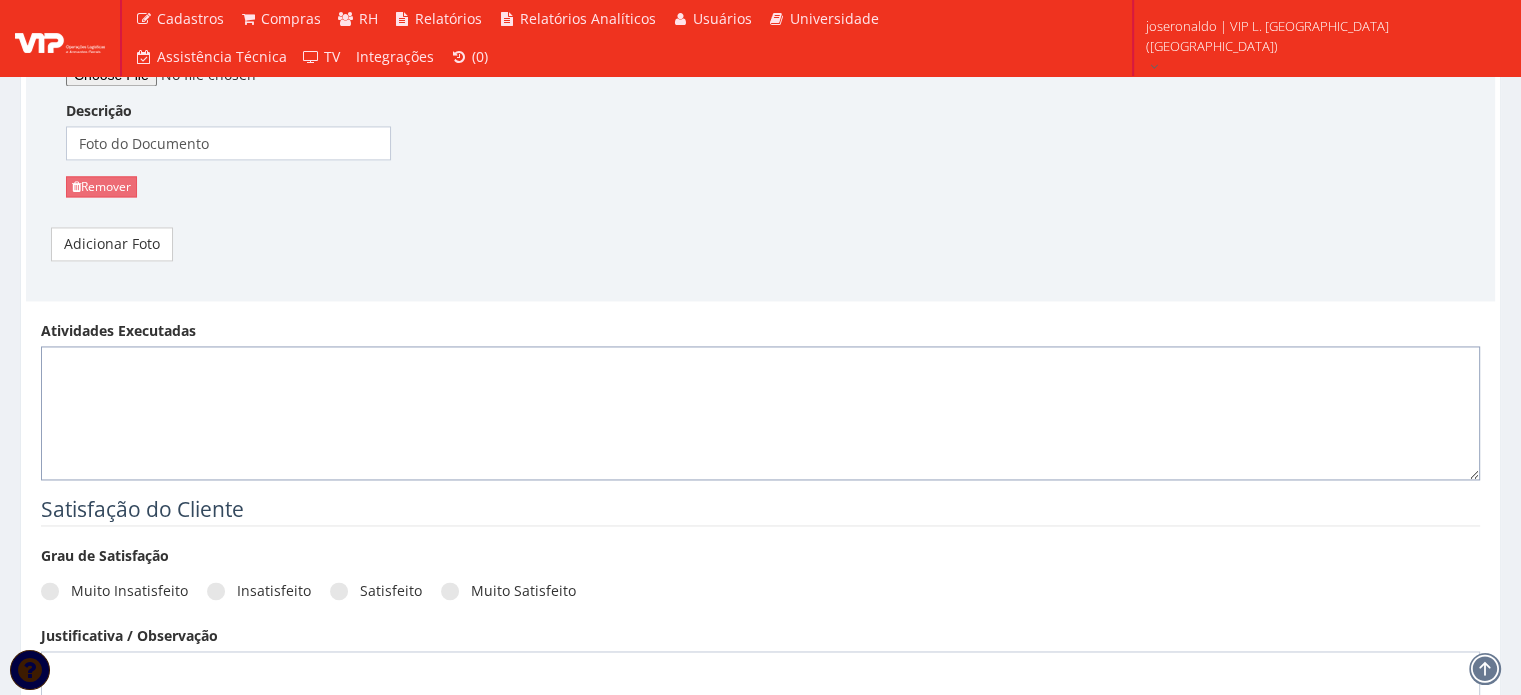click on "Atividades Executadas" at bounding box center [760, 413] 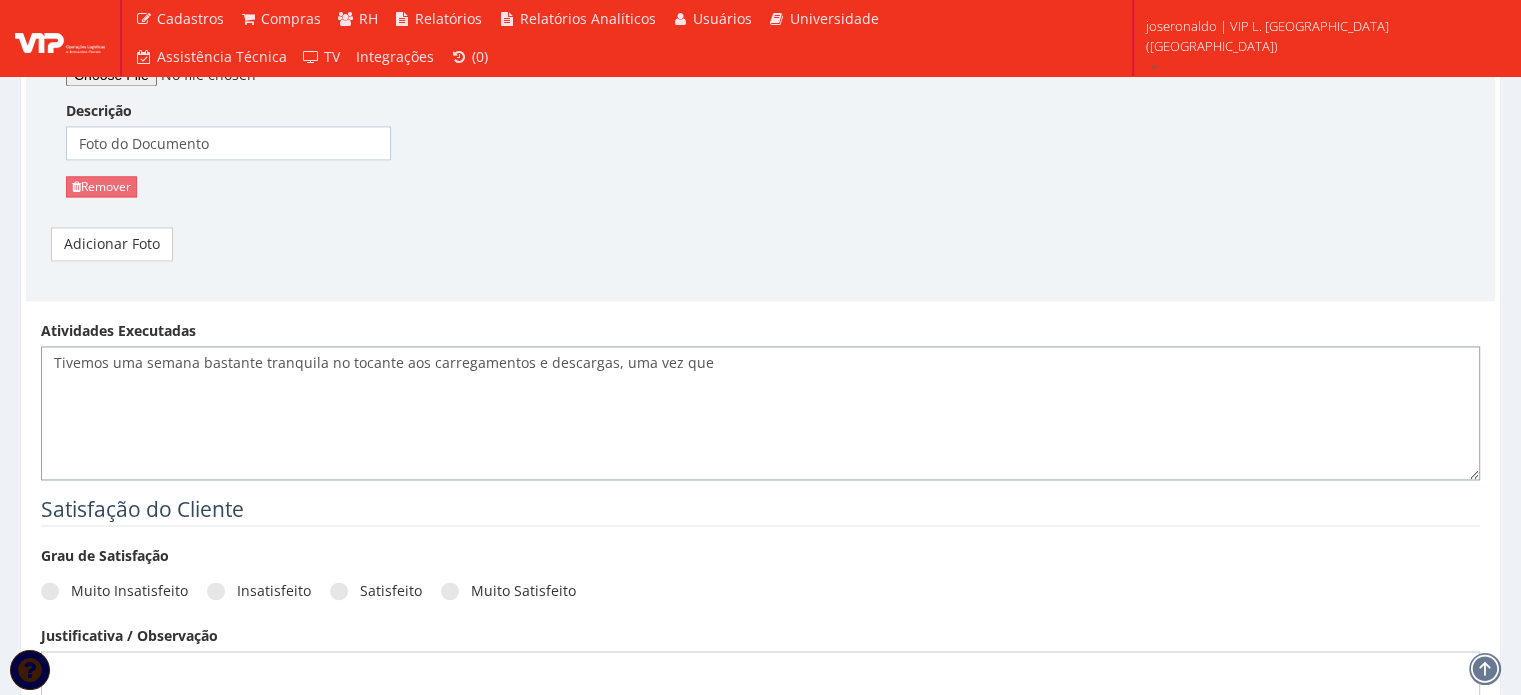 click on "Tivemos uma semana bastante tranquila no tocante aos carregamentos e descargas, uma vez que" at bounding box center (760, 413) 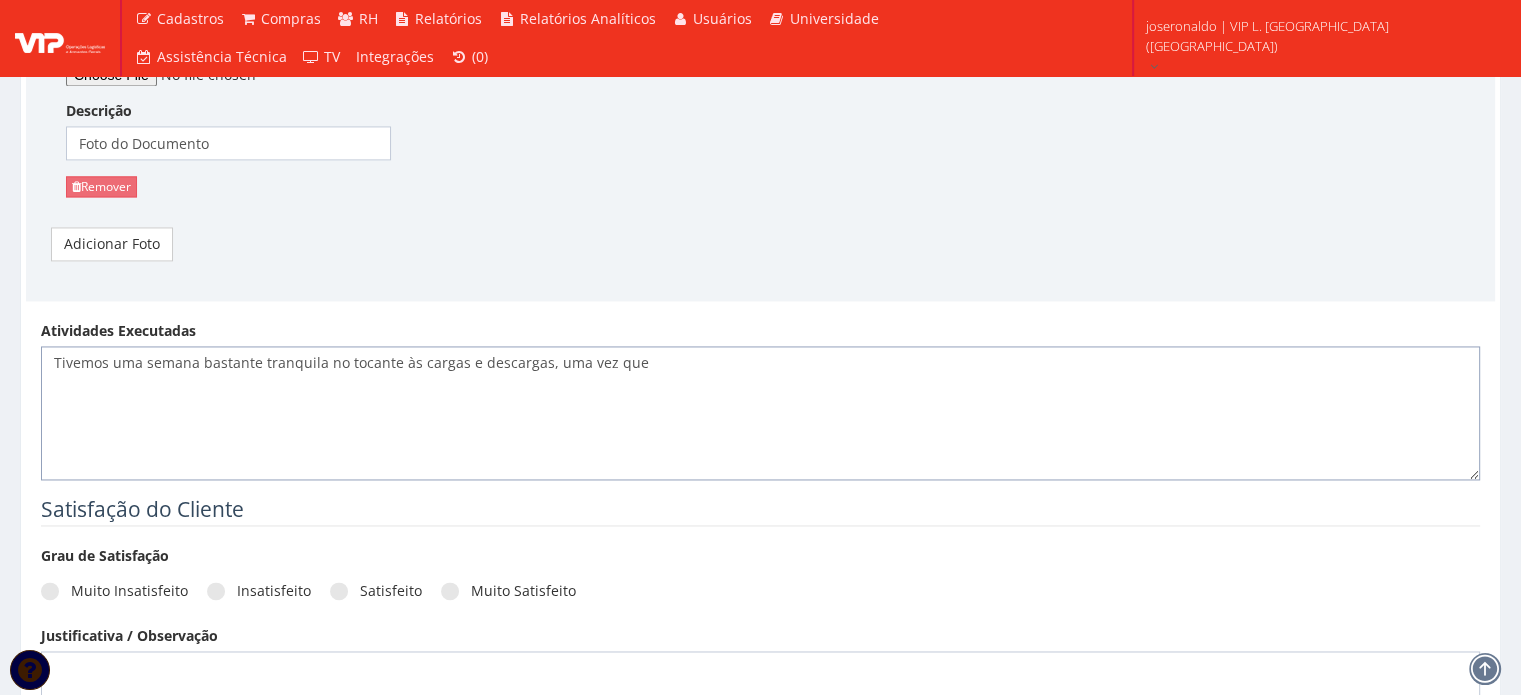 click on "Tivemos uma semana bastante tranquila no tocante às cargas e descargas, uma vez que" at bounding box center [760, 413] 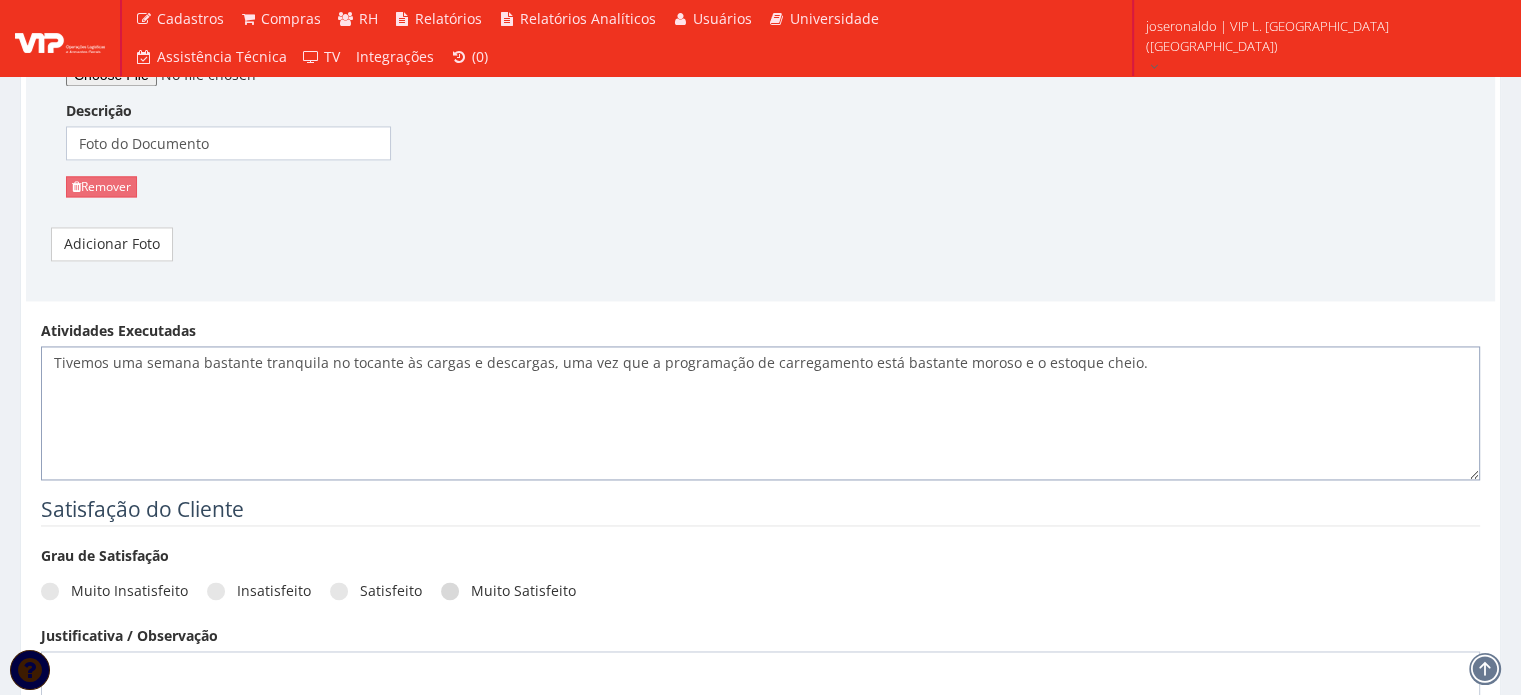 type on "Tivemos uma semana bastante tranquila no tocante às cargas e descargas, uma vez que a programação de carregamento está bastante moroso e o estoque cheio." 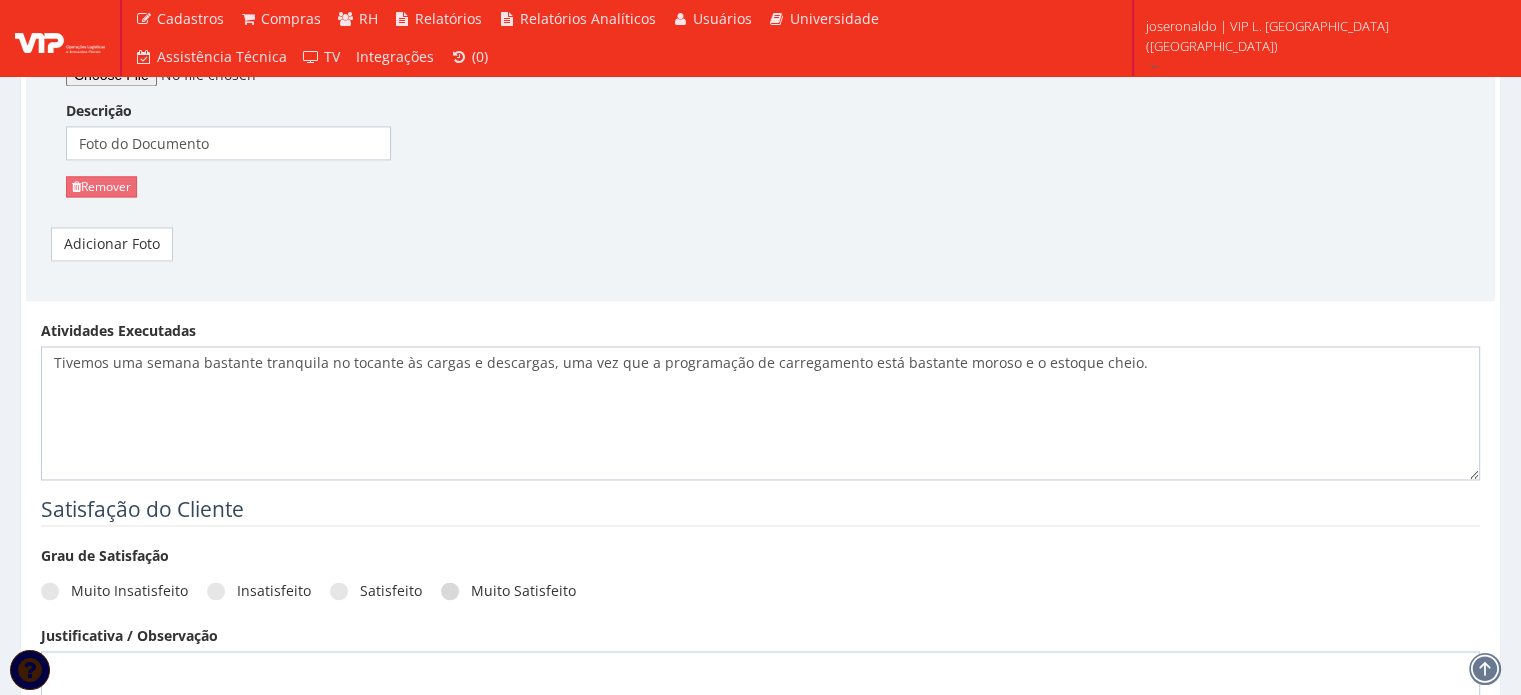 click at bounding box center (450, 591) 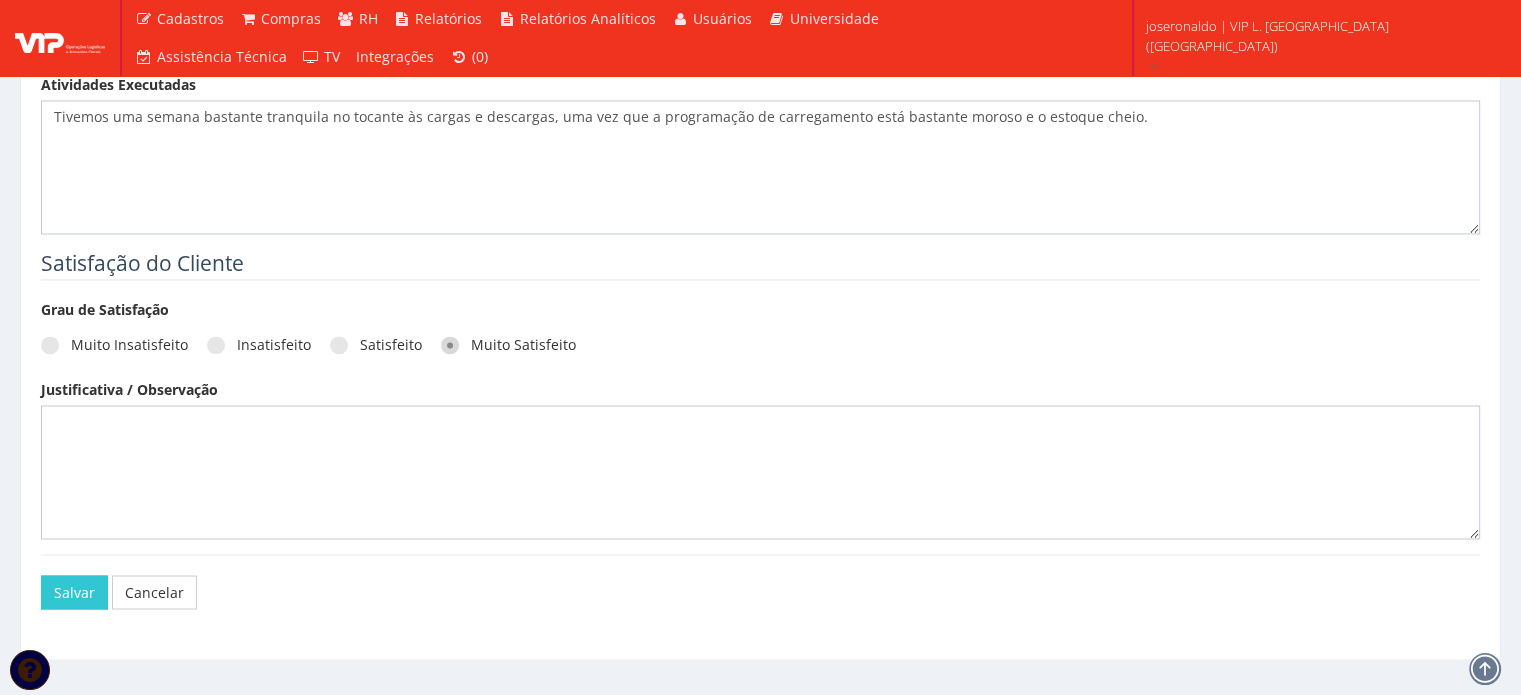 scroll, scrollTop: 3316, scrollLeft: 0, axis: vertical 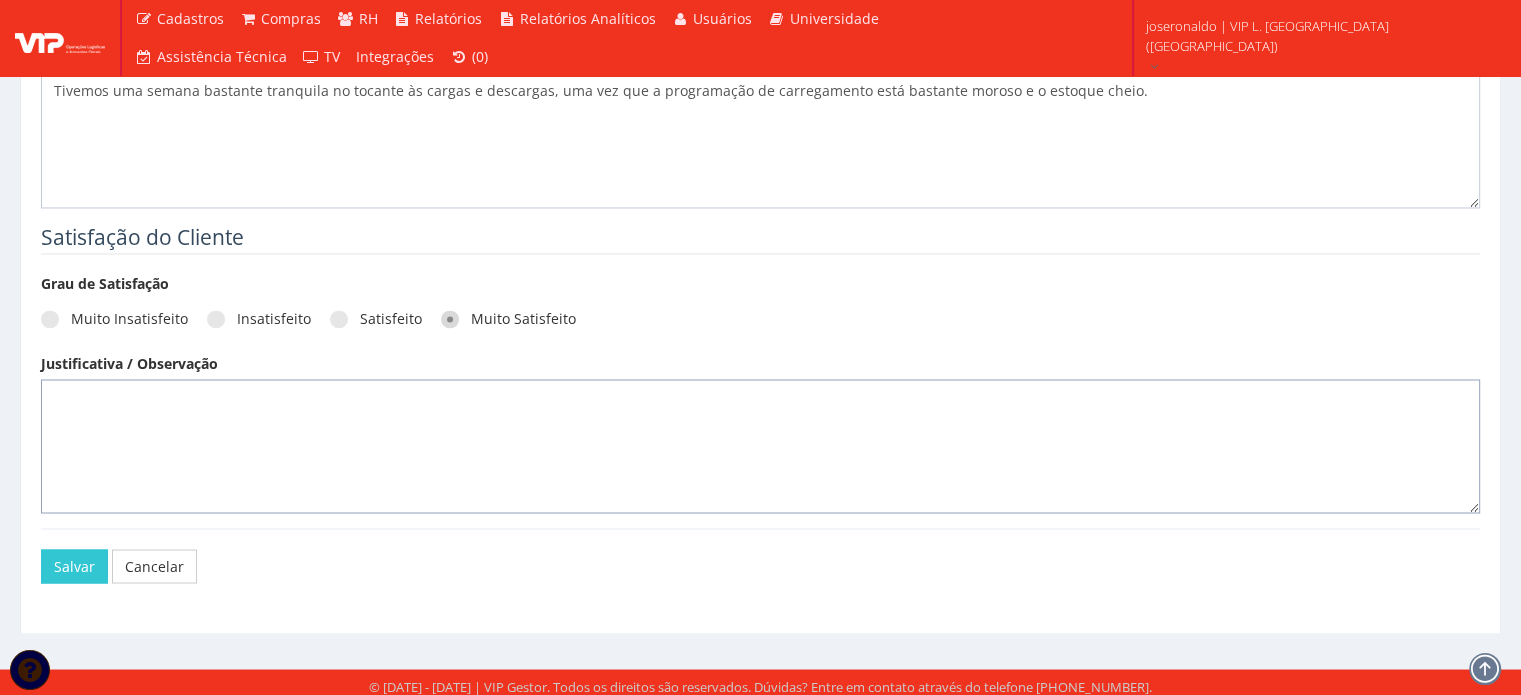 click at bounding box center [760, 446] 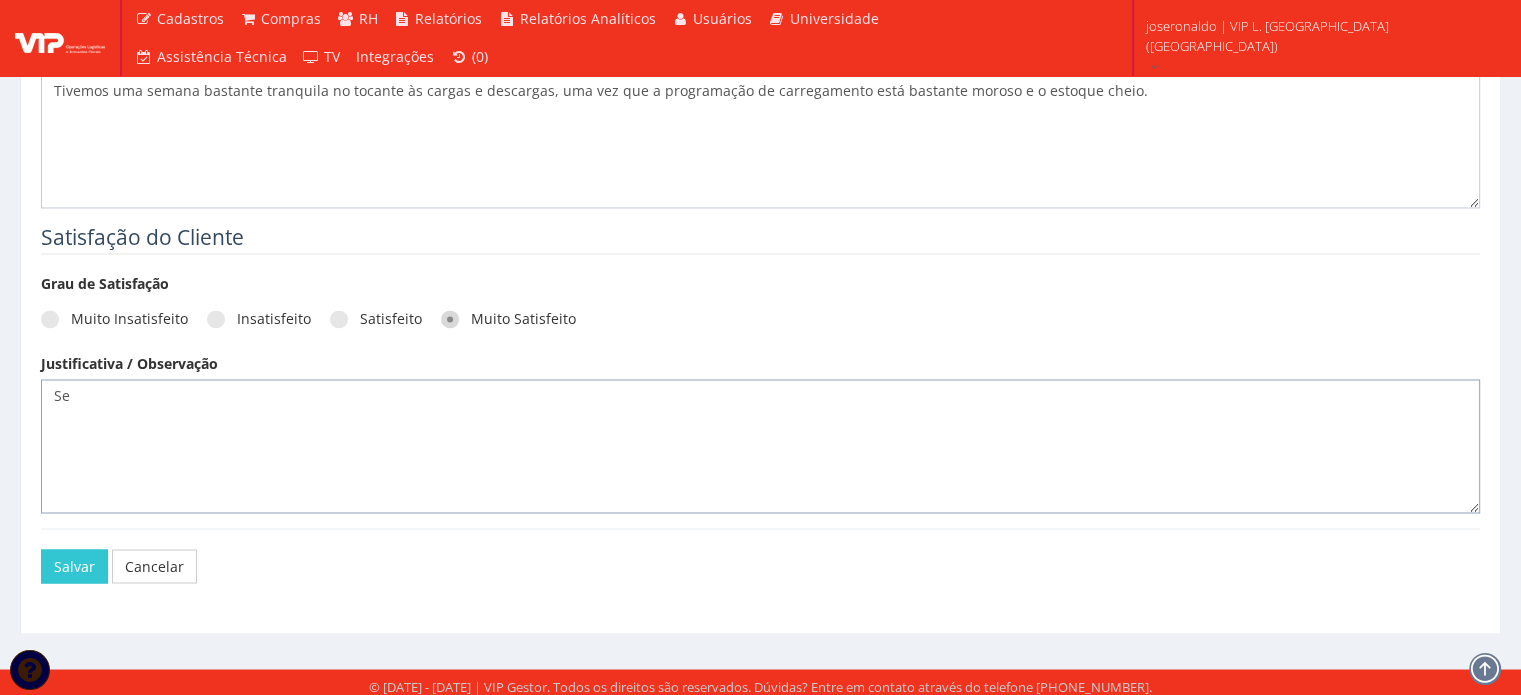 type on "S" 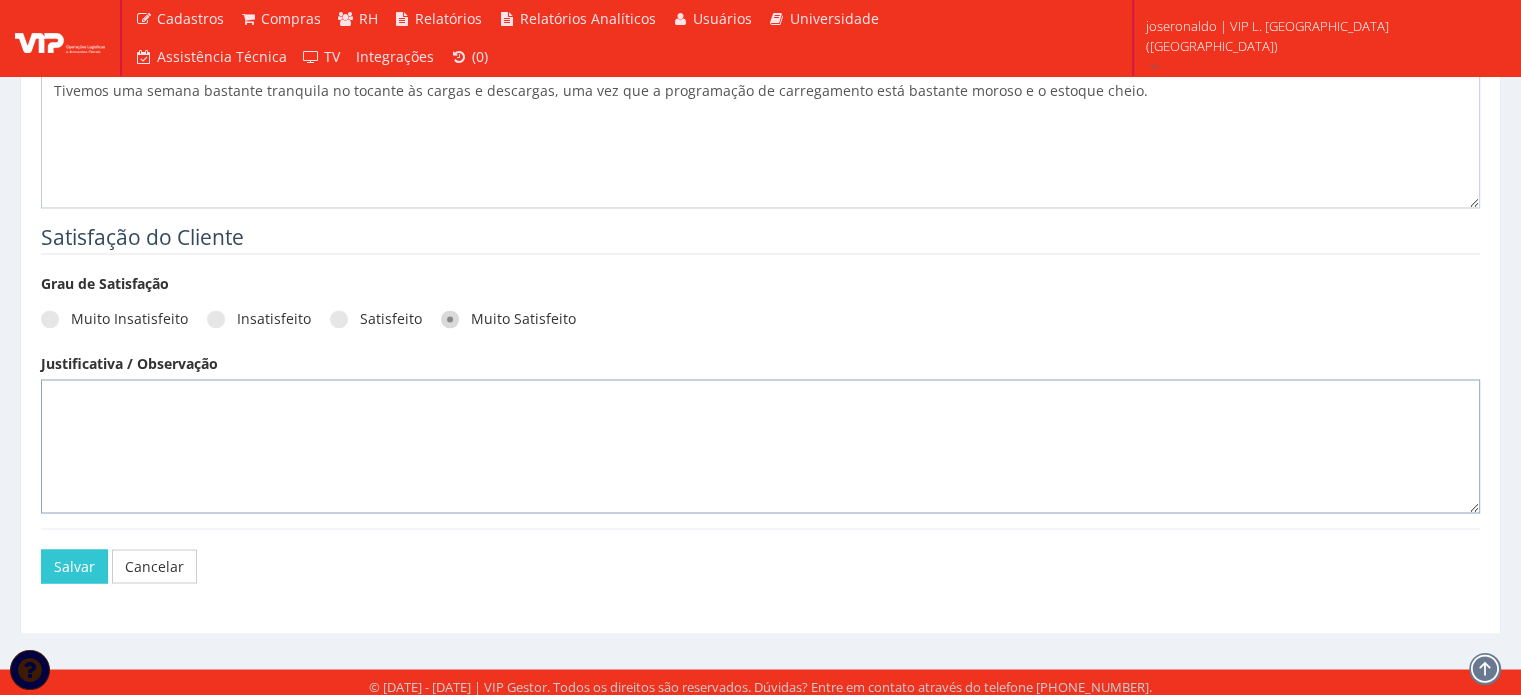 click at bounding box center [760, 446] 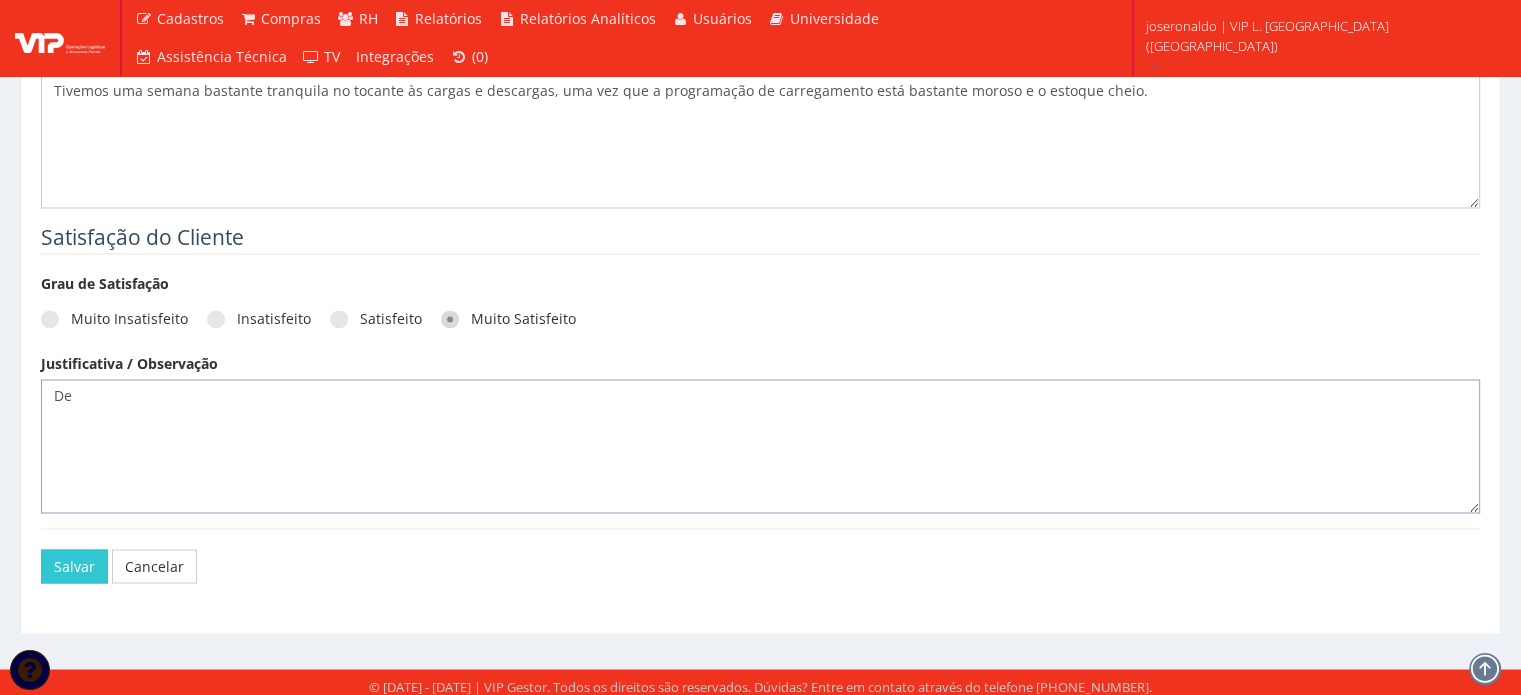 type on "D" 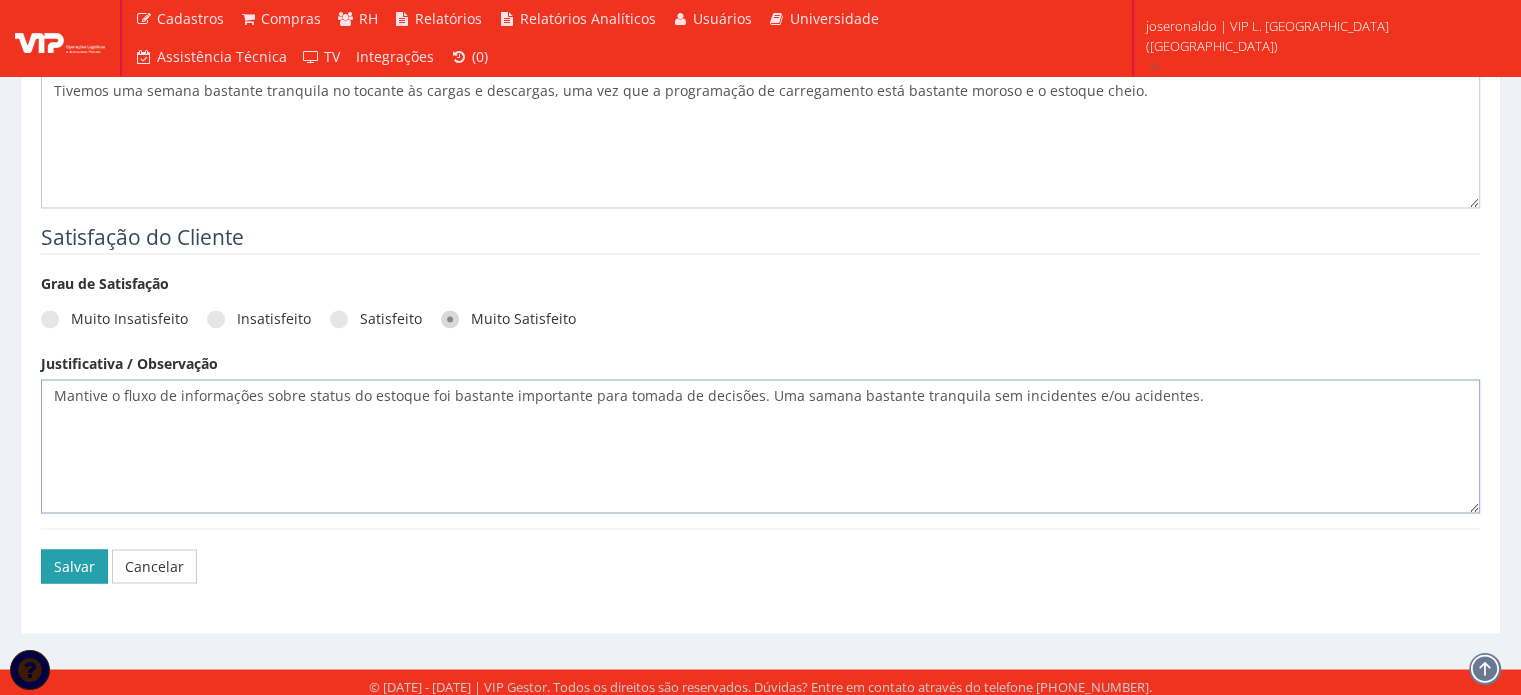 type on "Mantive o fluxo de informações sobre status do estoque foi bastante importante para tomada de decisões. Uma samana bastante tranquila sem incidentes e/ou acidentes." 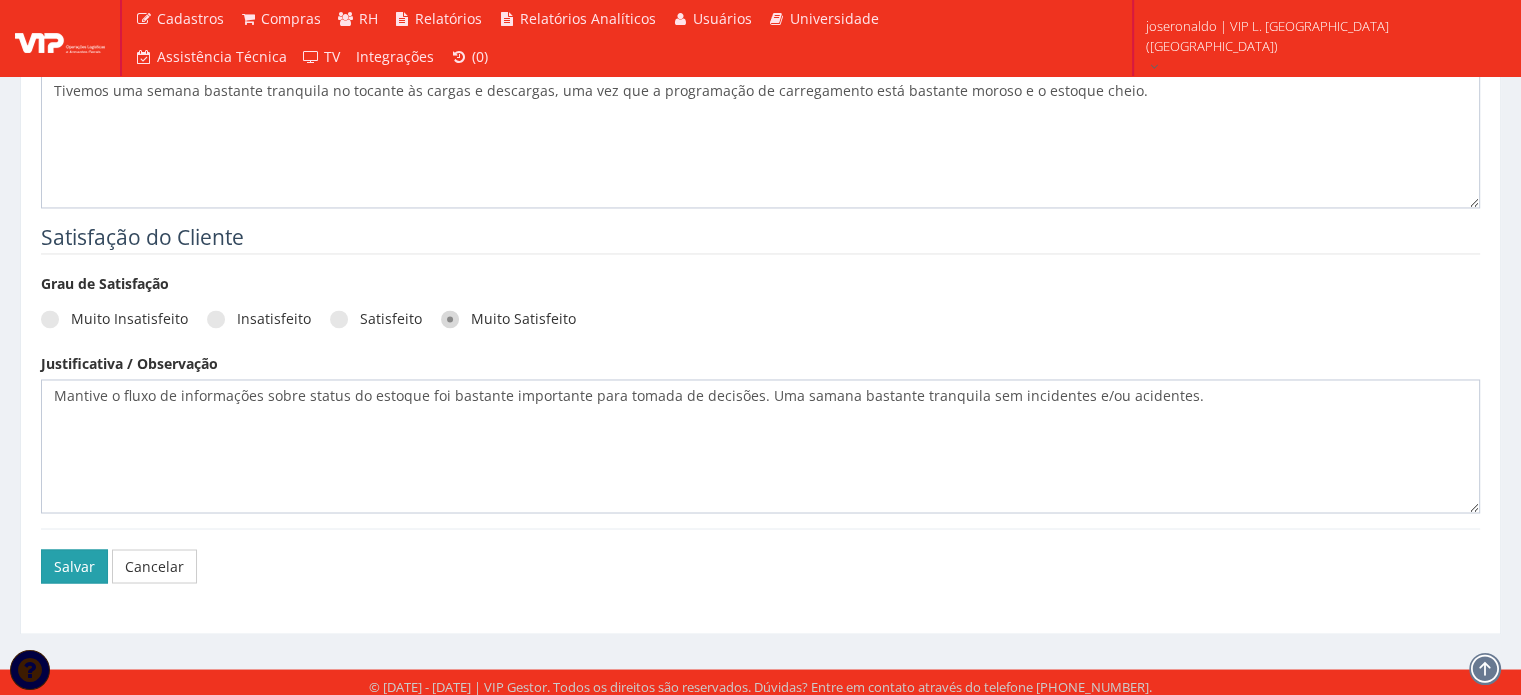 click on "Salvar" at bounding box center [74, 566] 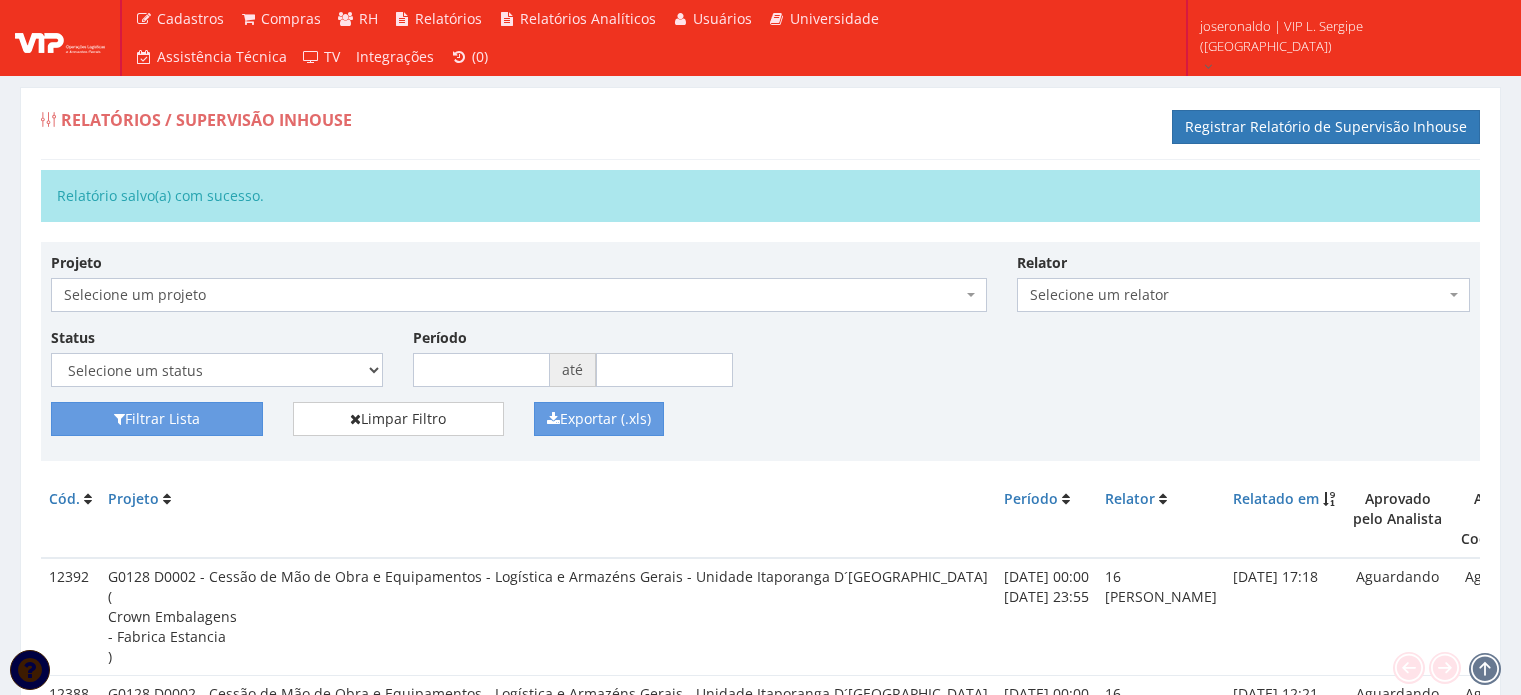 scroll, scrollTop: 0, scrollLeft: 0, axis: both 